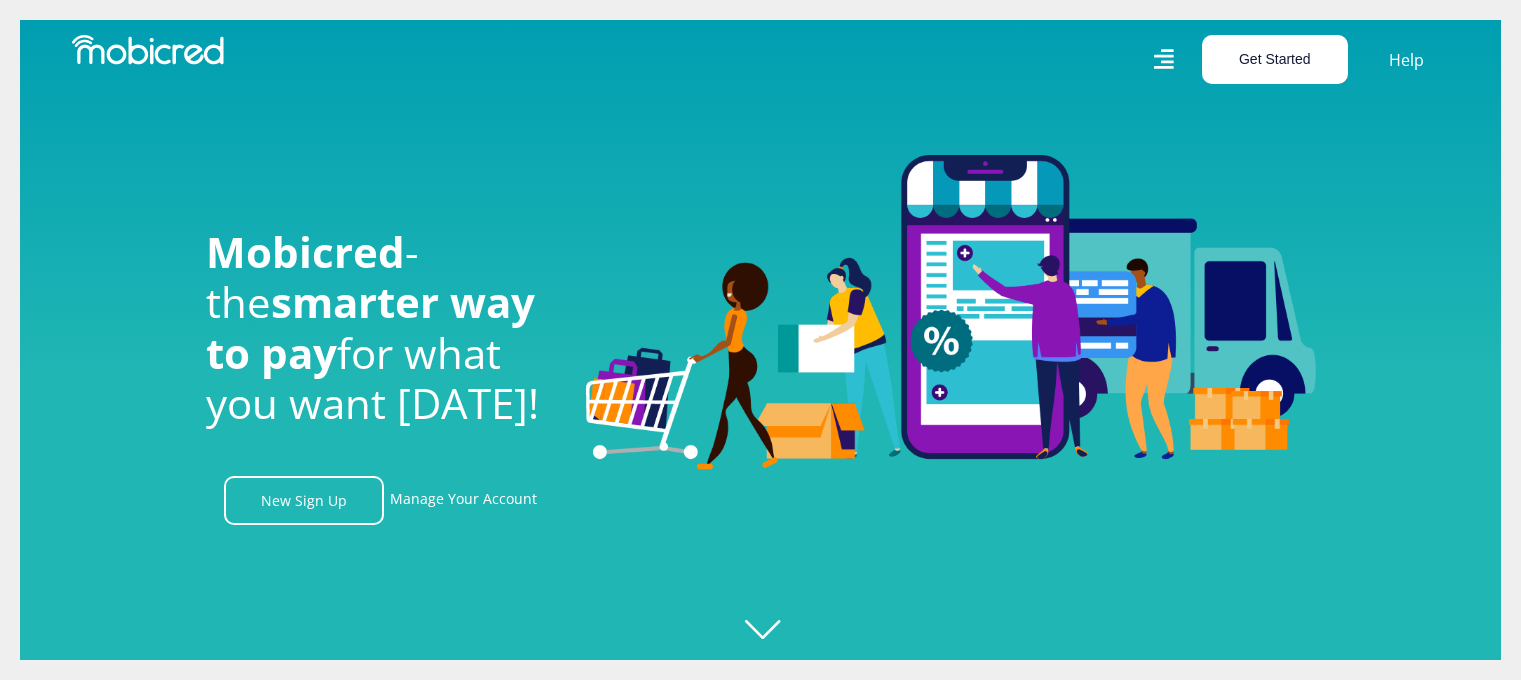 scroll, scrollTop: 0, scrollLeft: 0, axis: both 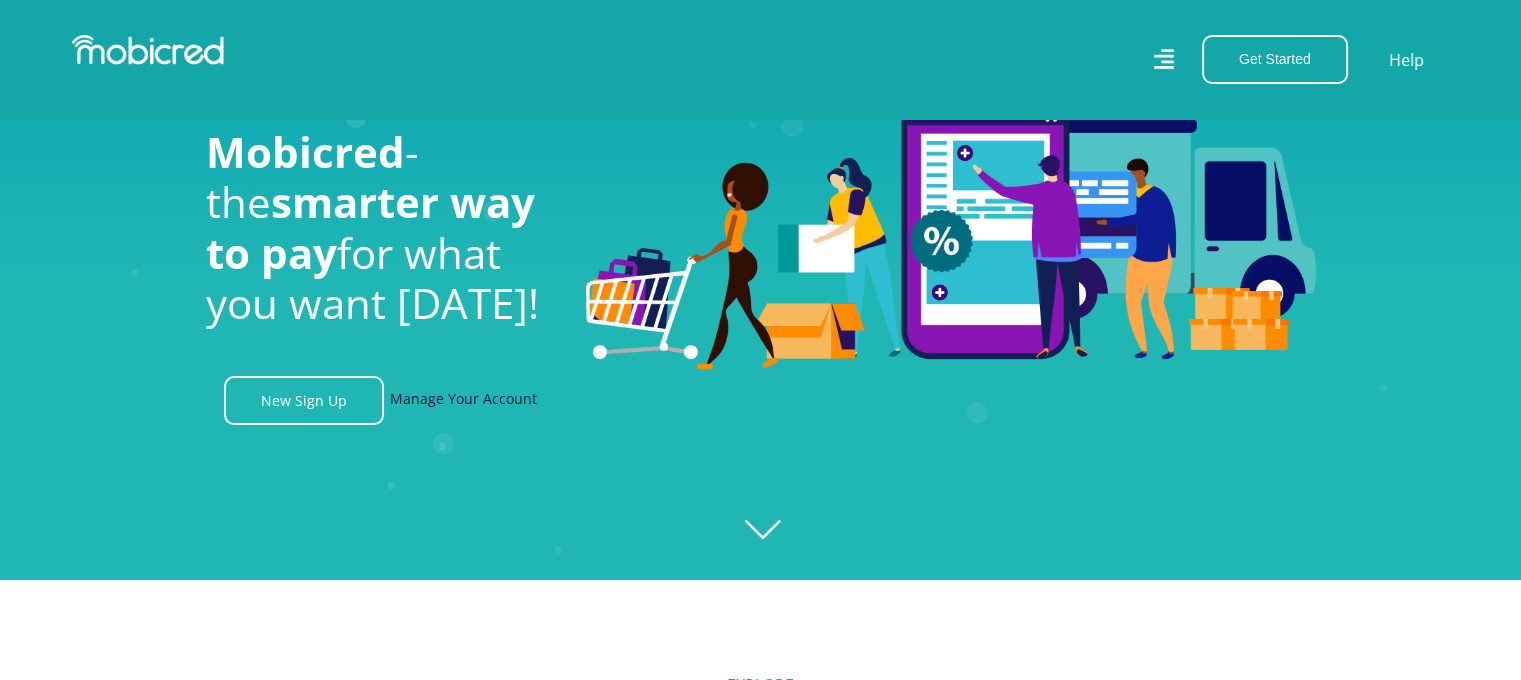 click on "Manage Your Account" at bounding box center [463, 400] 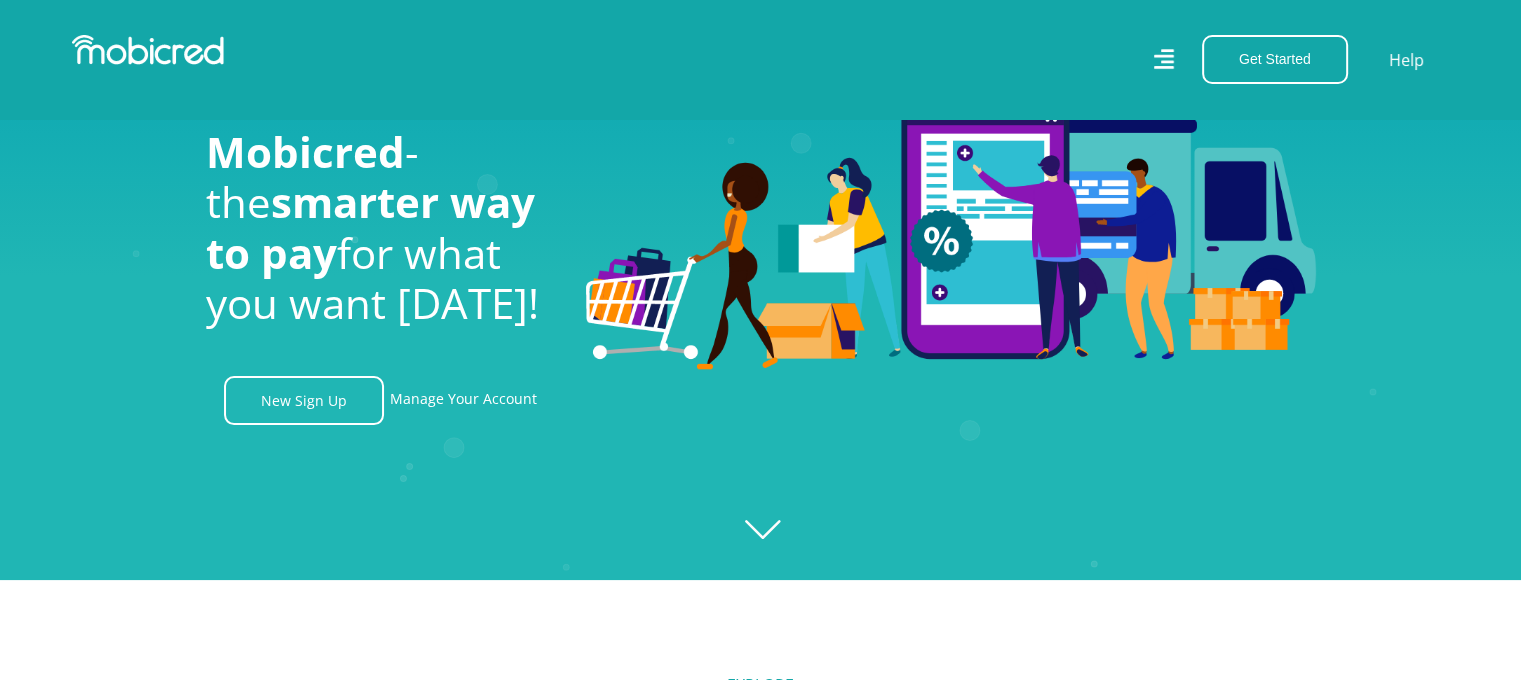 scroll, scrollTop: 0, scrollLeft: 2564, axis: horizontal 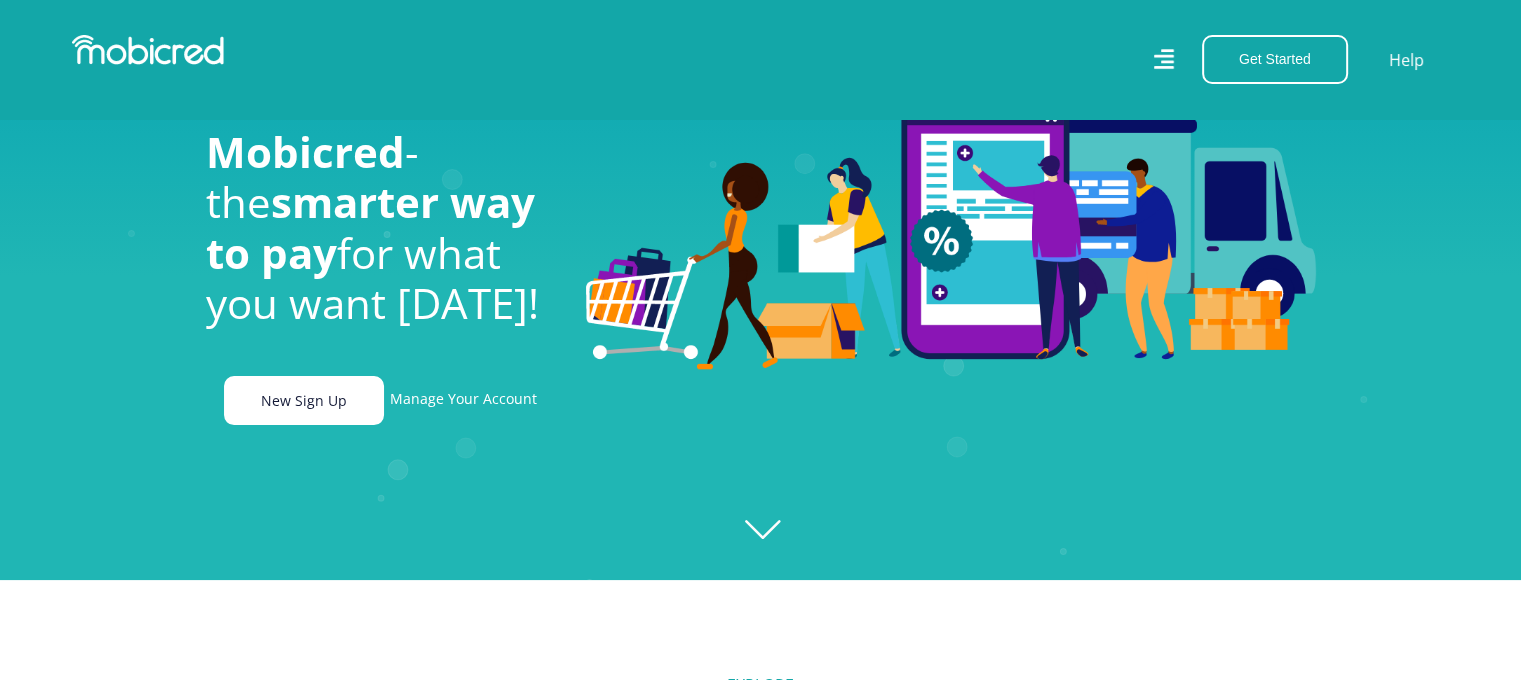 click on "New Sign Up" at bounding box center [304, 400] 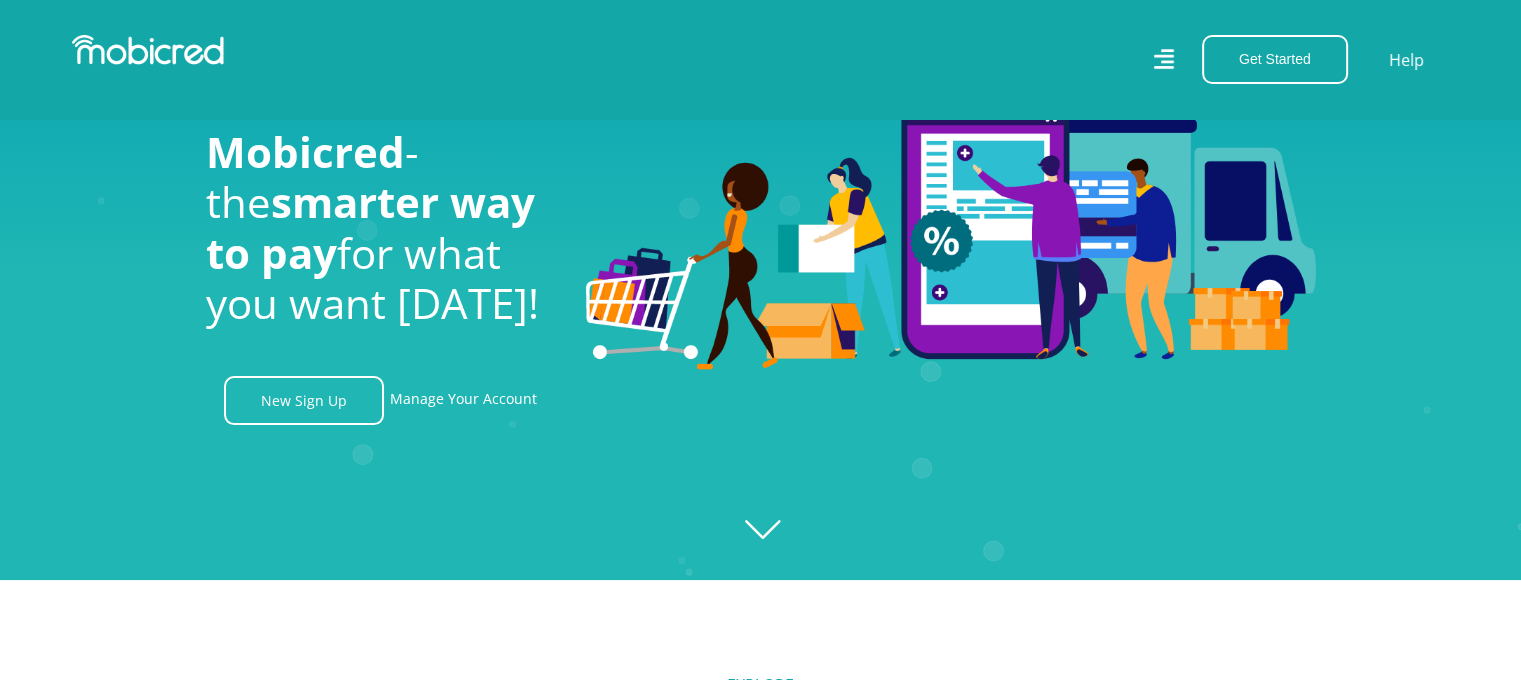 scroll, scrollTop: 0, scrollLeft: 3704, axis: horizontal 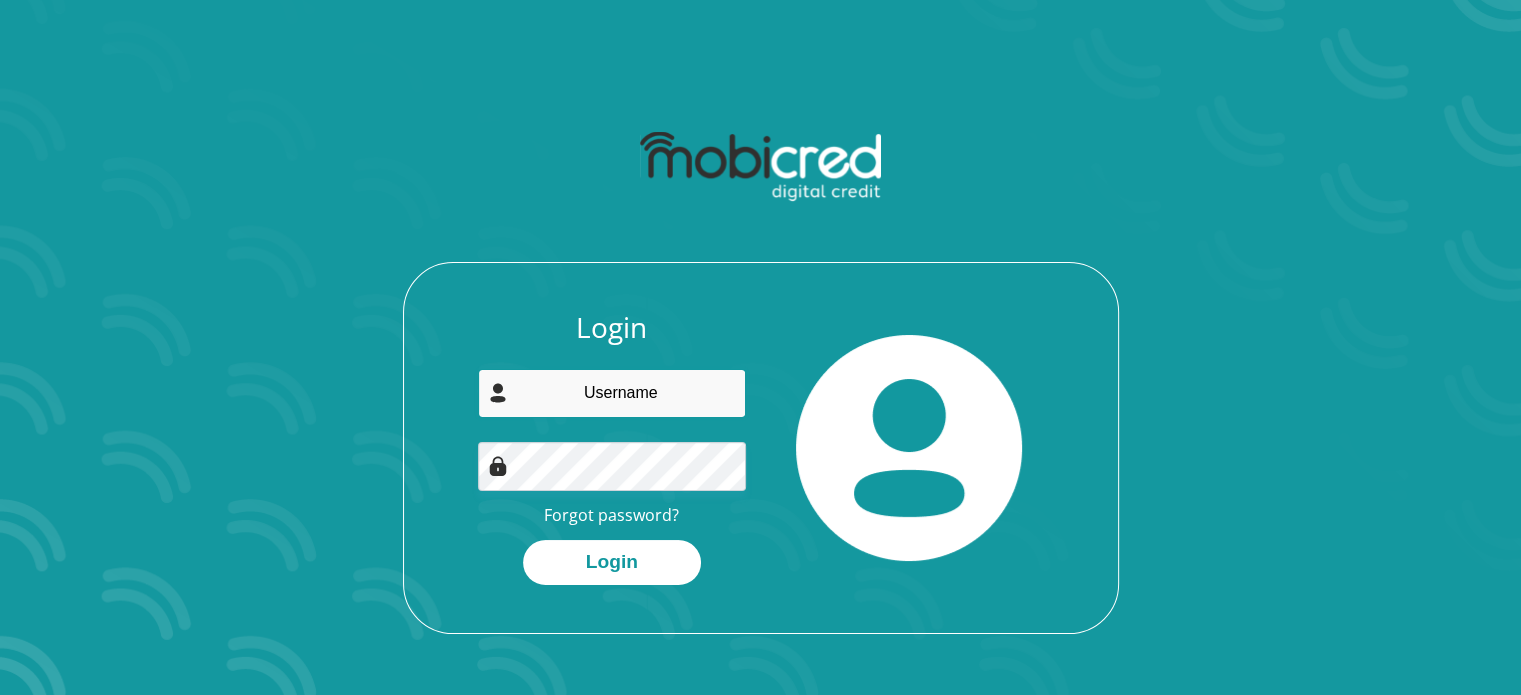 click at bounding box center (612, 393) 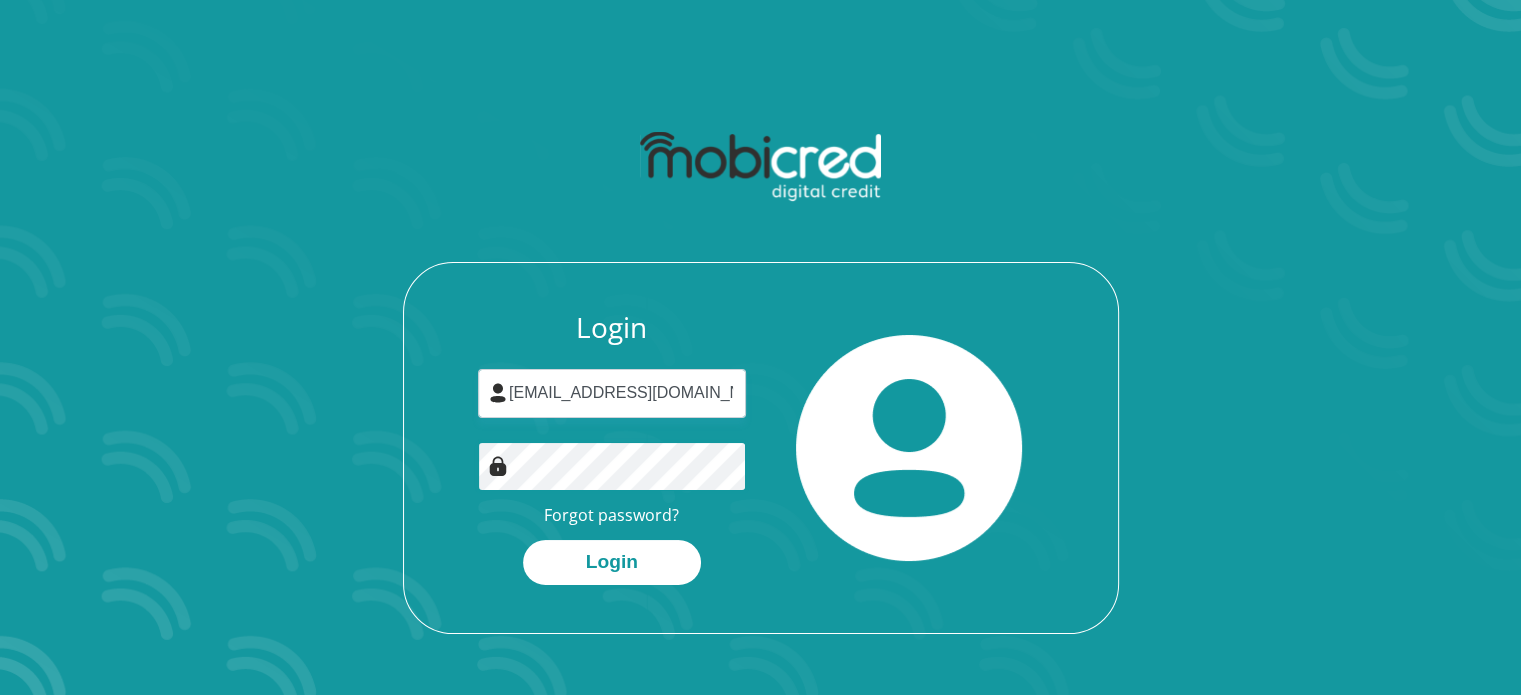 click on "Login" at bounding box center (612, 562) 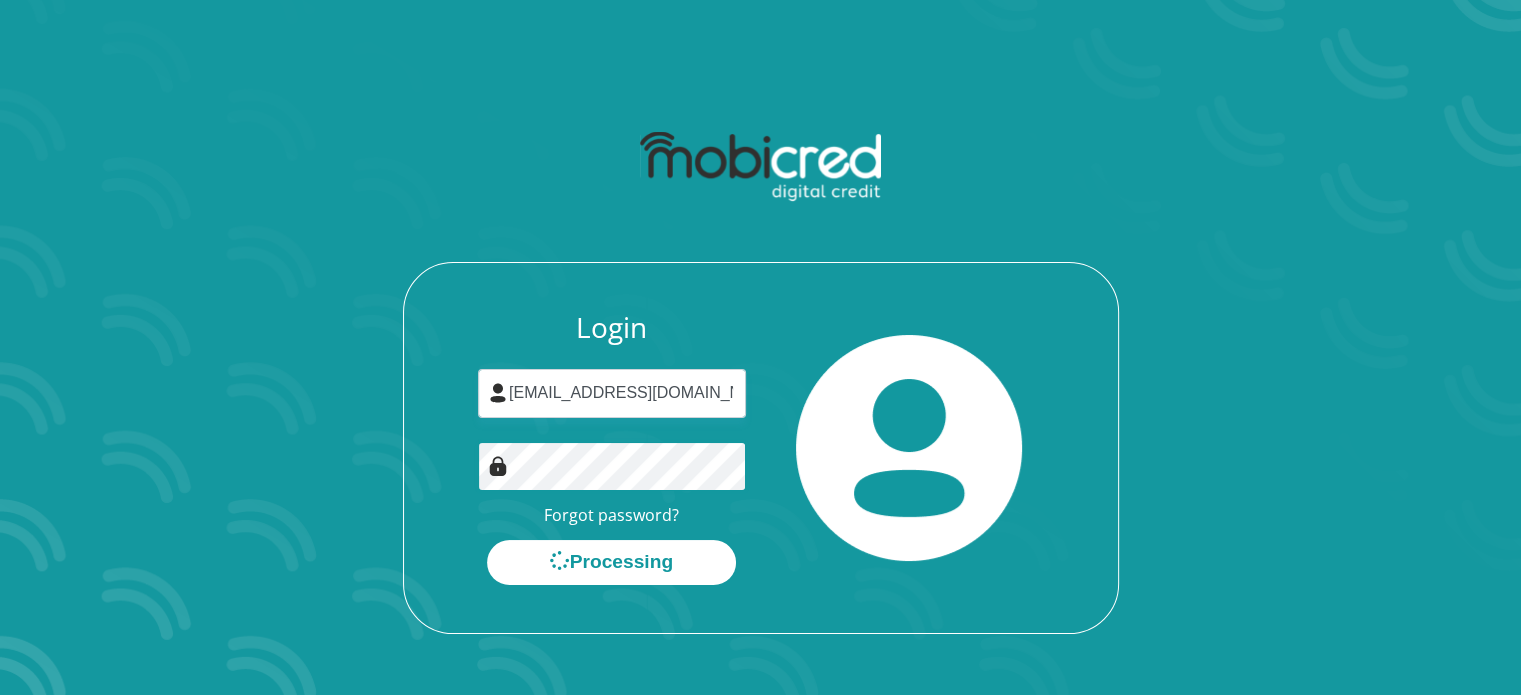 scroll, scrollTop: 0, scrollLeft: 0, axis: both 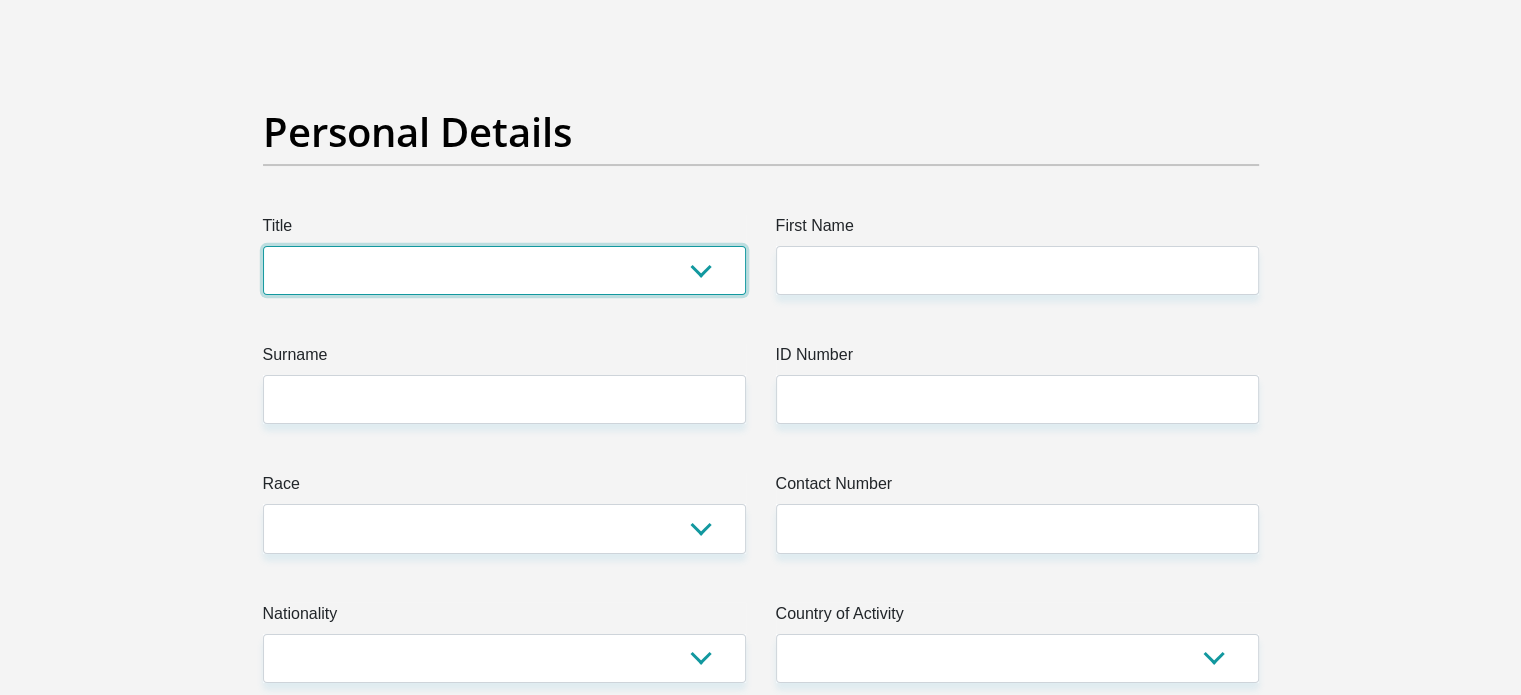 click on "Mr
Ms
Mrs
Dr
Other" at bounding box center [504, 270] 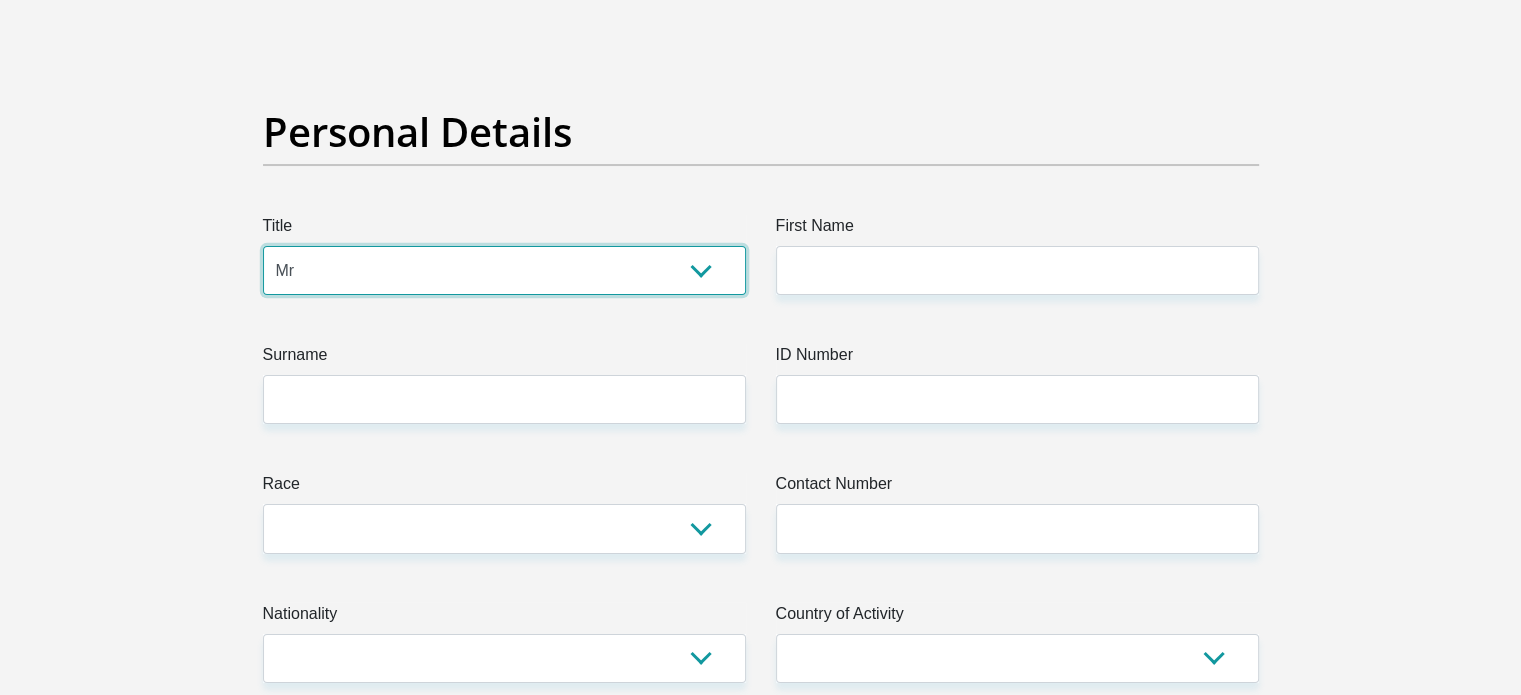 click on "Mr
Ms
Mrs
Dr
Other" at bounding box center [504, 270] 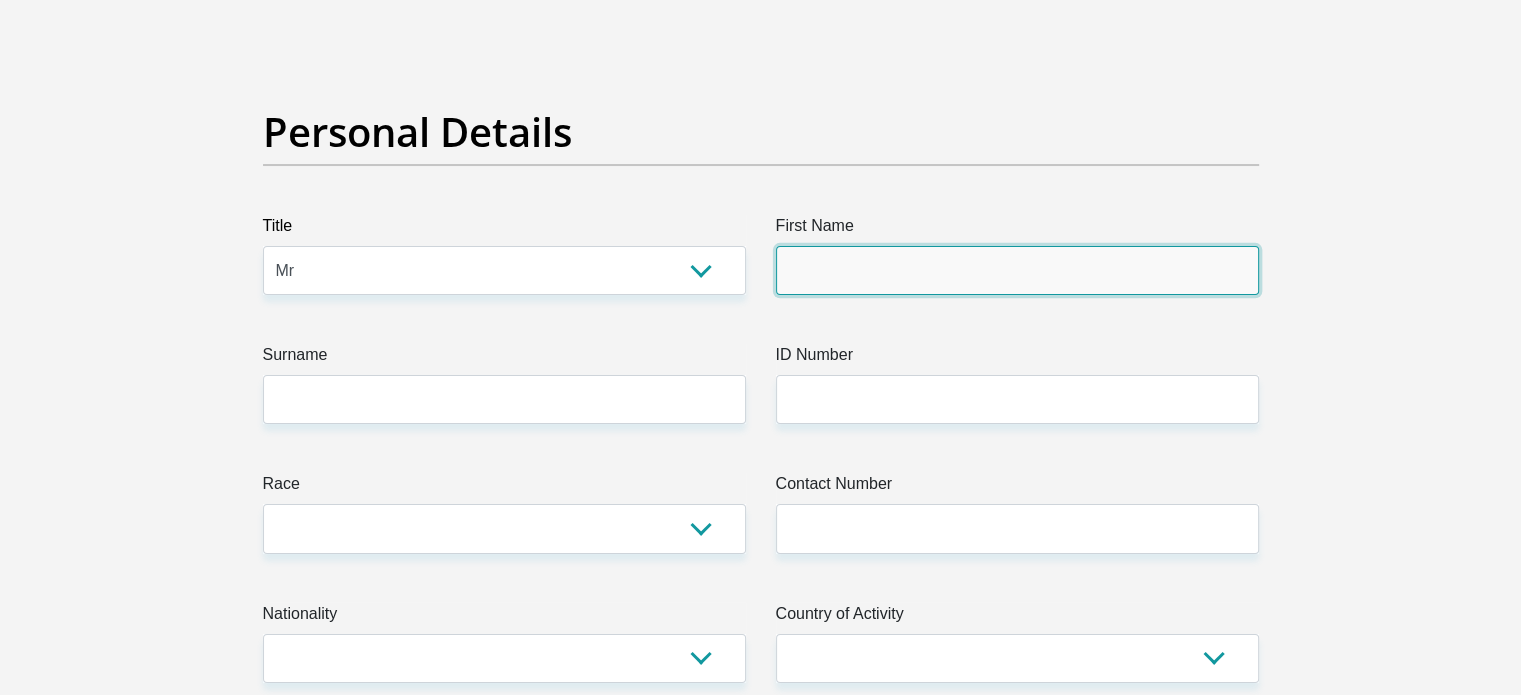 click on "First Name" at bounding box center (1017, 270) 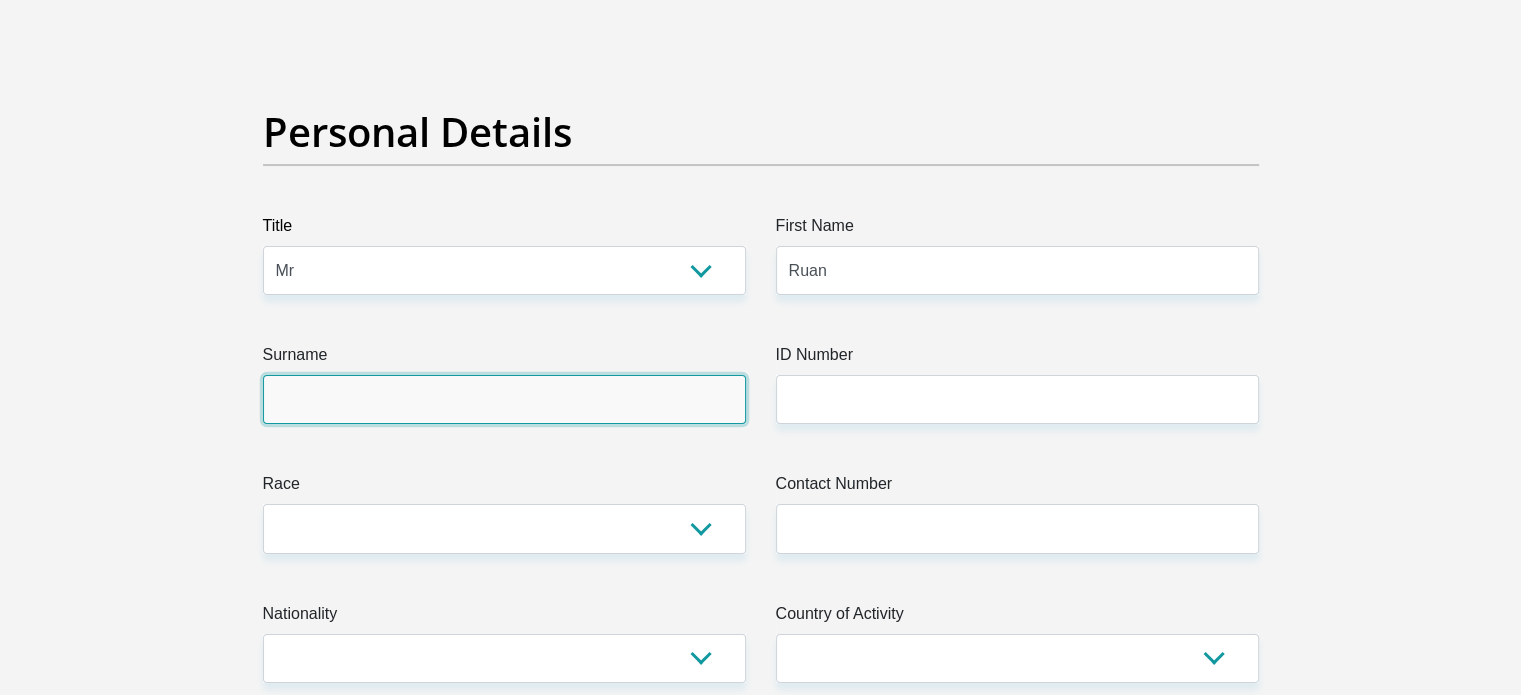 type on "Beukes" 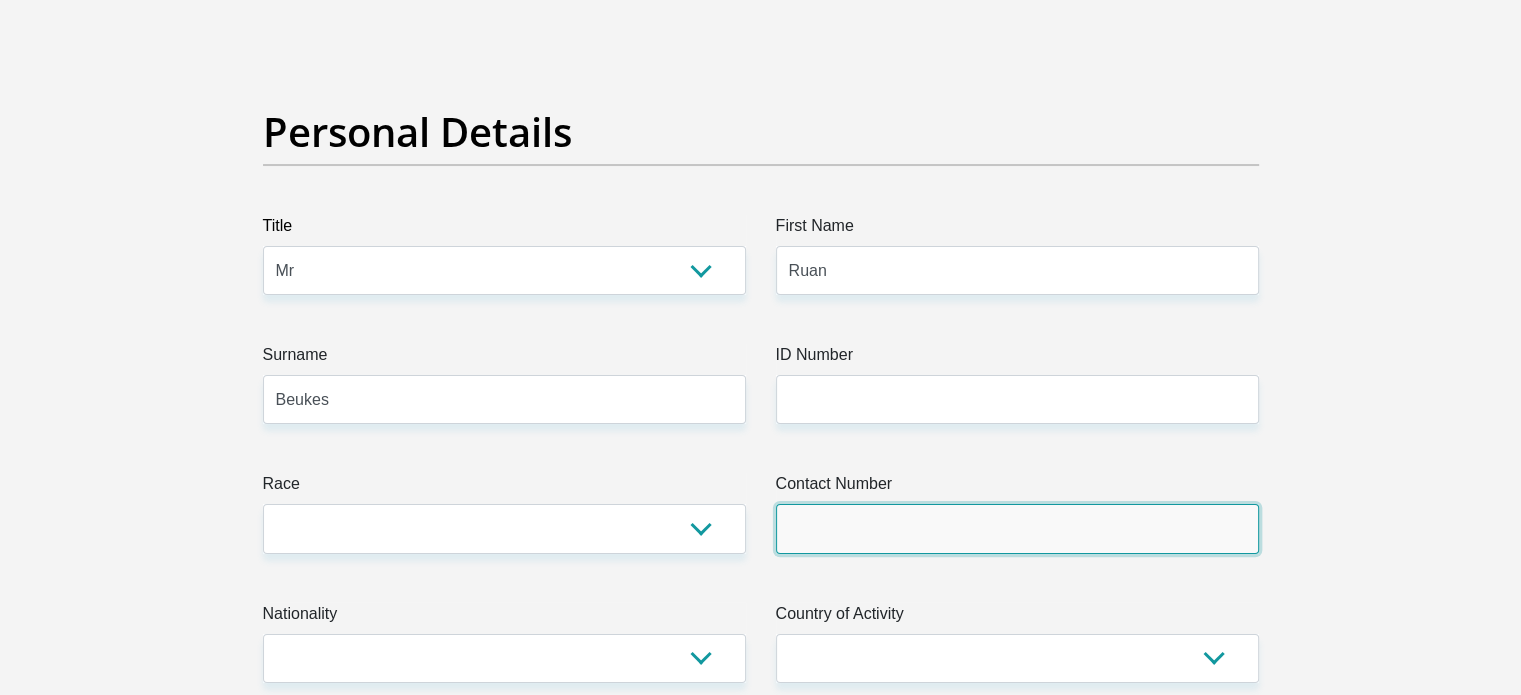 type on "0714995703" 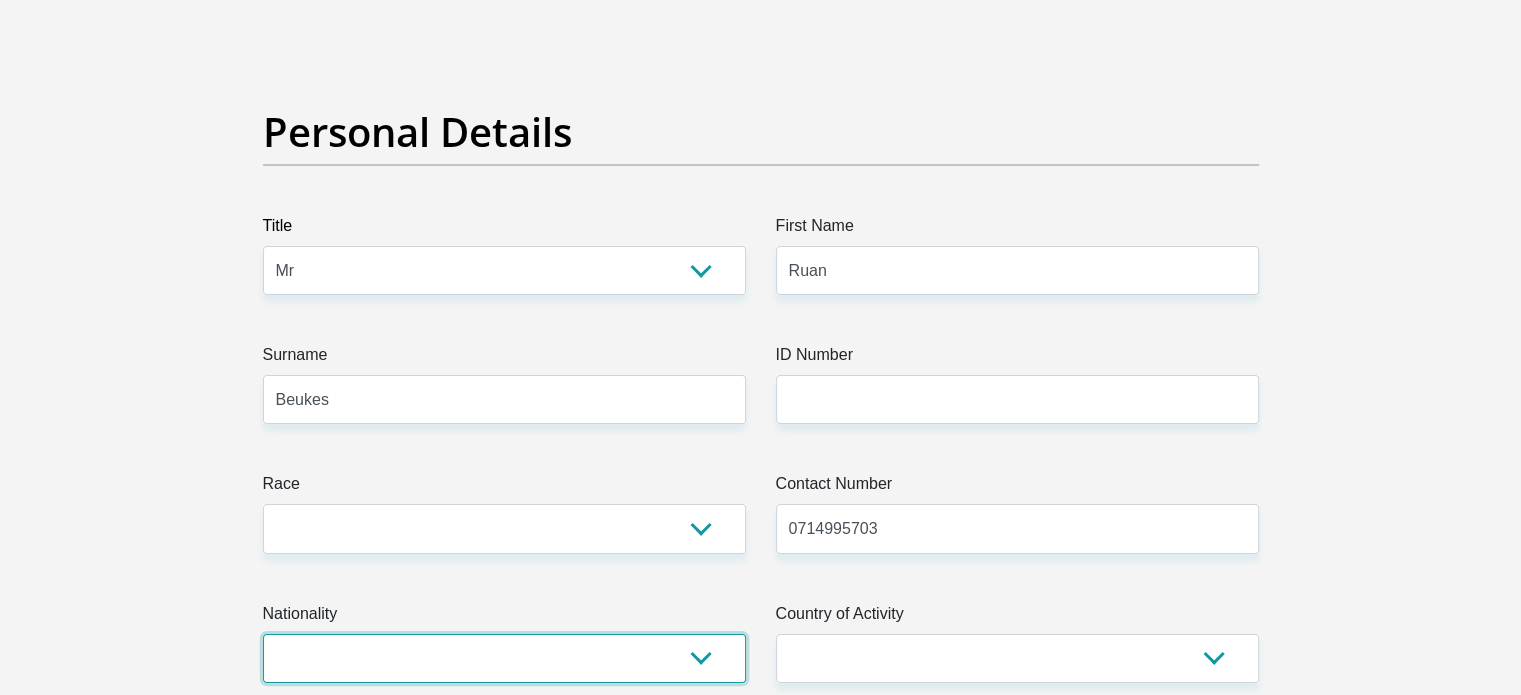 select on "ZAF" 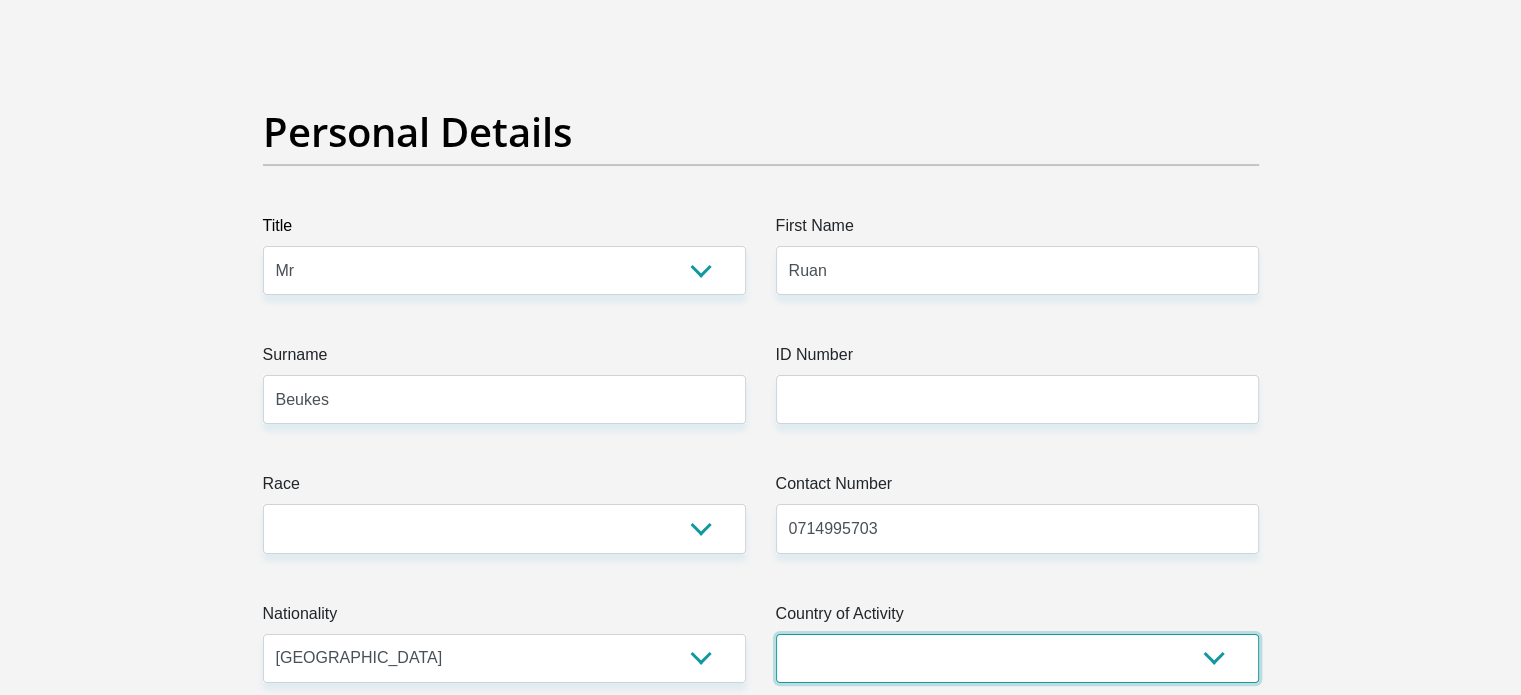 select on "ZAF" 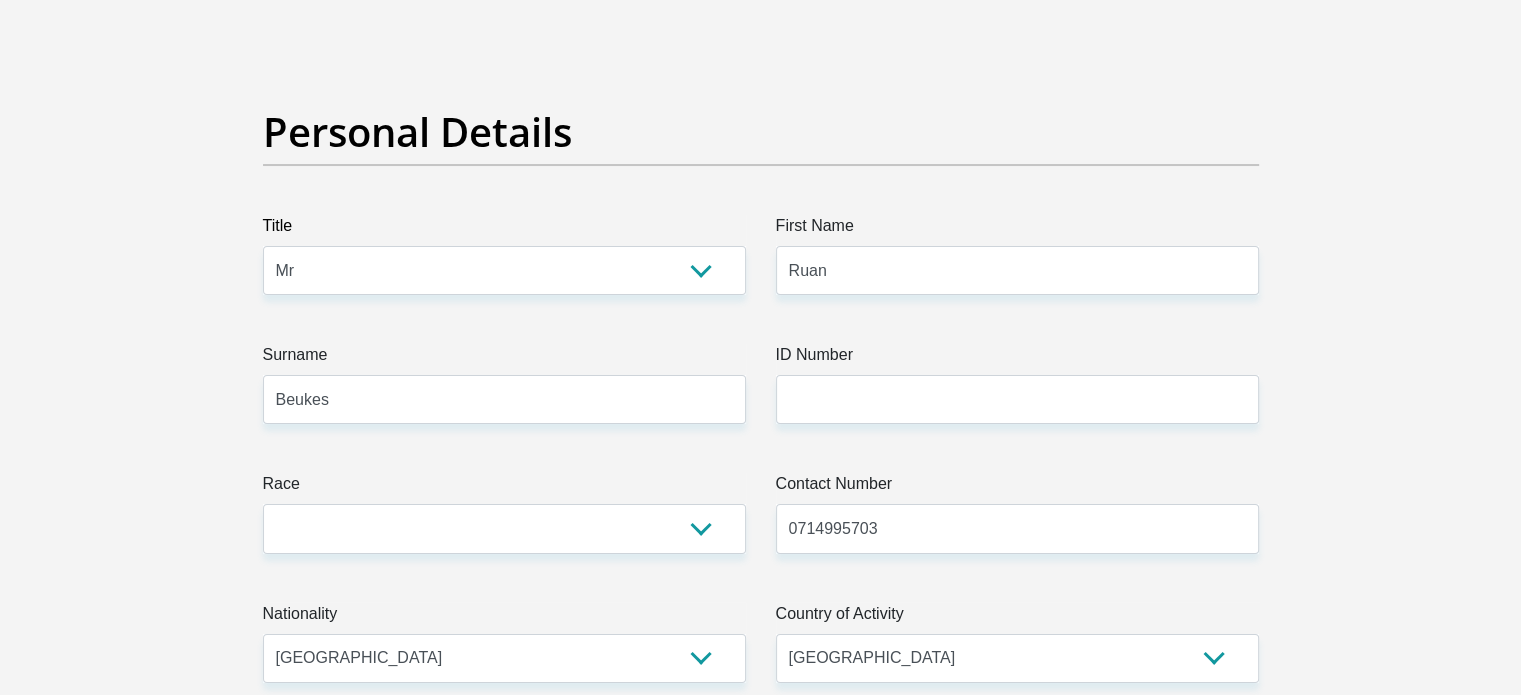 type on "15 Kudu Crescen" 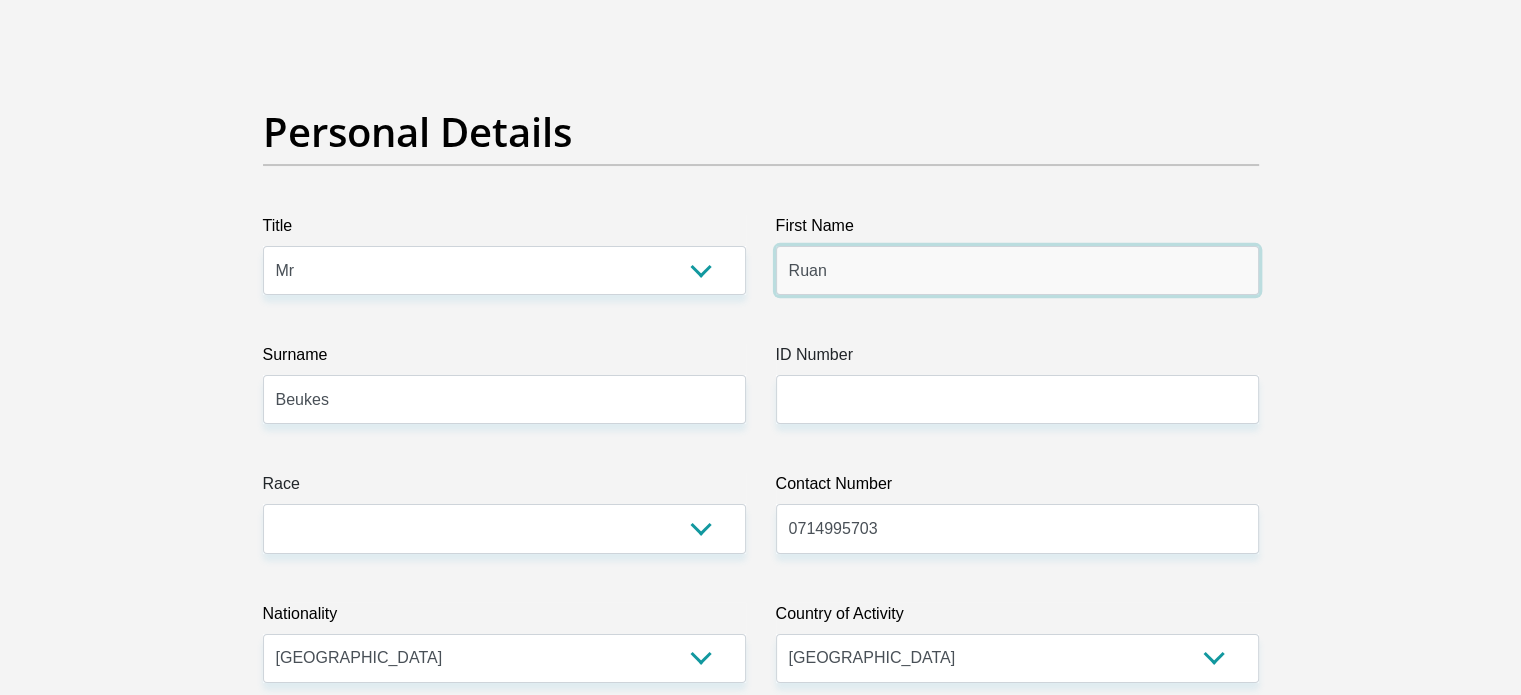 click on "Ruan" at bounding box center [1017, 270] 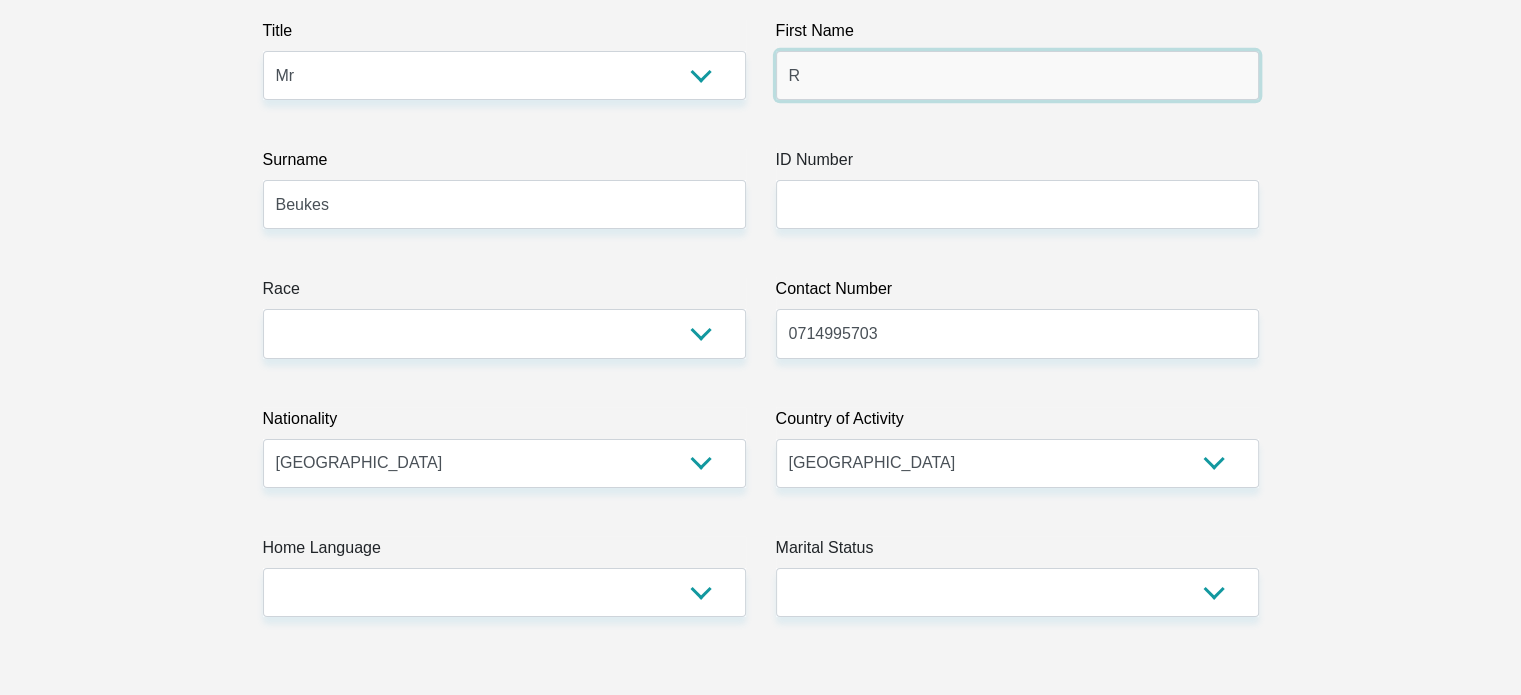 scroll, scrollTop: 400, scrollLeft: 0, axis: vertical 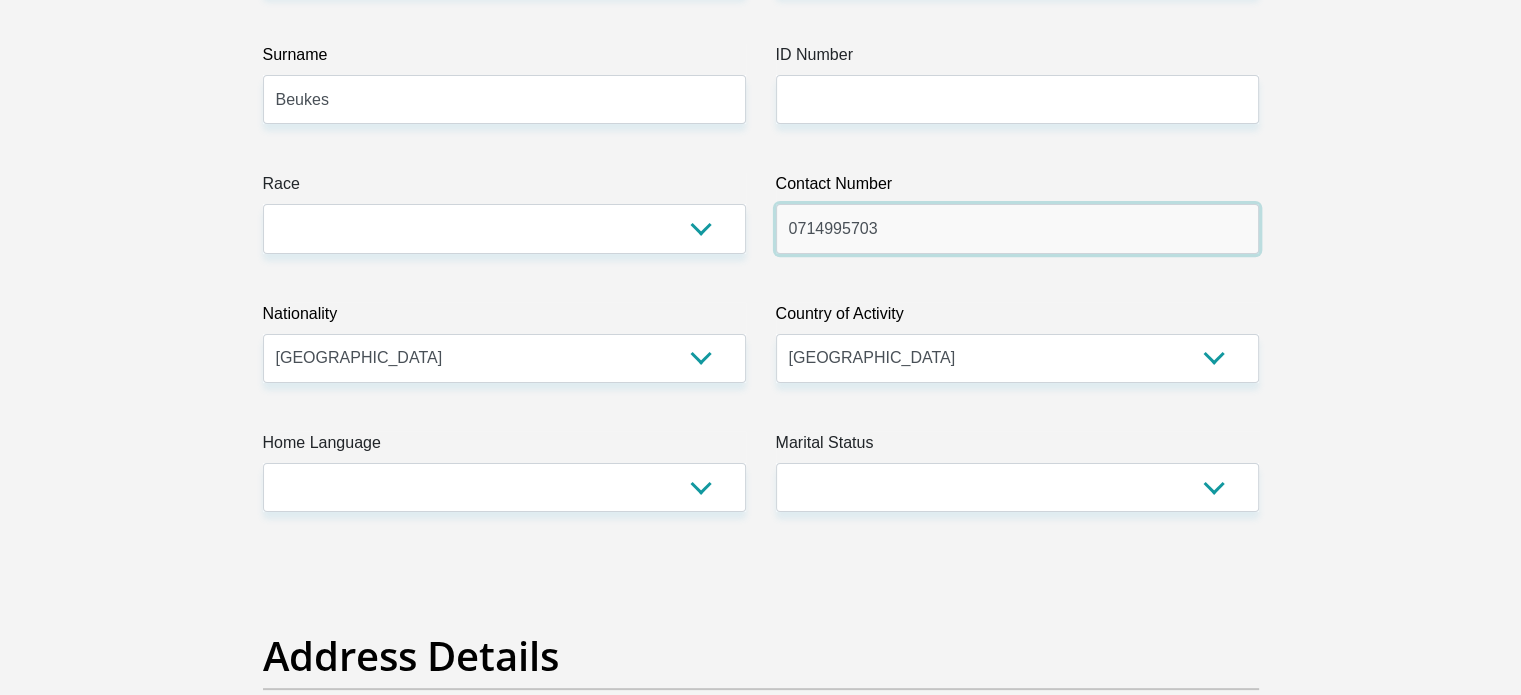 click on "0714995703" at bounding box center (1017, 228) 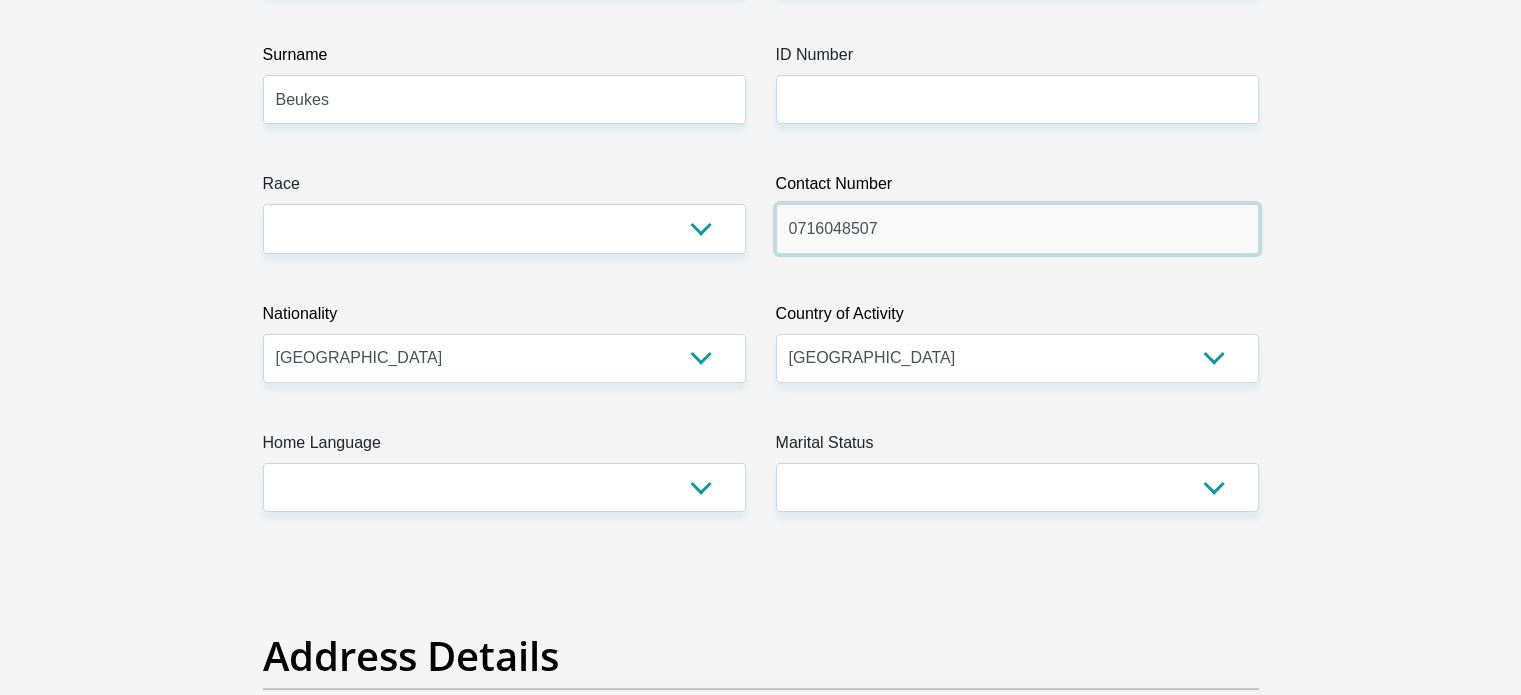 type on "0716048507" 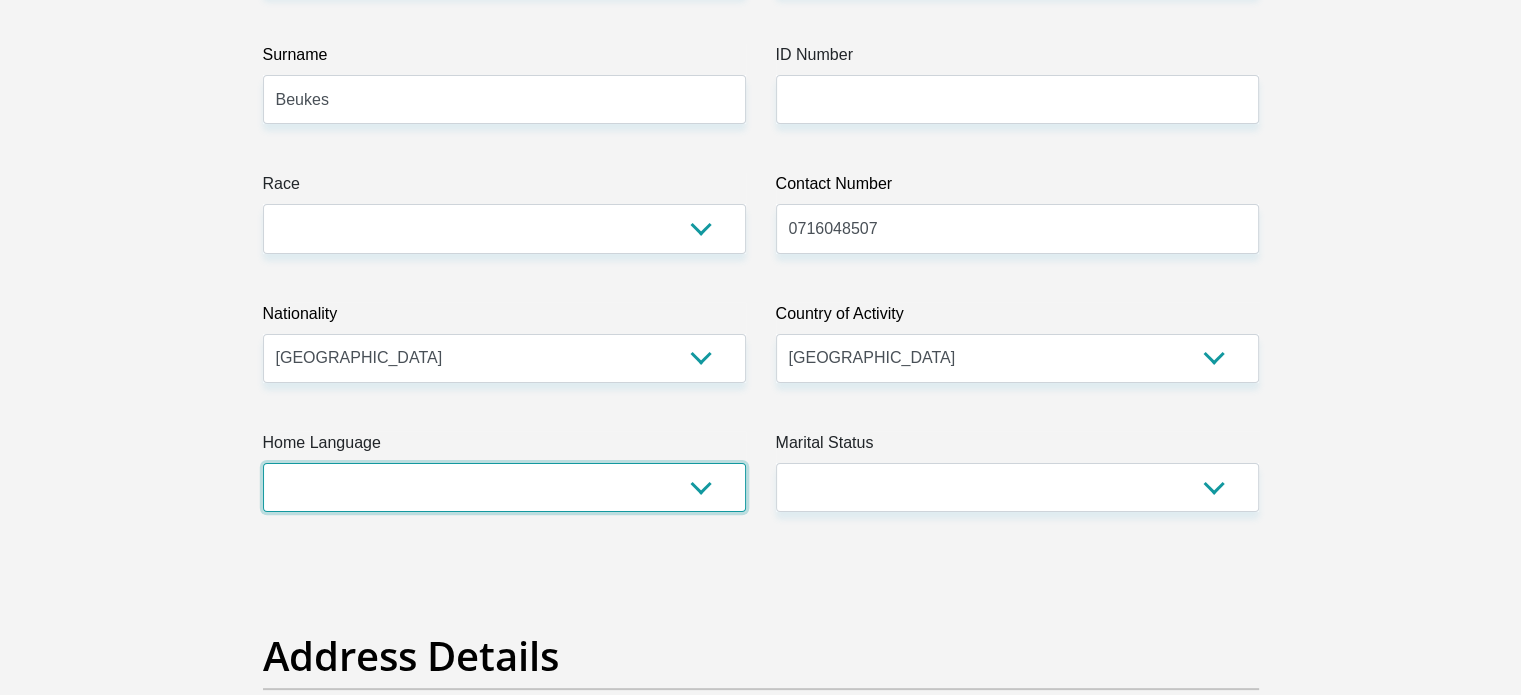 click on "Afrikaans
English
Sepedi
South Ndebele
Southern Sotho
Swati
Tsonga
Tswana
Venda
Xhosa
Zulu
Other" at bounding box center (504, 487) 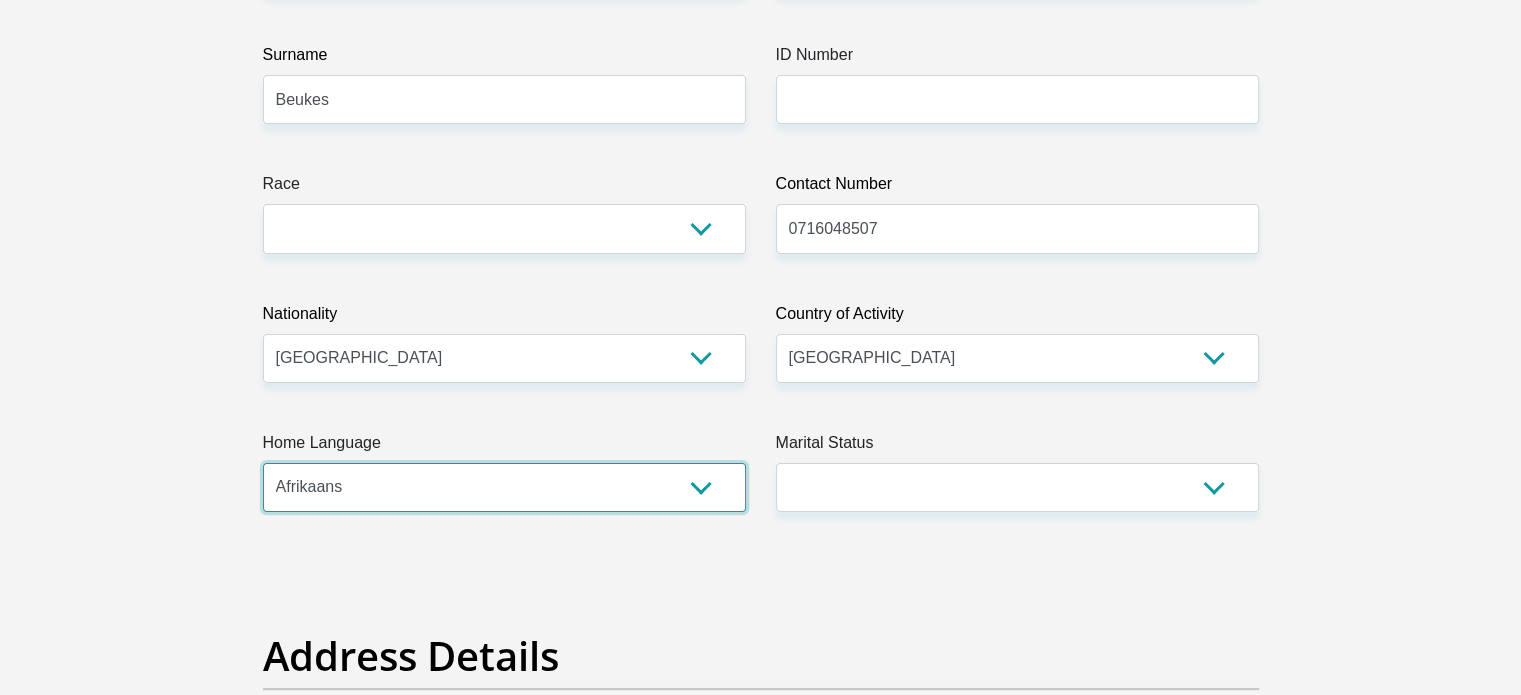 click on "Afrikaans
English
Sepedi
South Ndebele
Southern Sotho
Swati
Tsonga
Tswana
Venda
Xhosa
Zulu
Other" at bounding box center (504, 487) 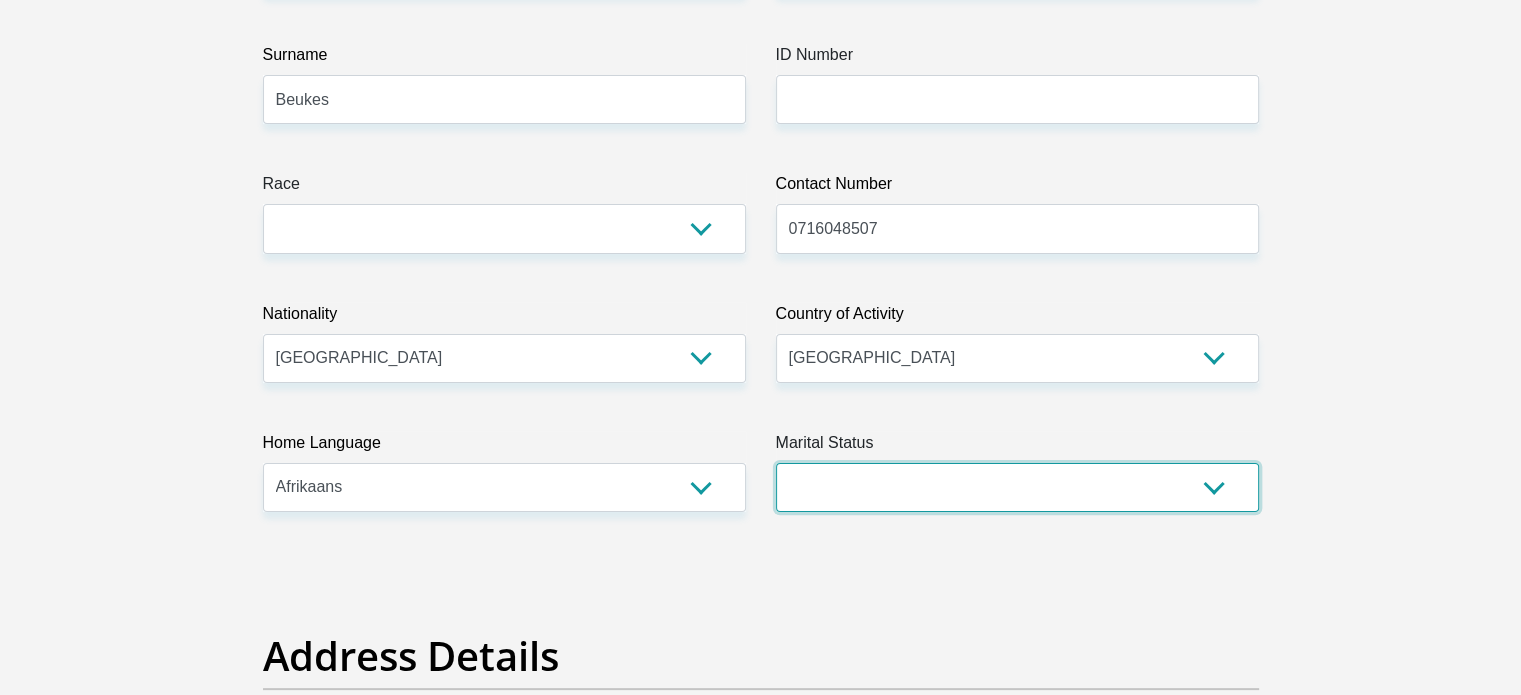click on "Married ANC
Single
Divorced
Widowed
Married COP or Customary Law" at bounding box center [1017, 487] 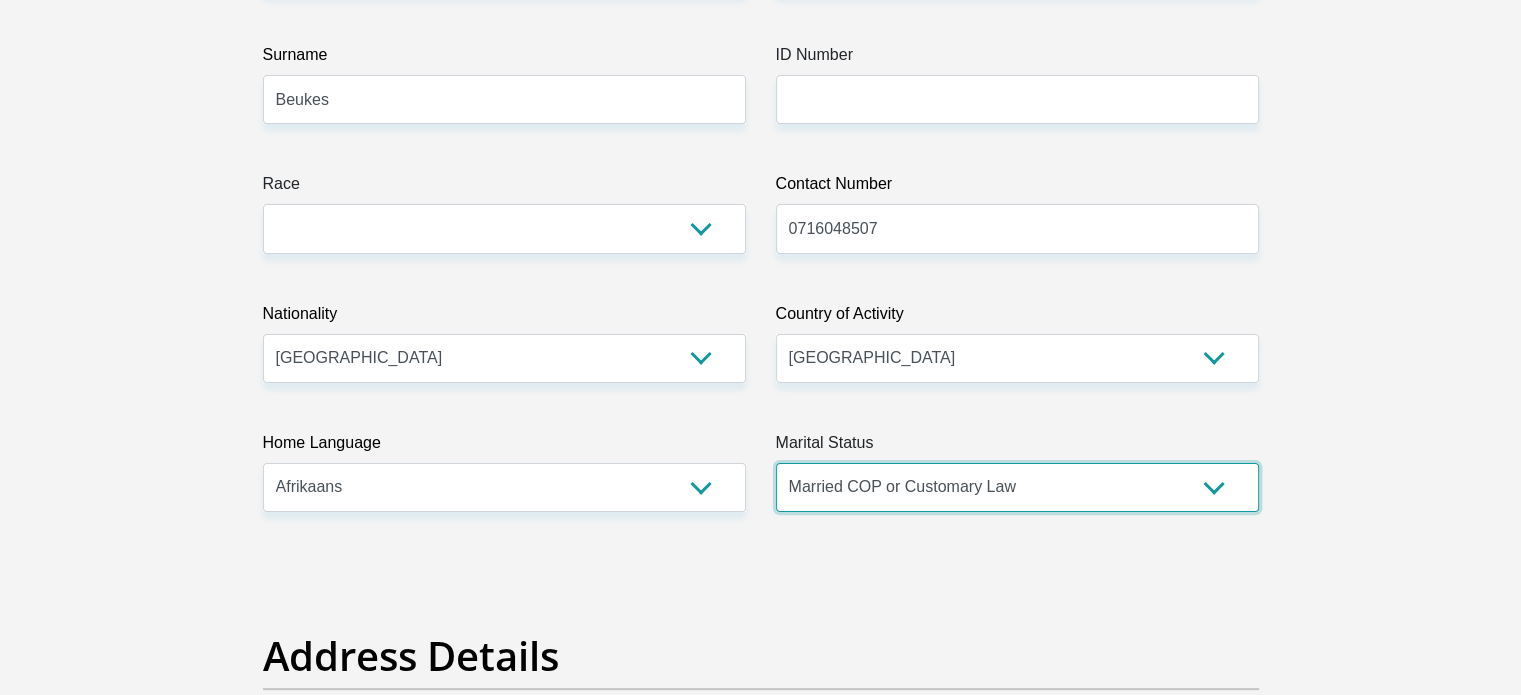 click on "Married ANC
Single
Divorced
Widowed
Married COP or Customary Law" at bounding box center [1017, 487] 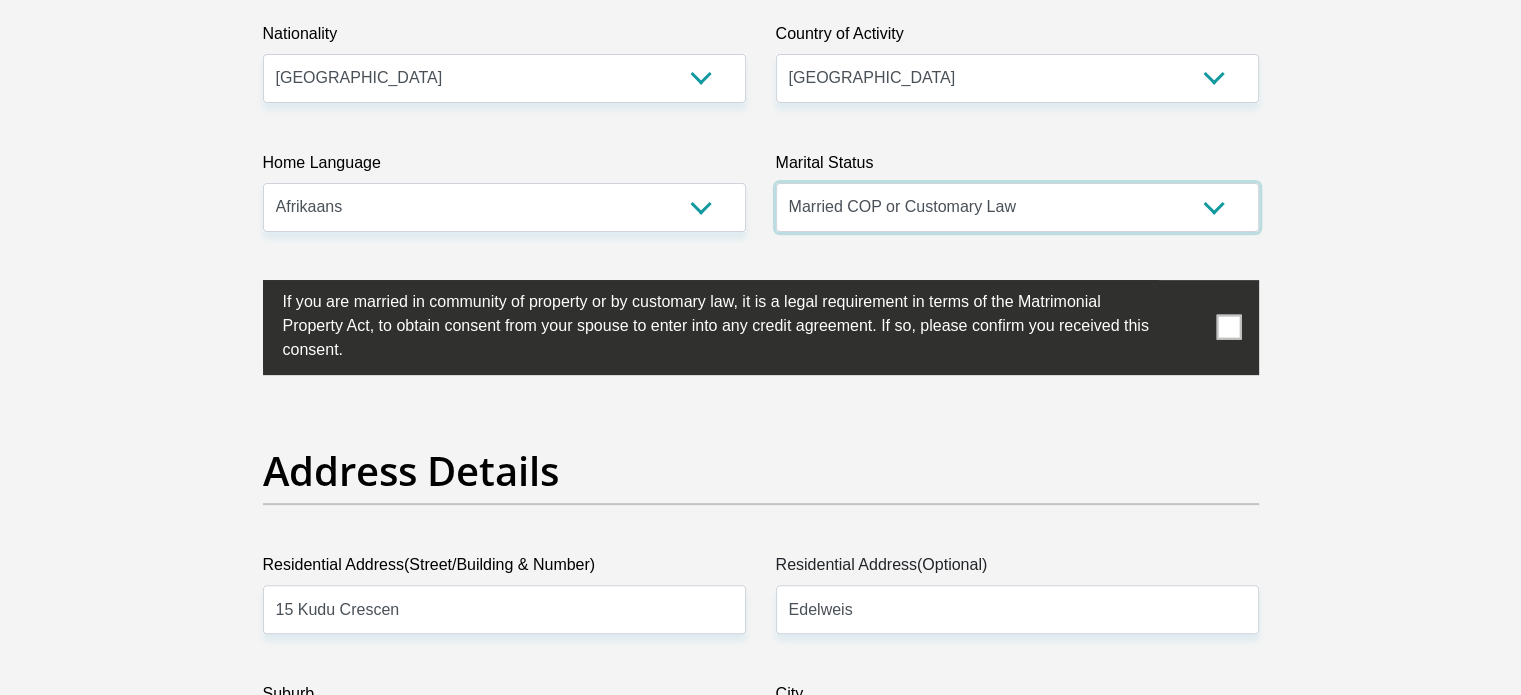 scroll, scrollTop: 700, scrollLeft: 0, axis: vertical 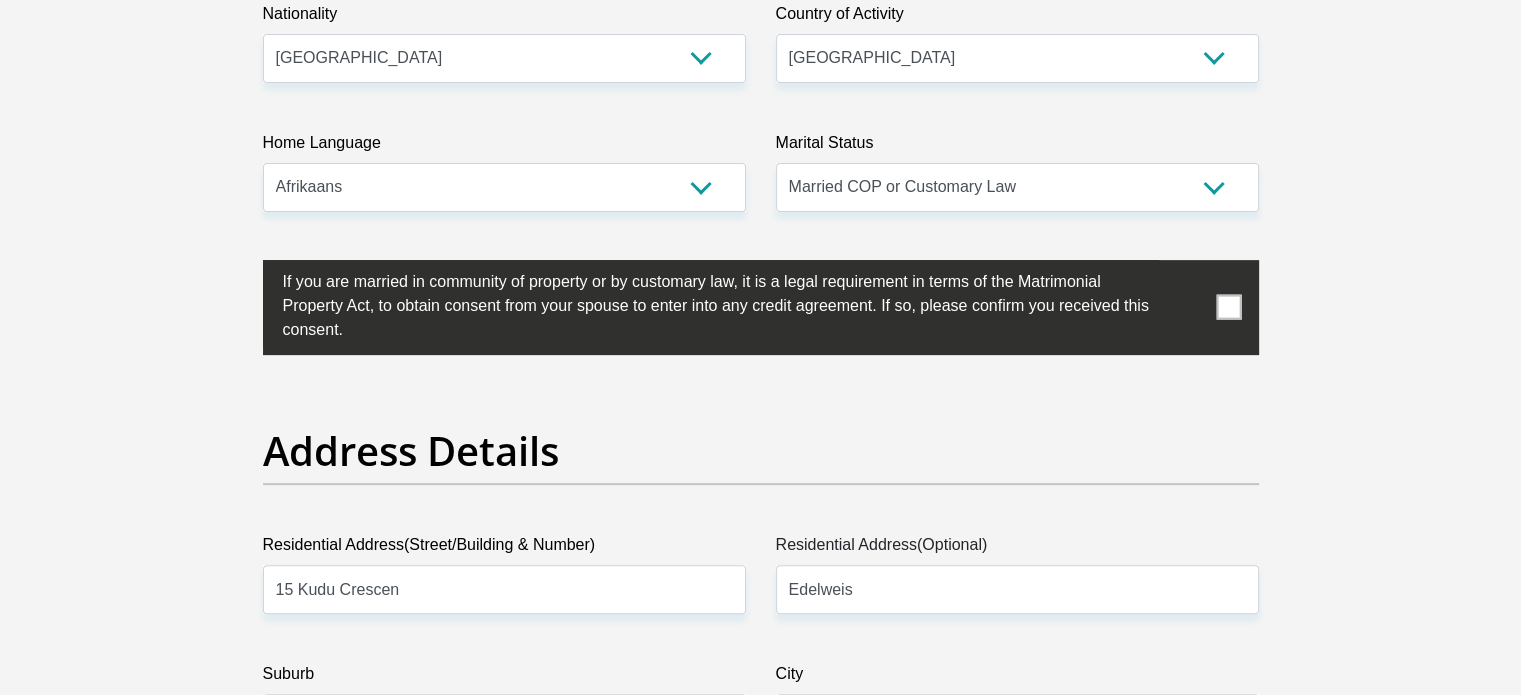 click at bounding box center (1228, 307) 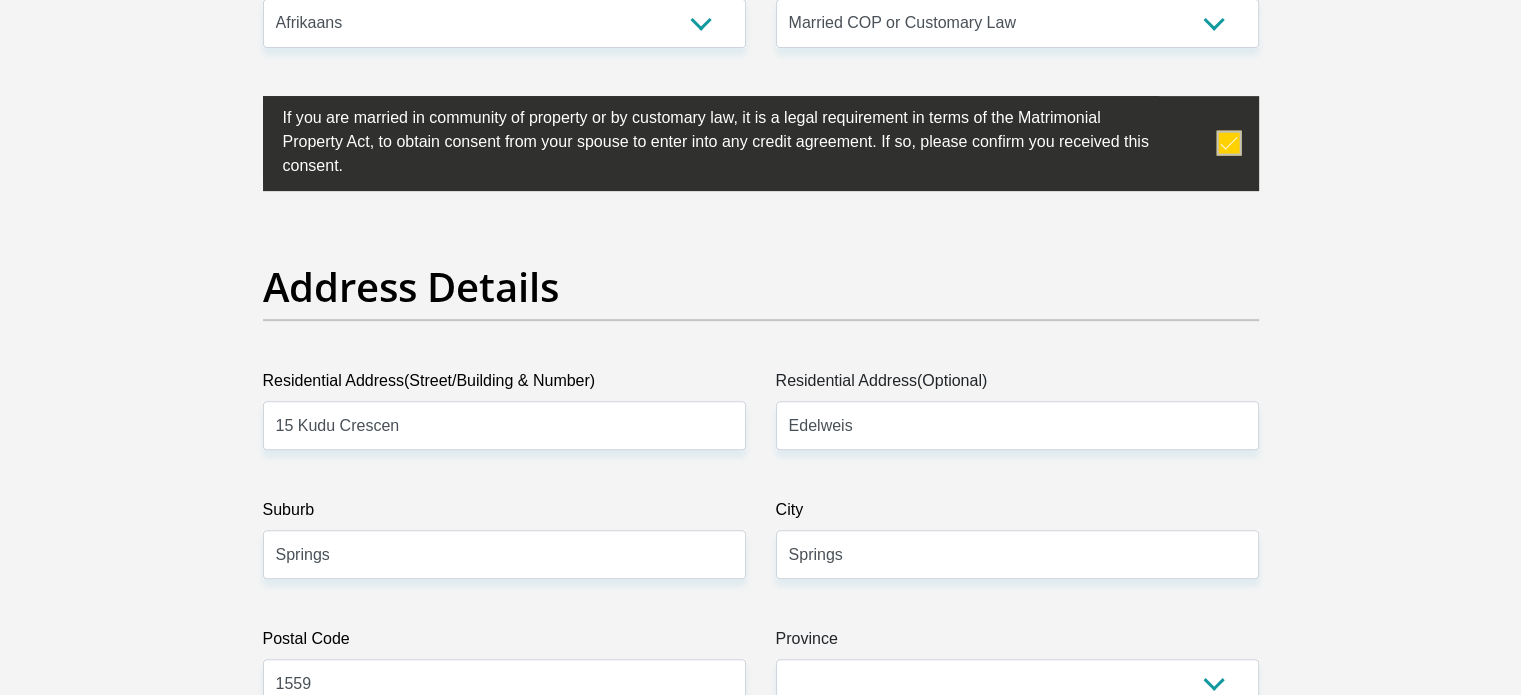 scroll, scrollTop: 1000, scrollLeft: 0, axis: vertical 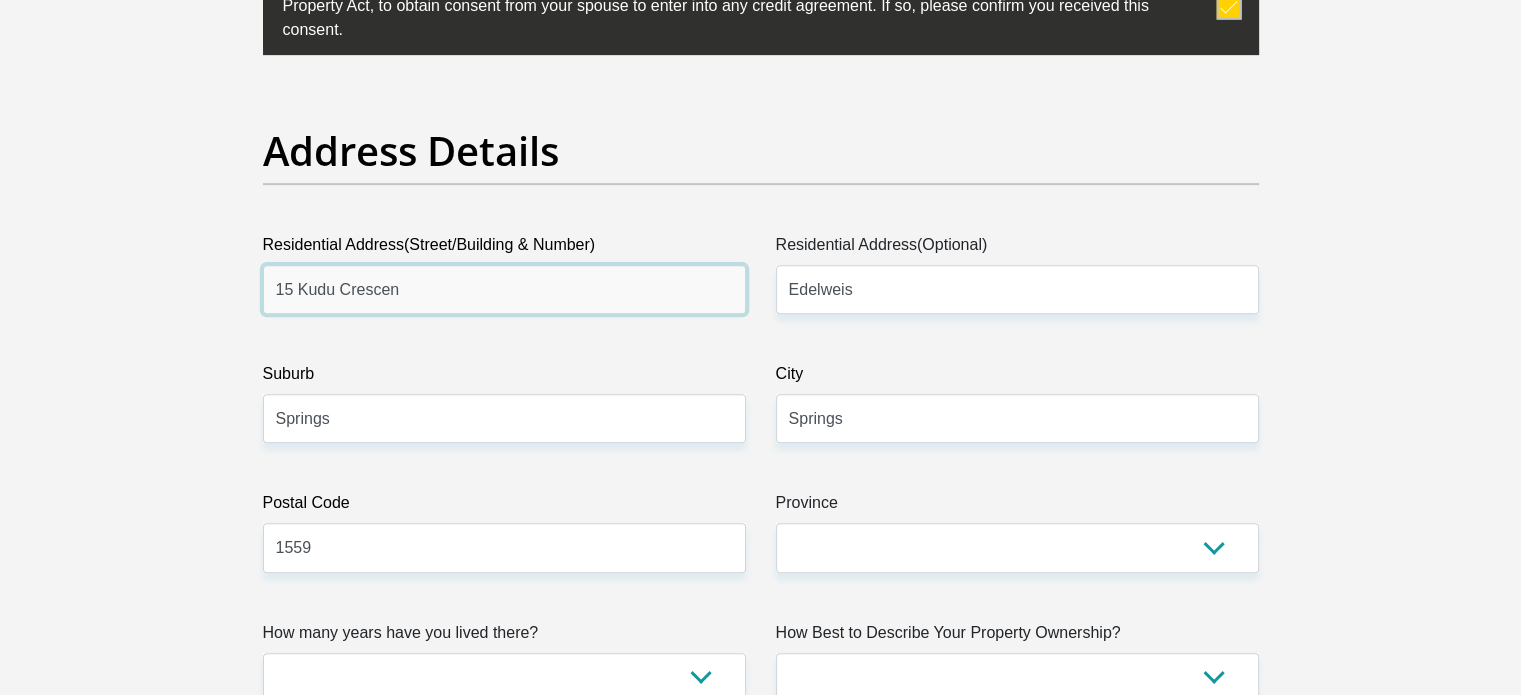 click on "15 Kudu Crescen" at bounding box center [504, 289] 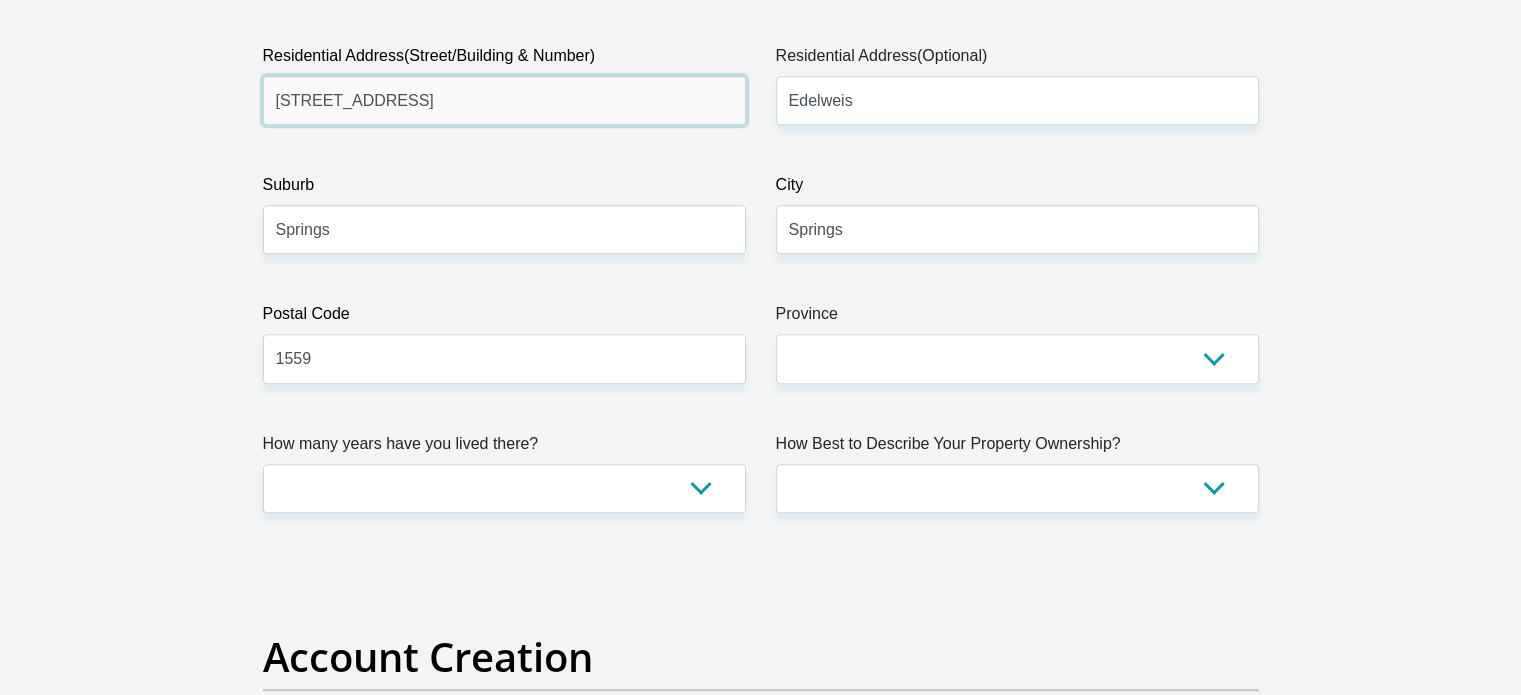 scroll, scrollTop: 1200, scrollLeft: 0, axis: vertical 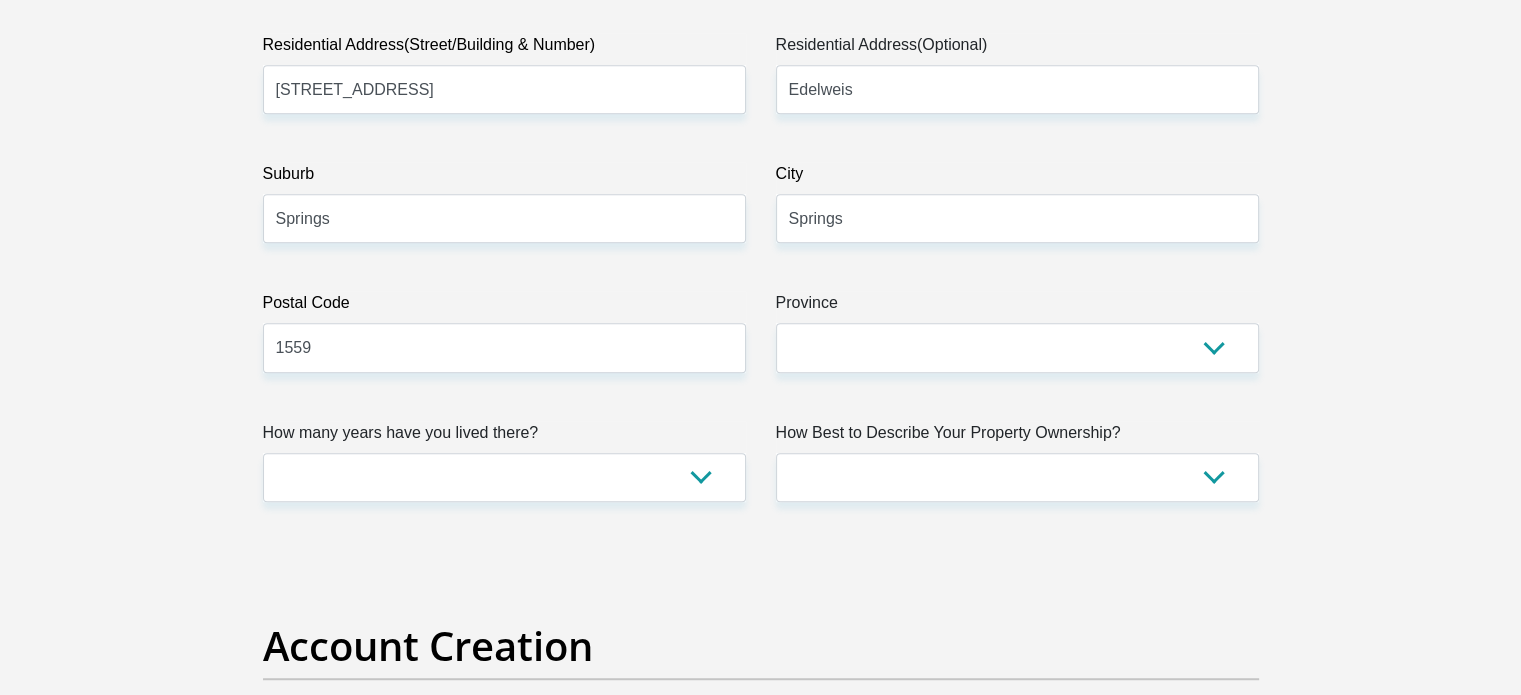 click on "Title
Mr
Ms
Mrs
Dr
Other
First Name
R
Surname
Beukes
ID Number
Please input valid ID number
Race
Black
Coloured
Indian
White
Other
Contact Number
0716048507
Please input valid contact number
Nationality
South Africa
Afghanistan
Aland Islands
Albania" at bounding box center [761, 2415] 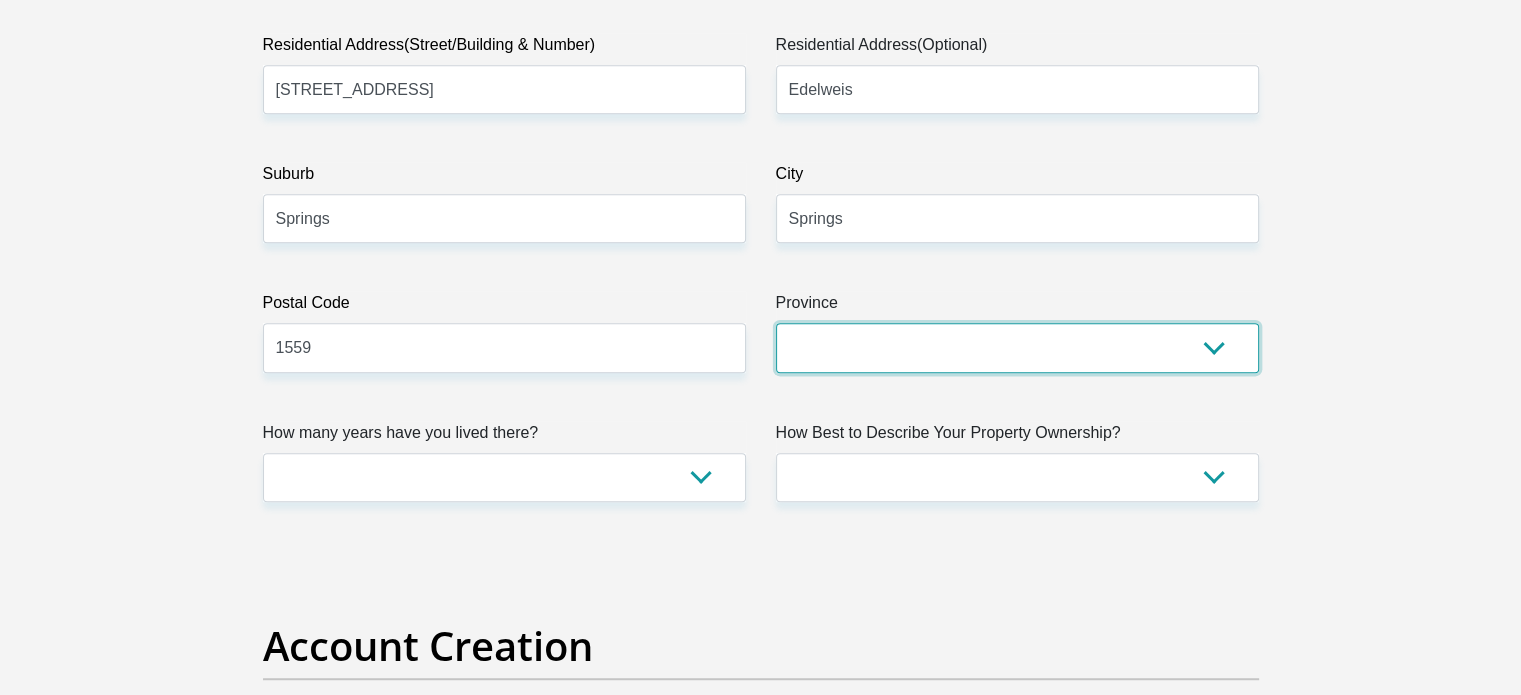 click on "Eastern Cape
Free State
Gauteng
KwaZulu-Natal
Limpopo
Mpumalanga
Northern Cape
North West
Western Cape" at bounding box center (1017, 347) 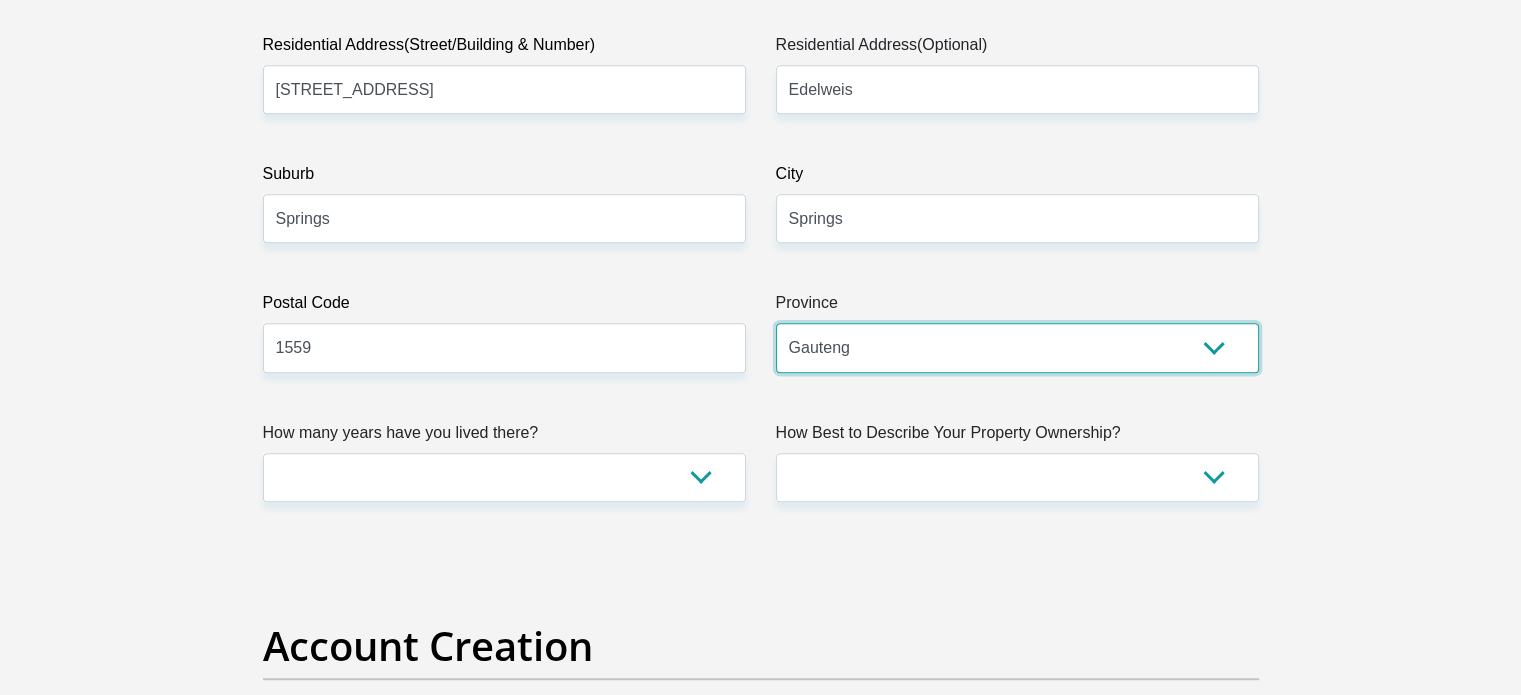click on "Eastern Cape
Free State
Gauteng
KwaZulu-Natal
Limpopo
Mpumalanga
Northern Cape
North West
Western Cape" at bounding box center (1017, 347) 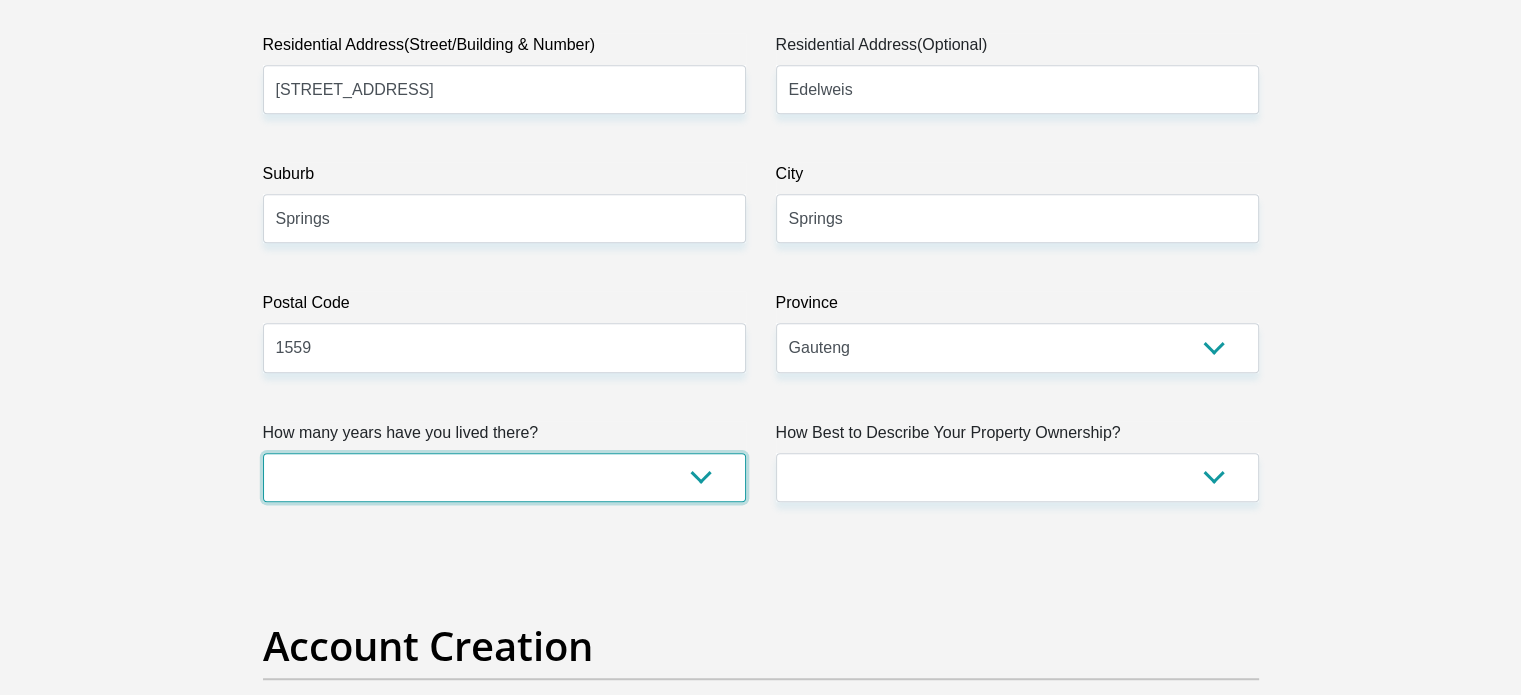 click on "less than 1 year
1-3 years
3-5 years
5+ years" at bounding box center [504, 477] 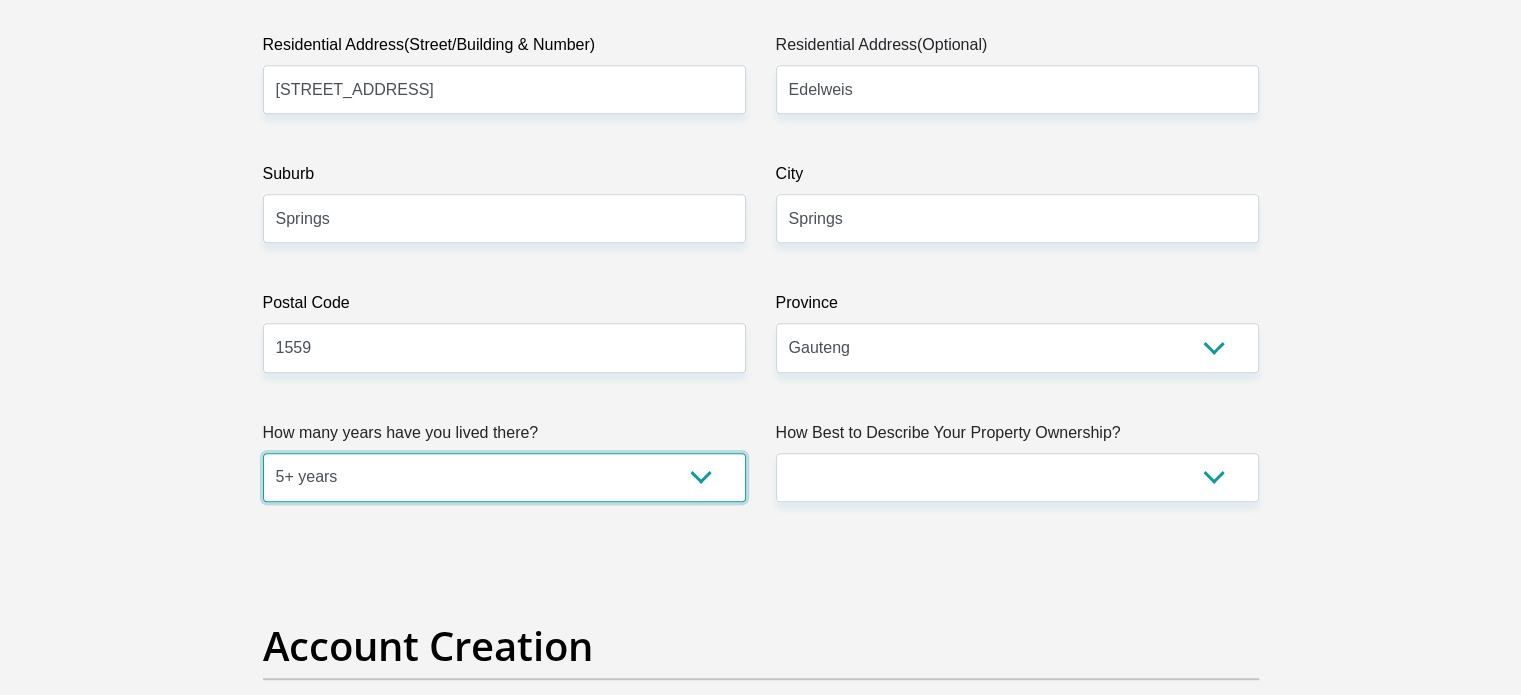 click on "less than 1 year
1-3 years
3-5 years
5+ years" at bounding box center [504, 477] 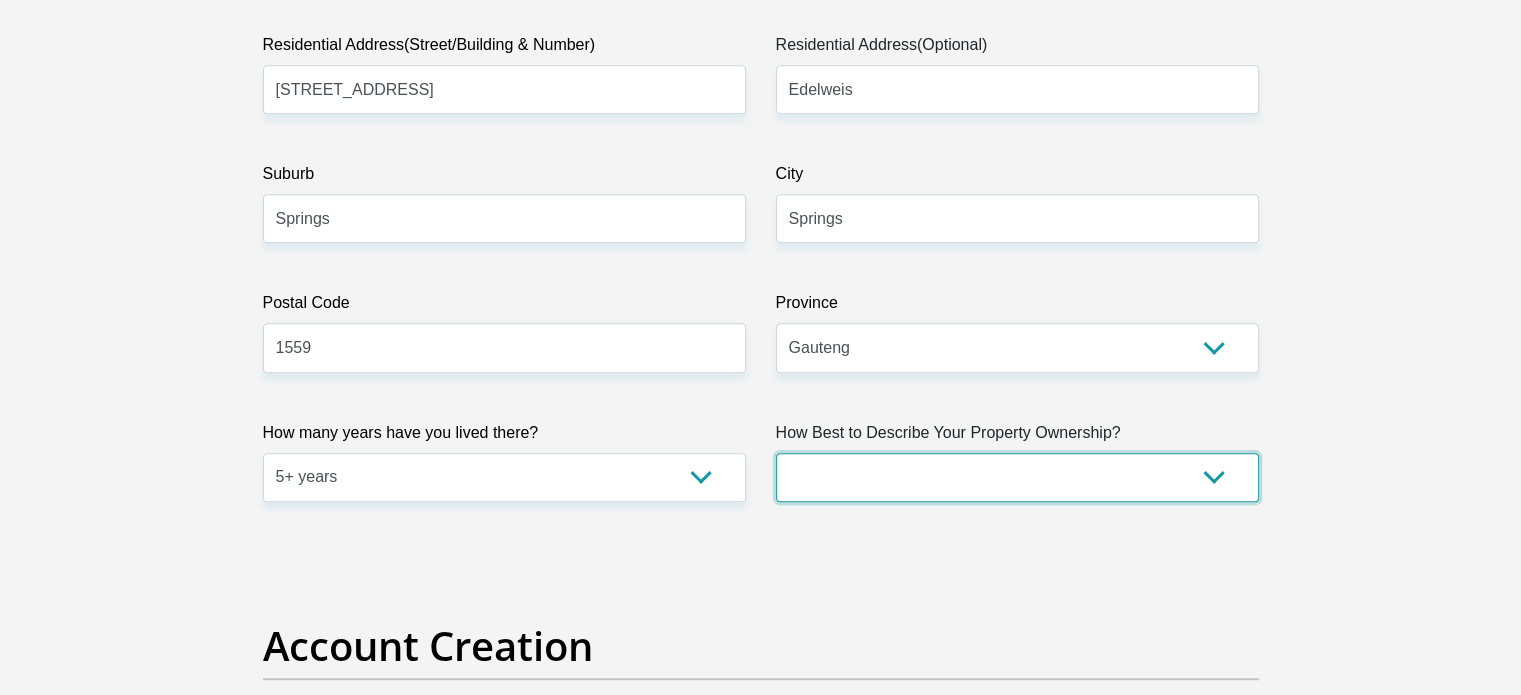 click on "Owned
Rented
Family Owned
Company Dwelling" at bounding box center (1017, 477) 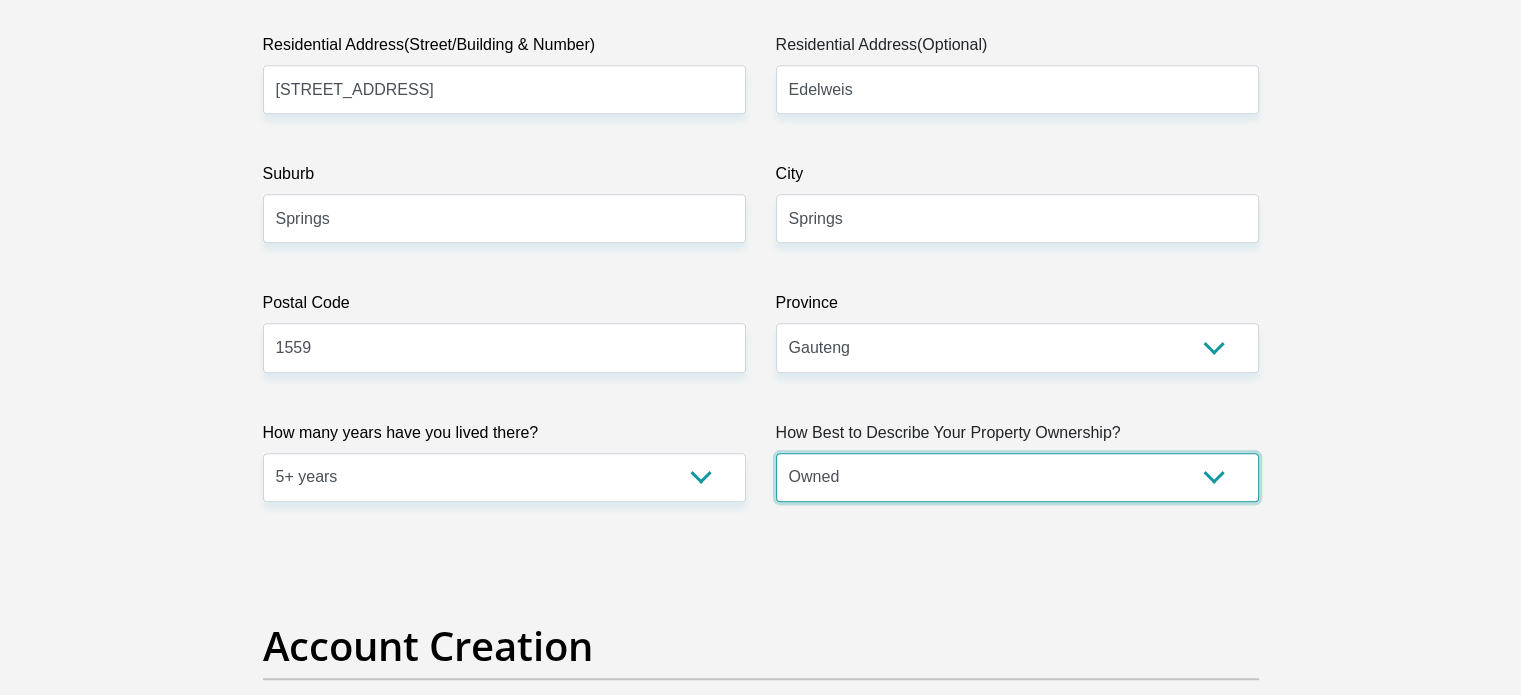 click on "Owned
Rented
Family Owned
Company Dwelling" at bounding box center (1017, 477) 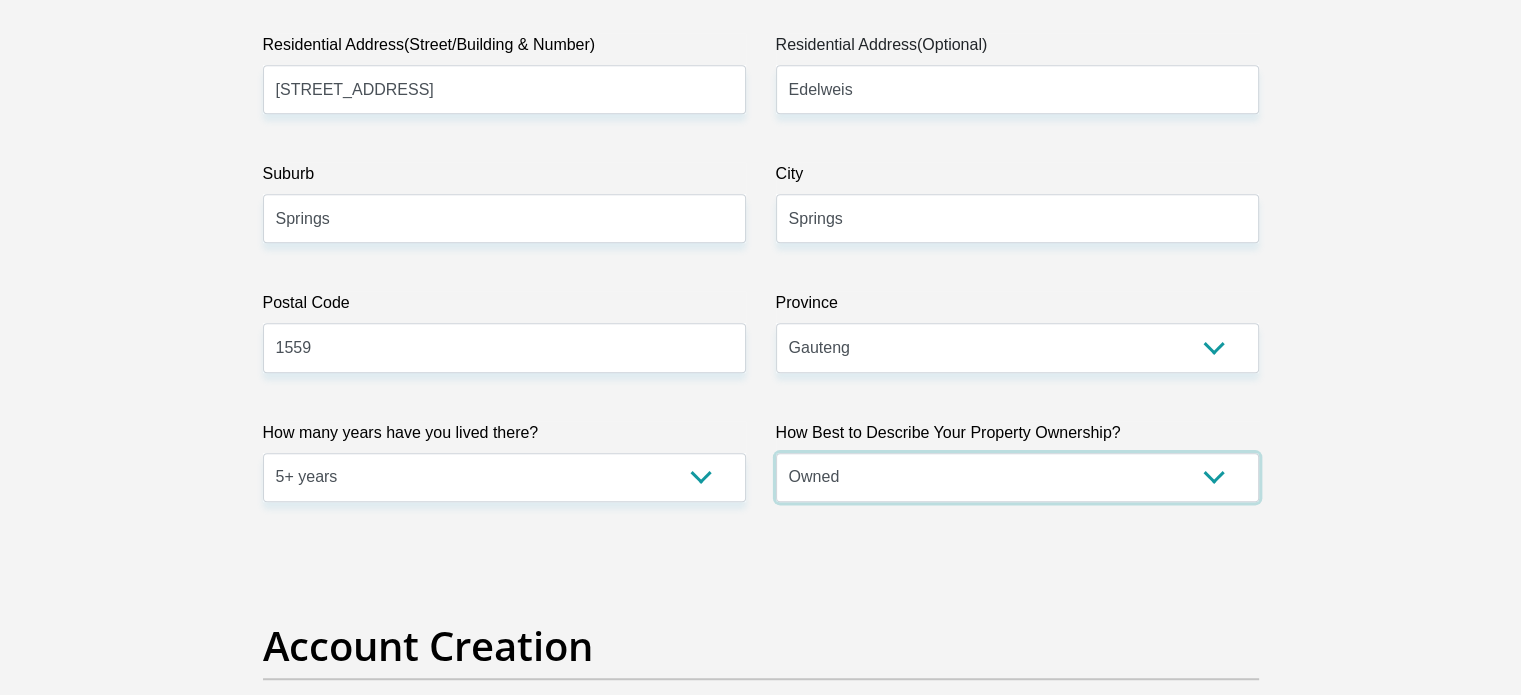 click on "Owned
Rented
Family Owned
Company Dwelling" at bounding box center (1017, 477) 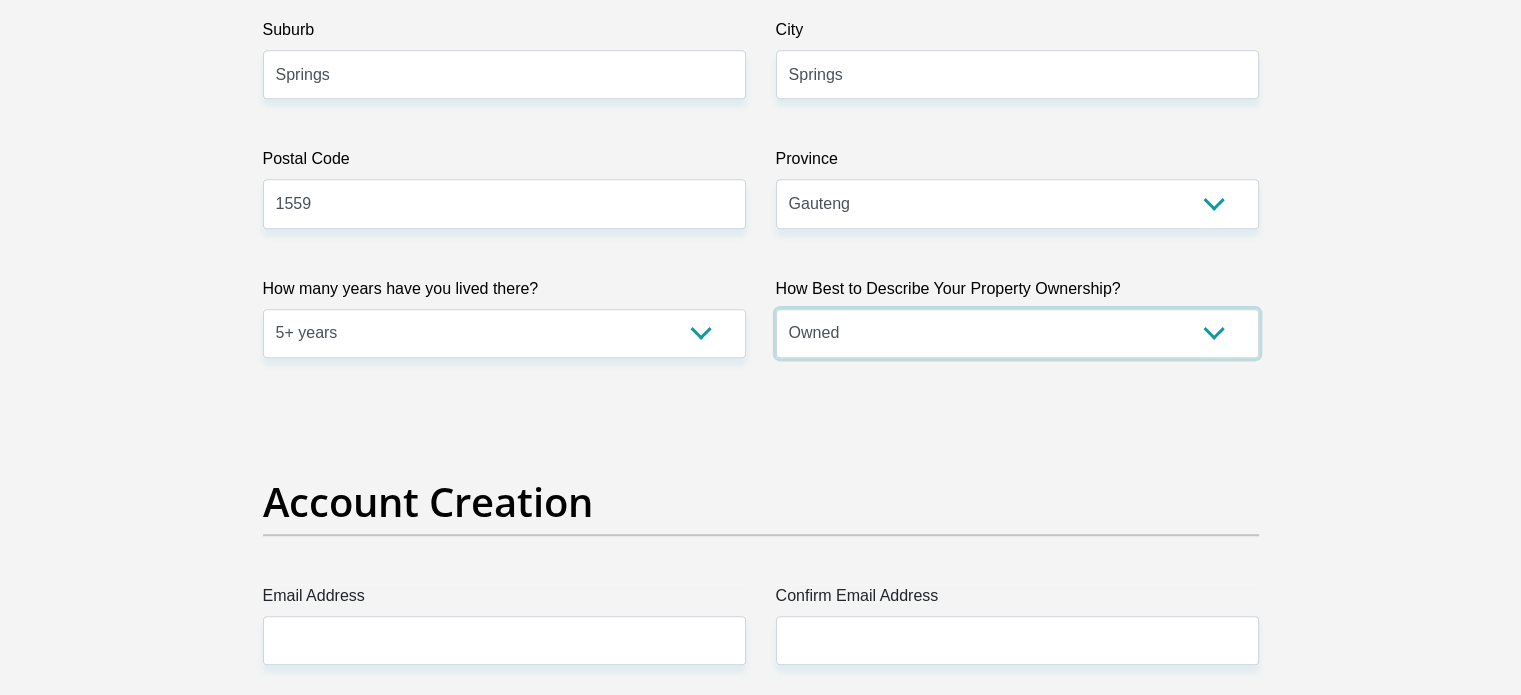 scroll, scrollTop: 1600, scrollLeft: 0, axis: vertical 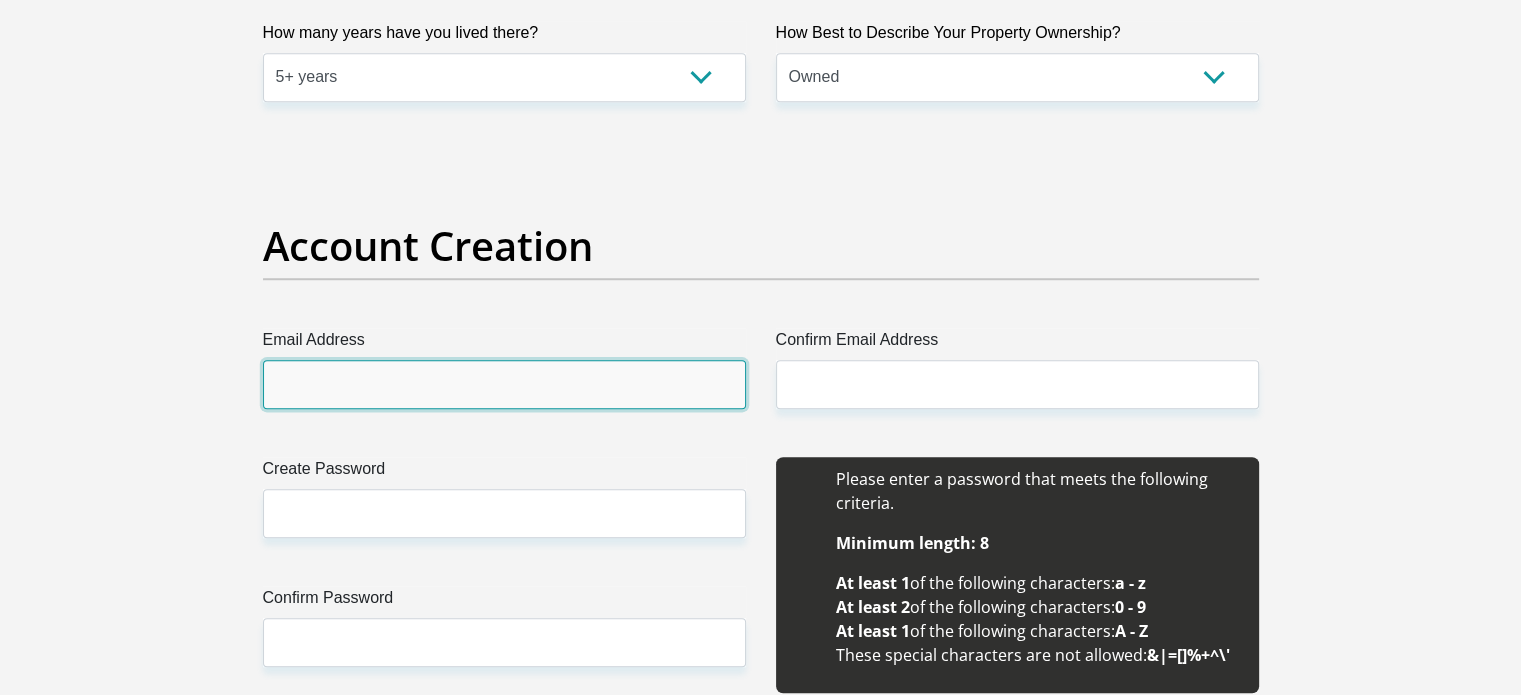 click on "Email Address" at bounding box center (504, 384) 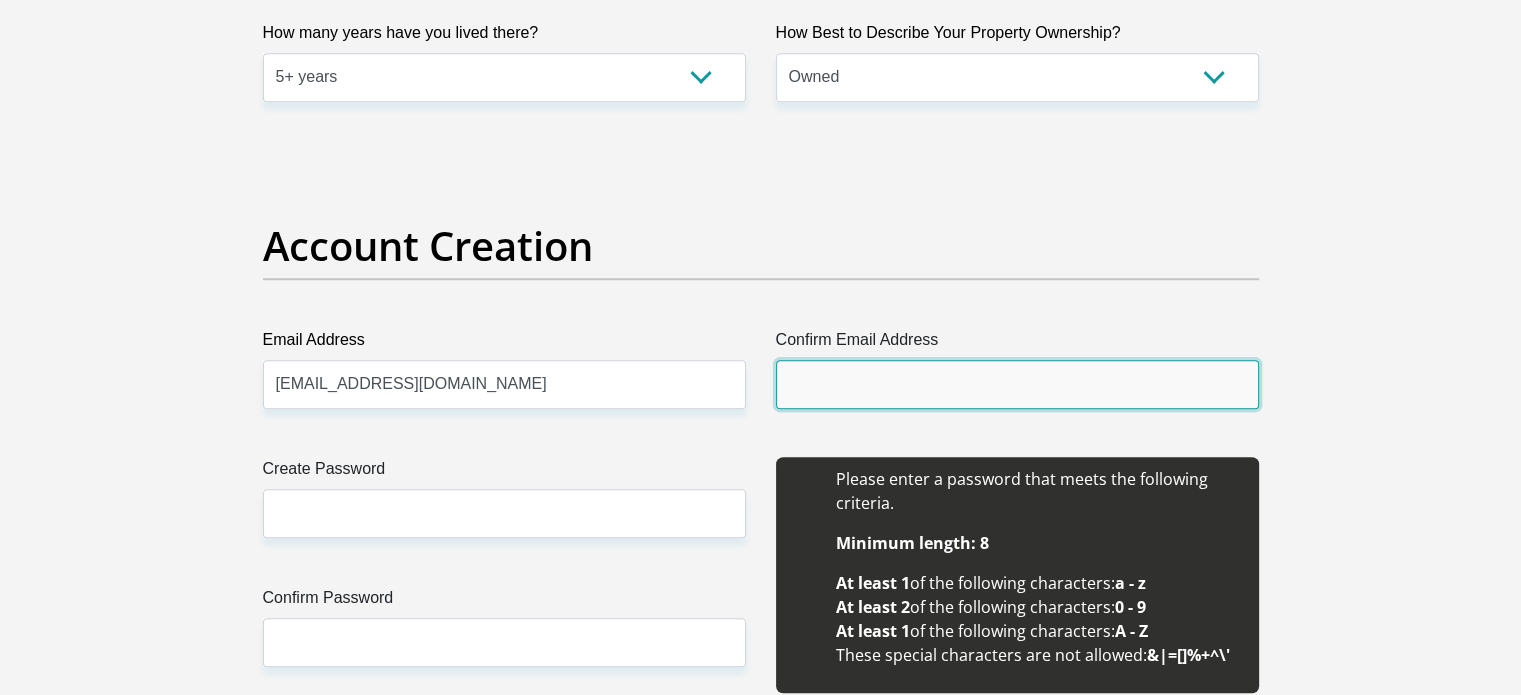 click on "Confirm Email Address" at bounding box center [1017, 384] 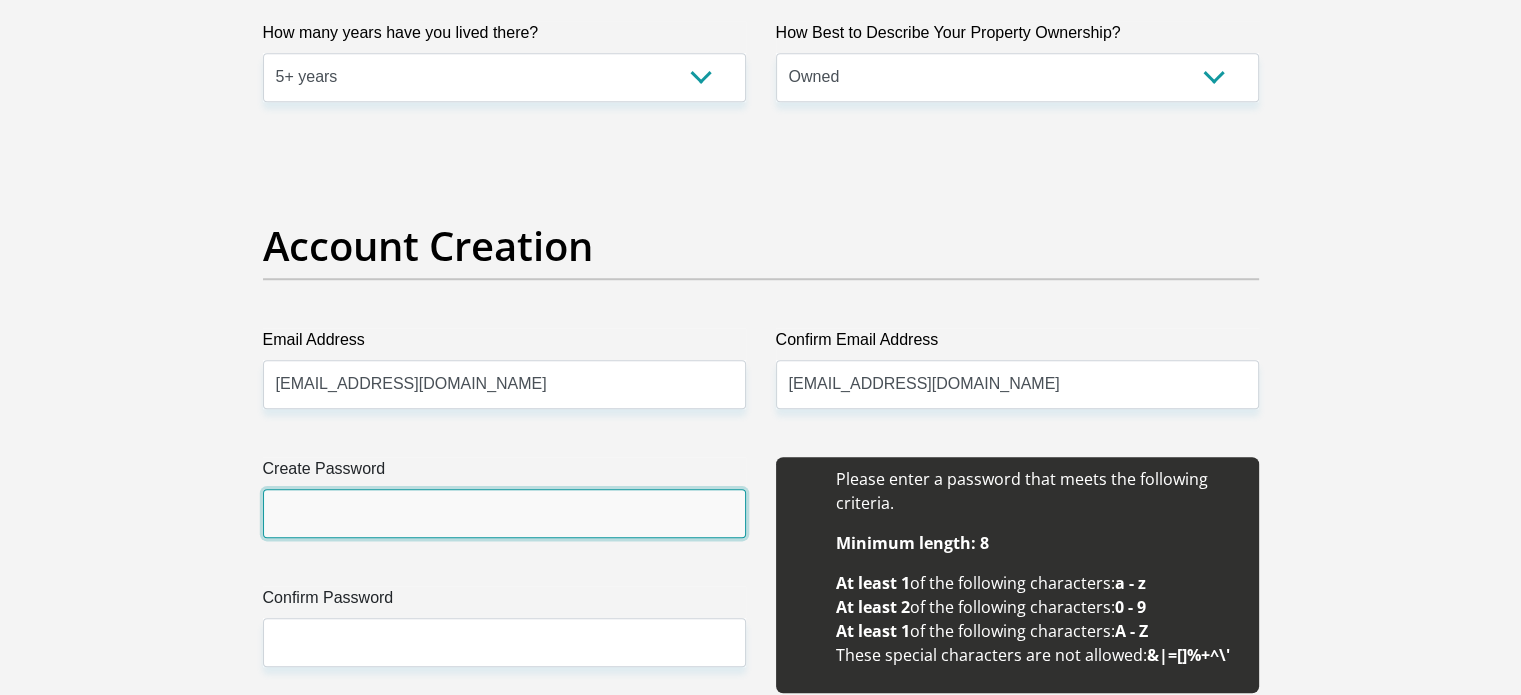 click on "Create Password" at bounding box center (504, 513) 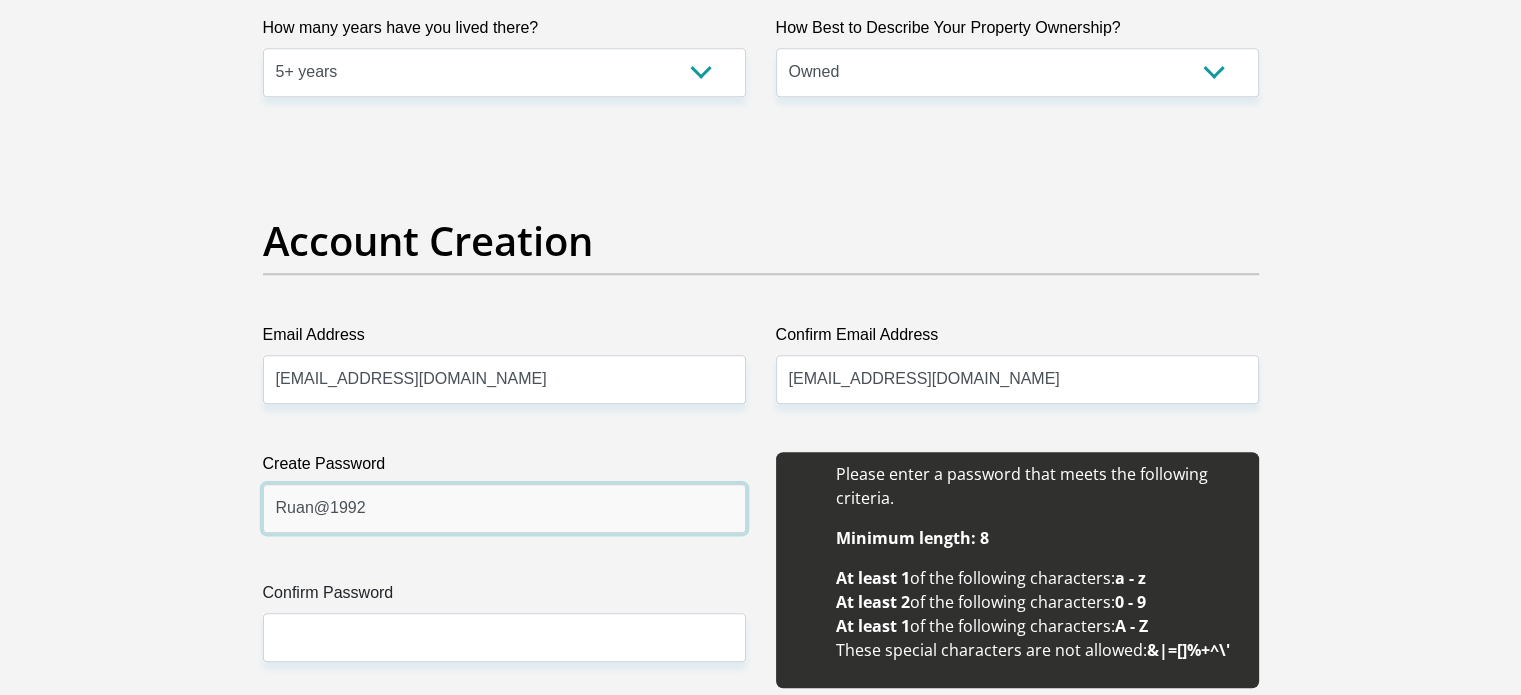 scroll, scrollTop: 1800, scrollLeft: 0, axis: vertical 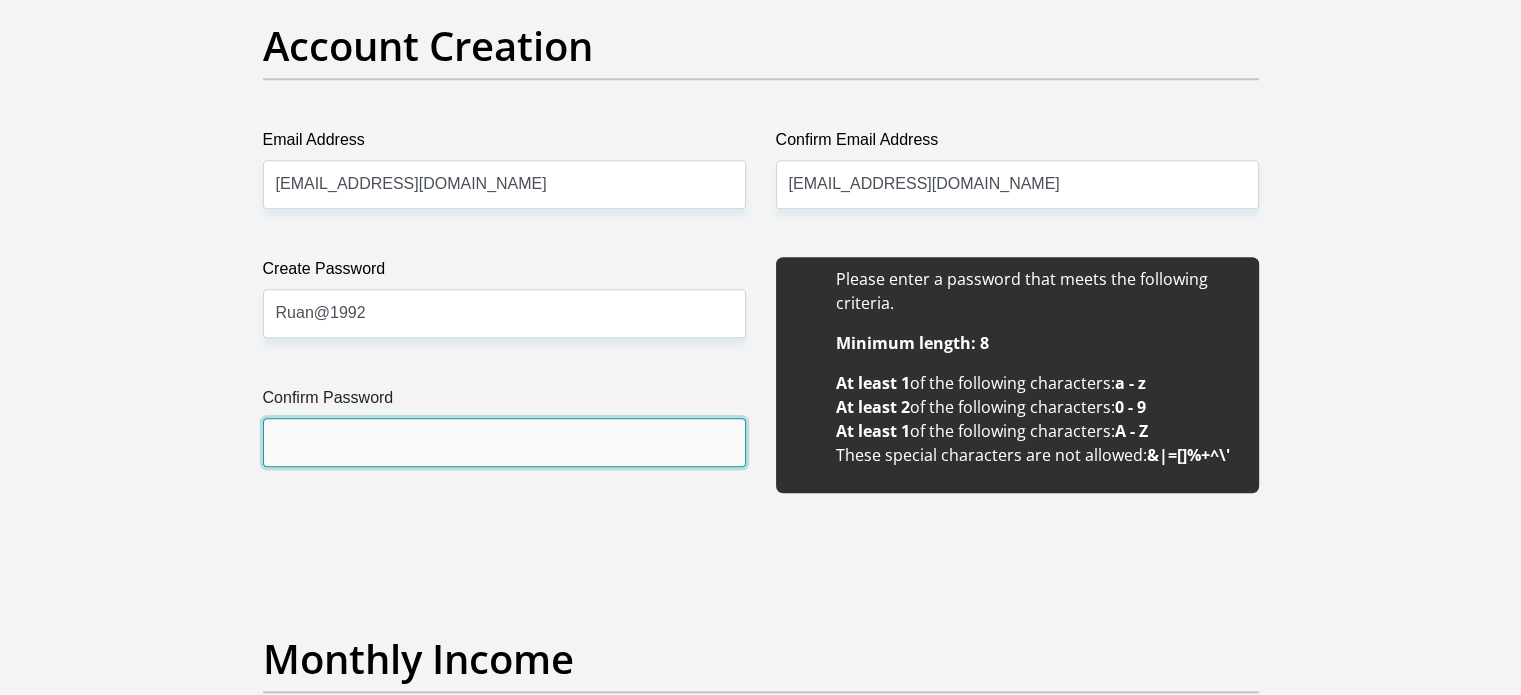 click on "Confirm Password" at bounding box center [504, 442] 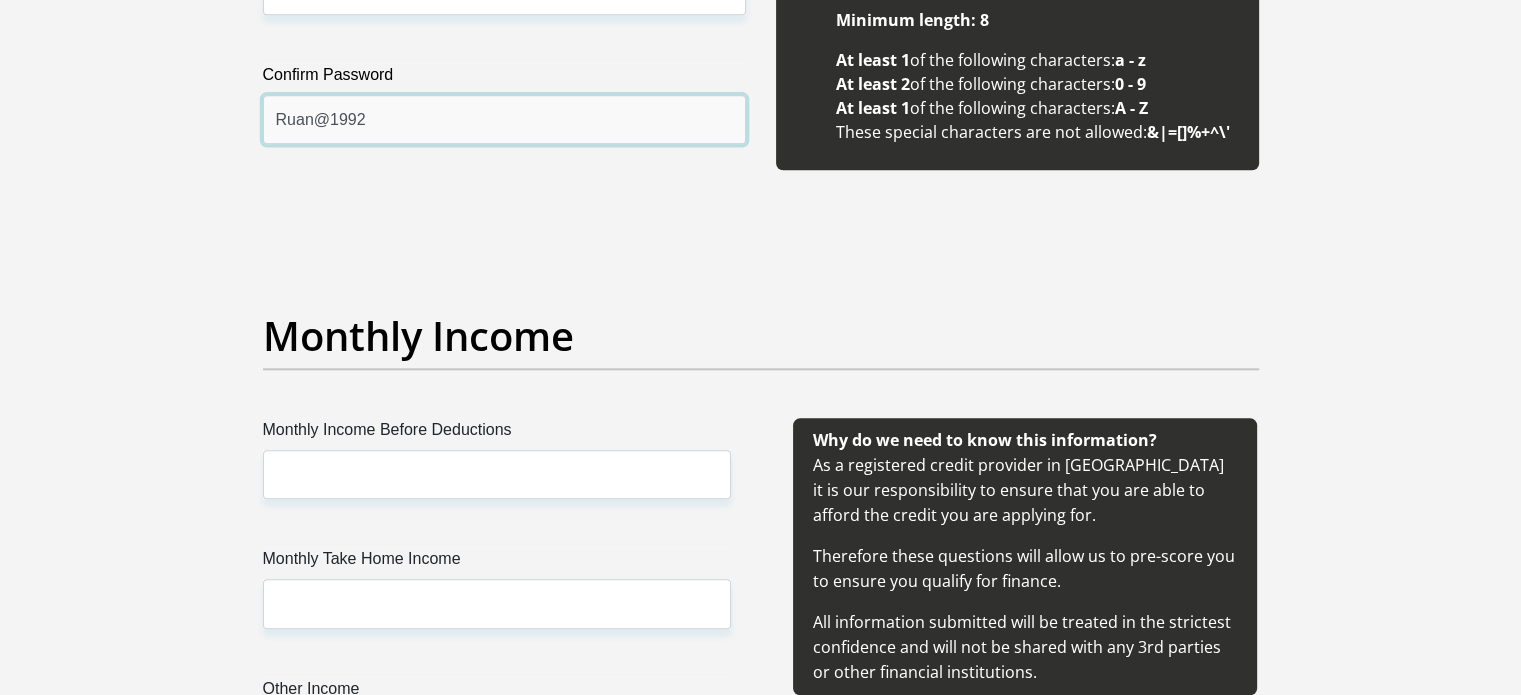 scroll, scrollTop: 2200, scrollLeft: 0, axis: vertical 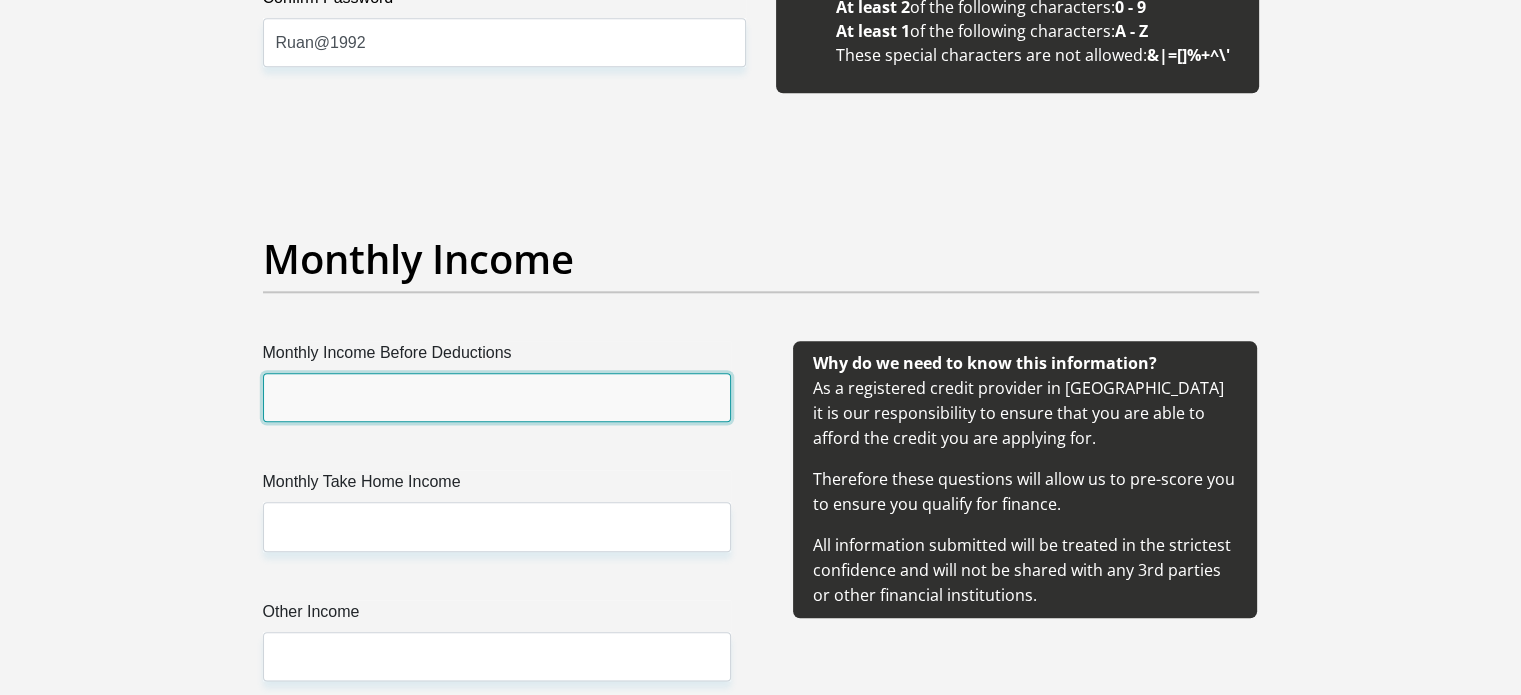 click on "Monthly Income Before Deductions" at bounding box center (497, 397) 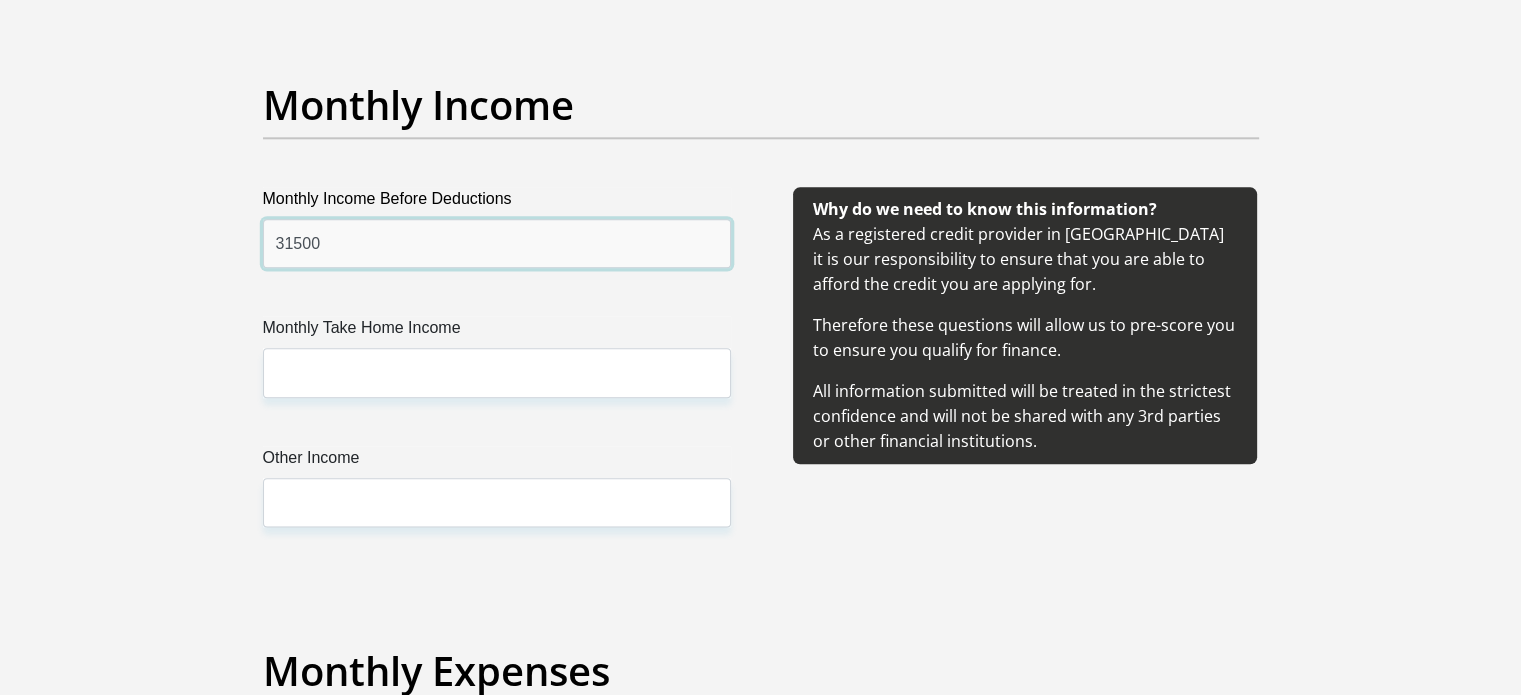 scroll, scrollTop: 2400, scrollLeft: 0, axis: vertical 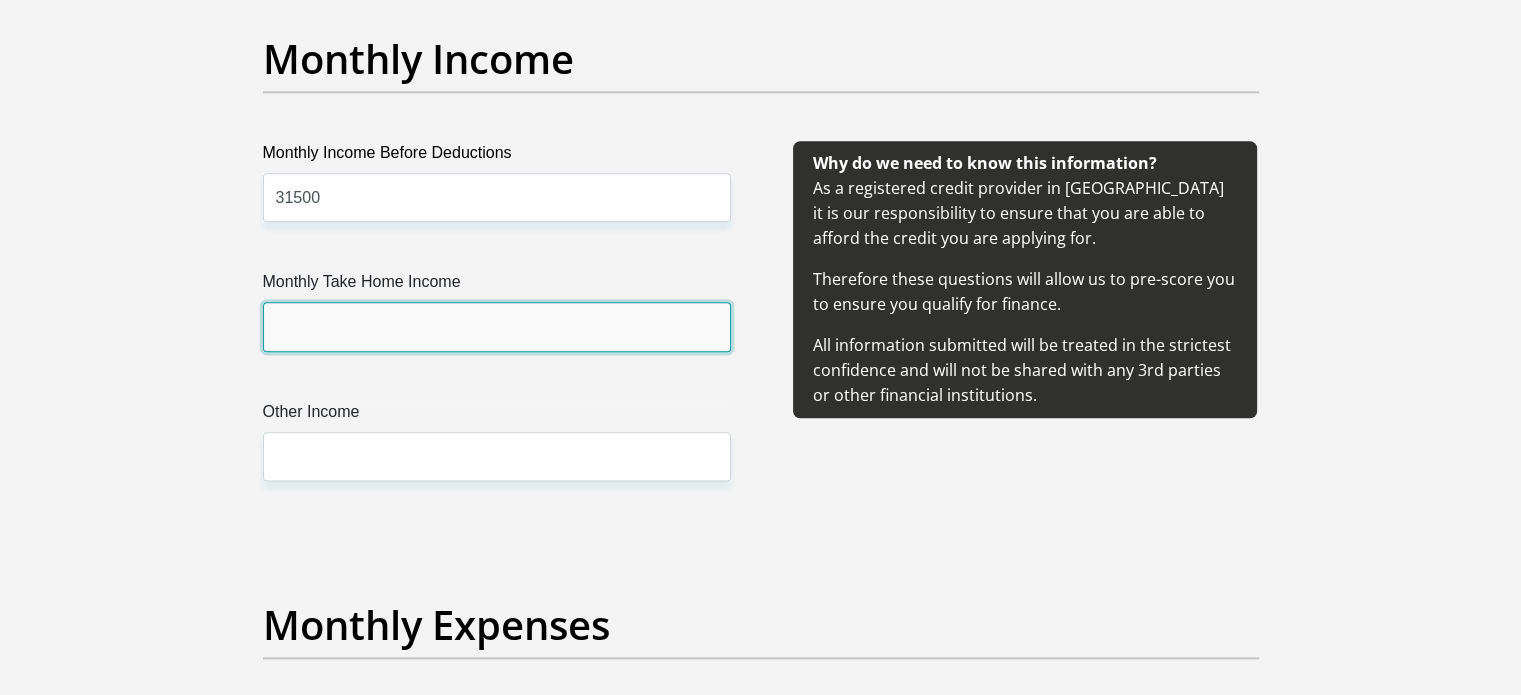 click on "Monthly Take Home Income" at bounding box center (497, 326) 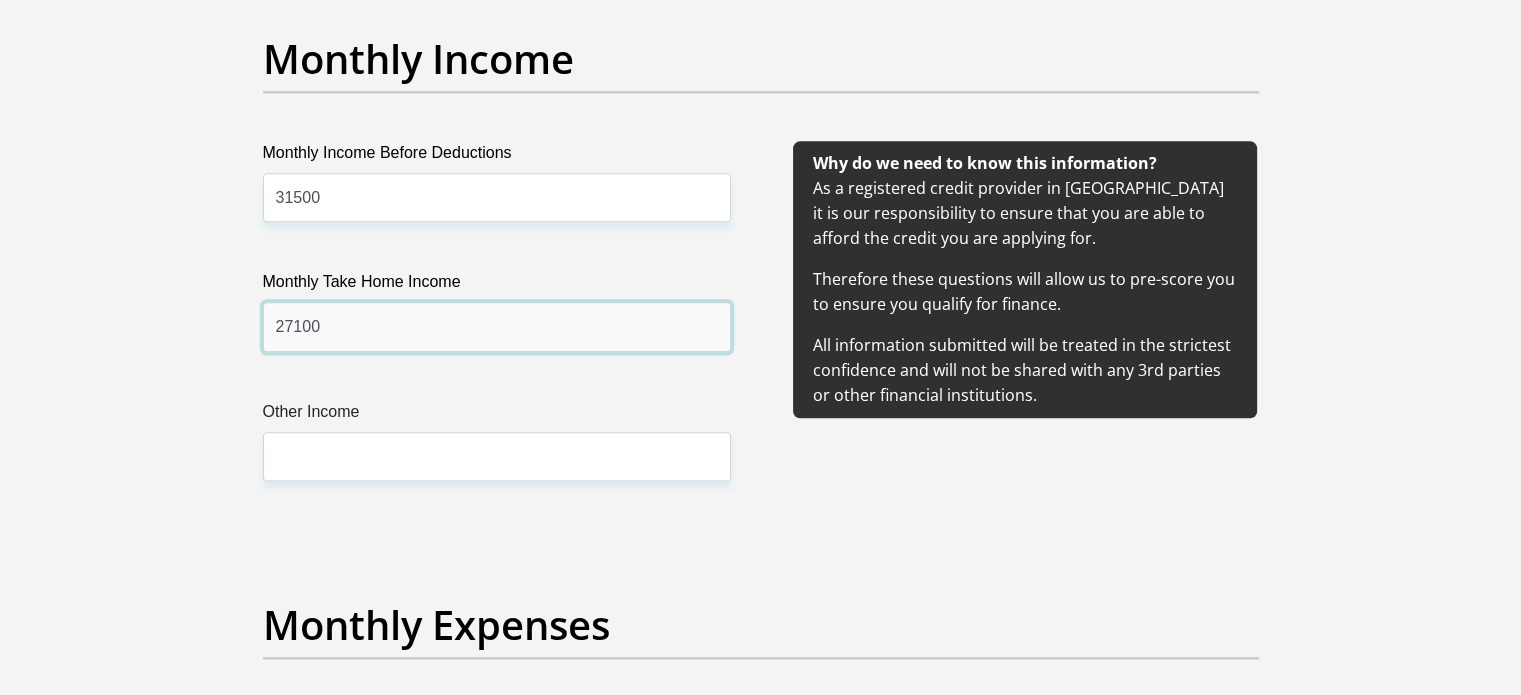 type on "27100" 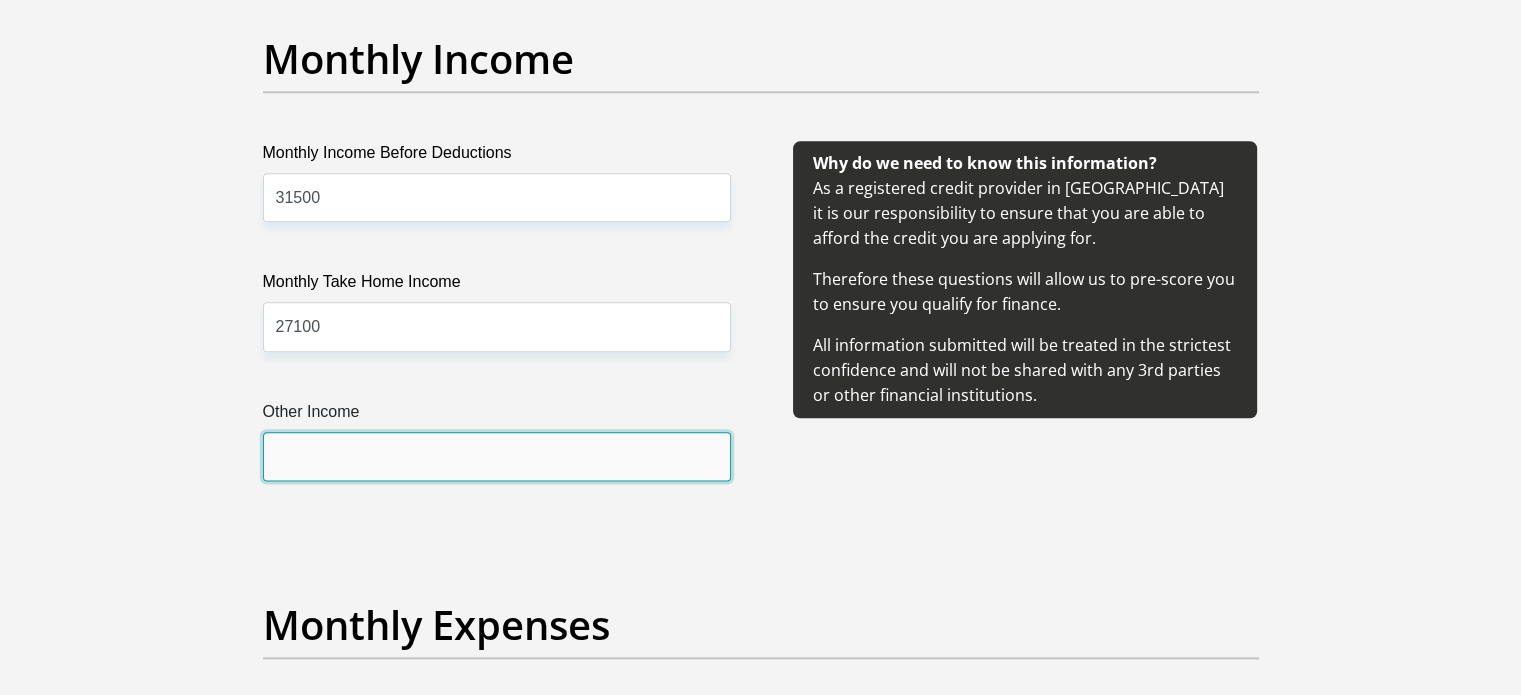 click on "Other Income" at bounding box center [497, 456] 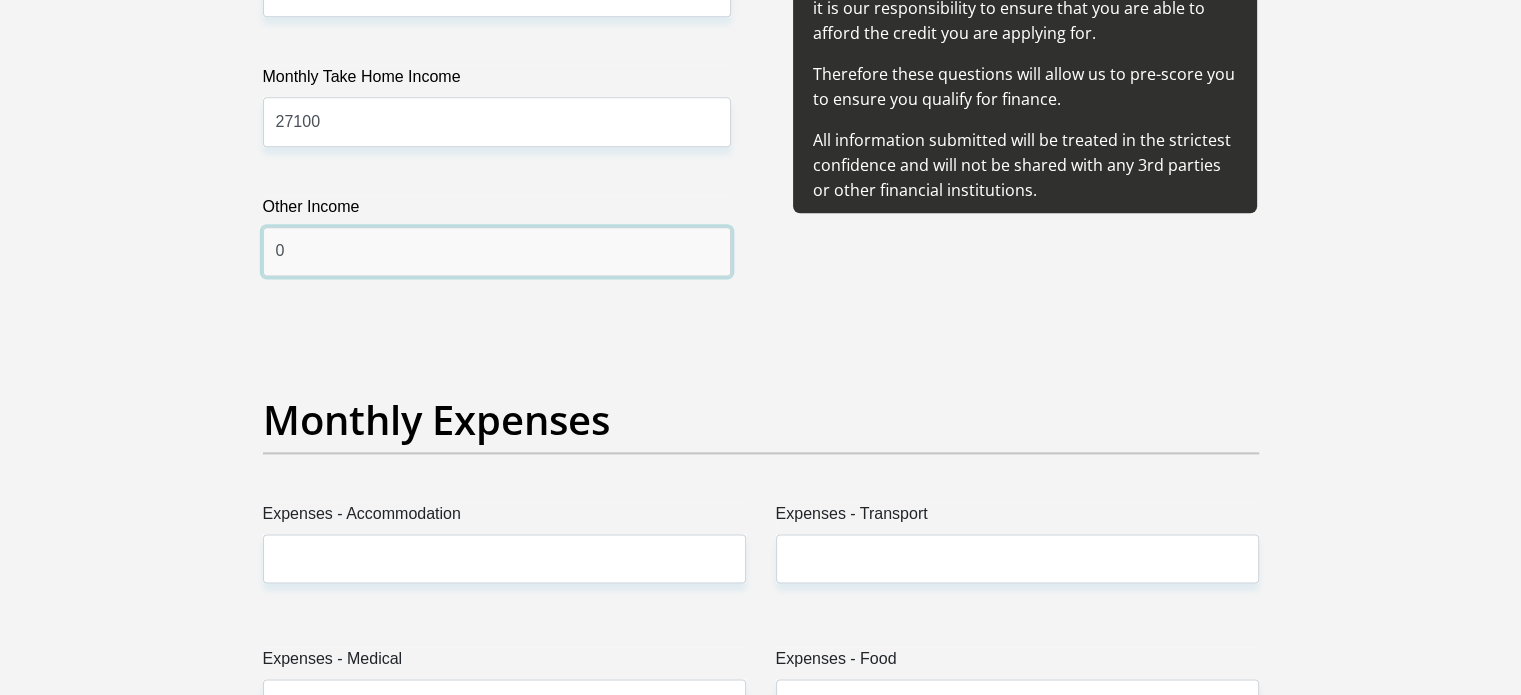 scroll, scrollTop: 2900, scrollLeft: 0, axis: vertical 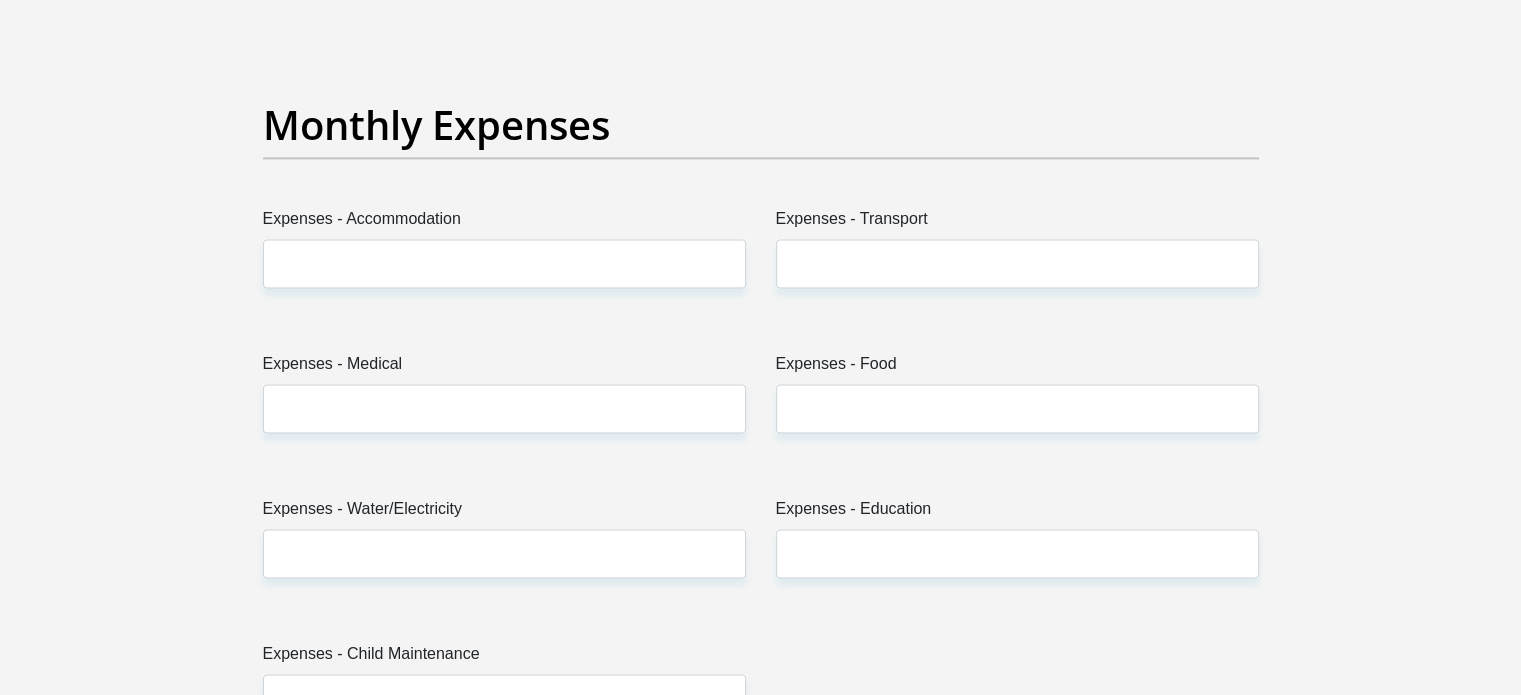 type on "0" 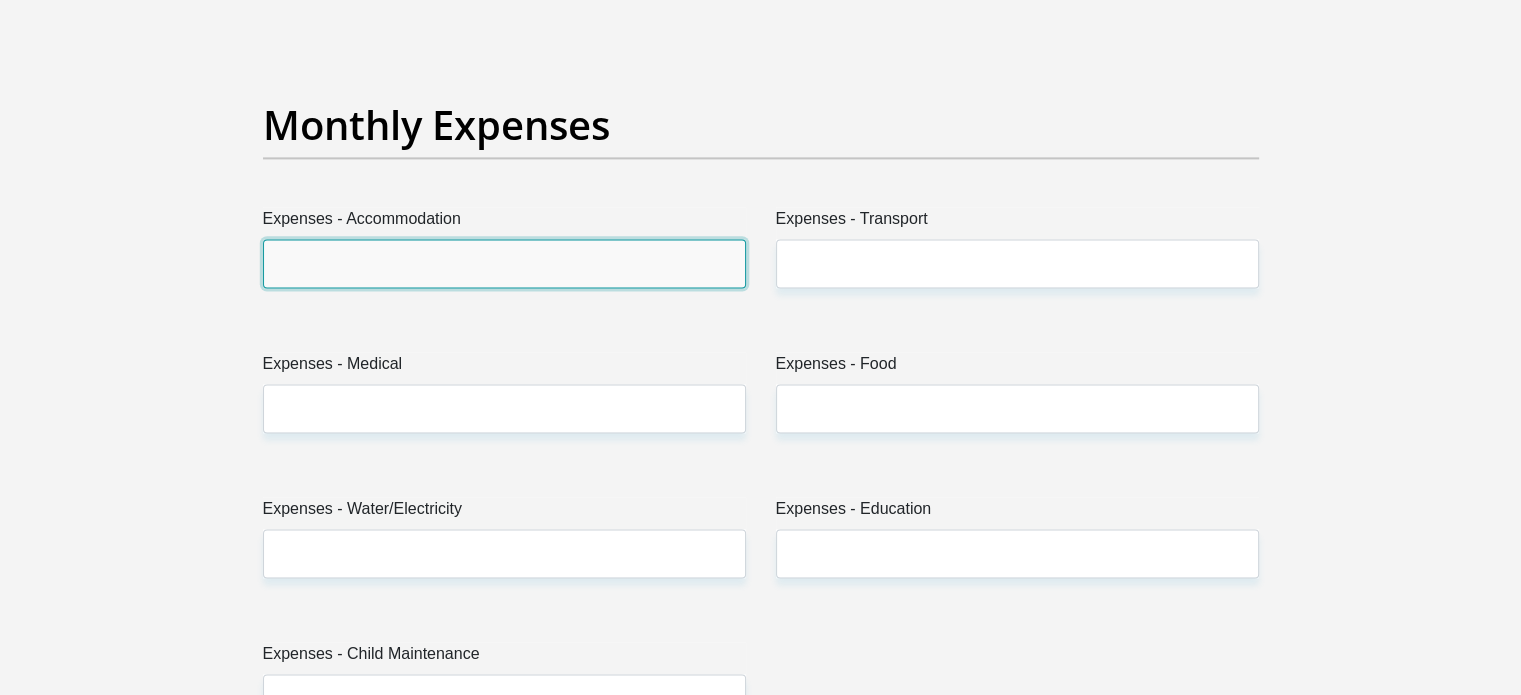 click on "Expenses - Accommodation" at bounding box center (504, 263) 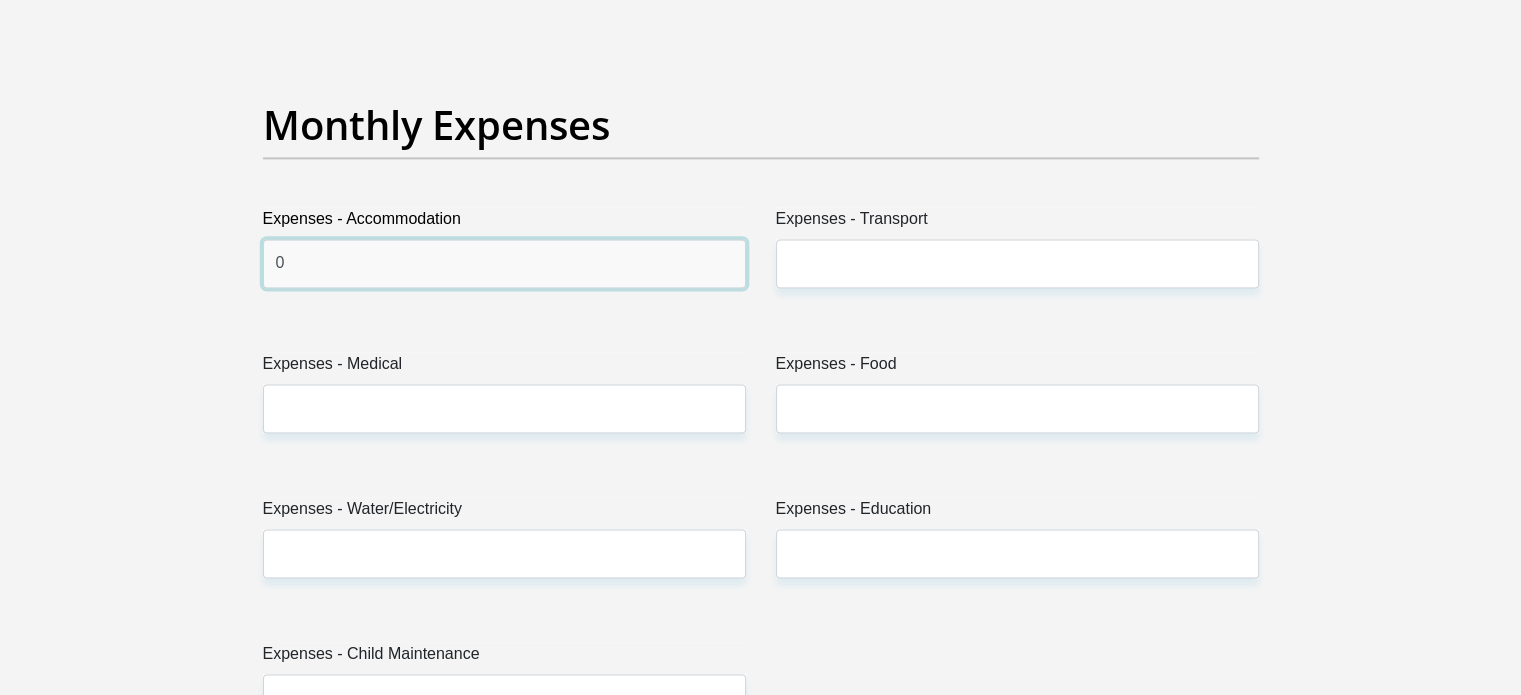 type on "0" 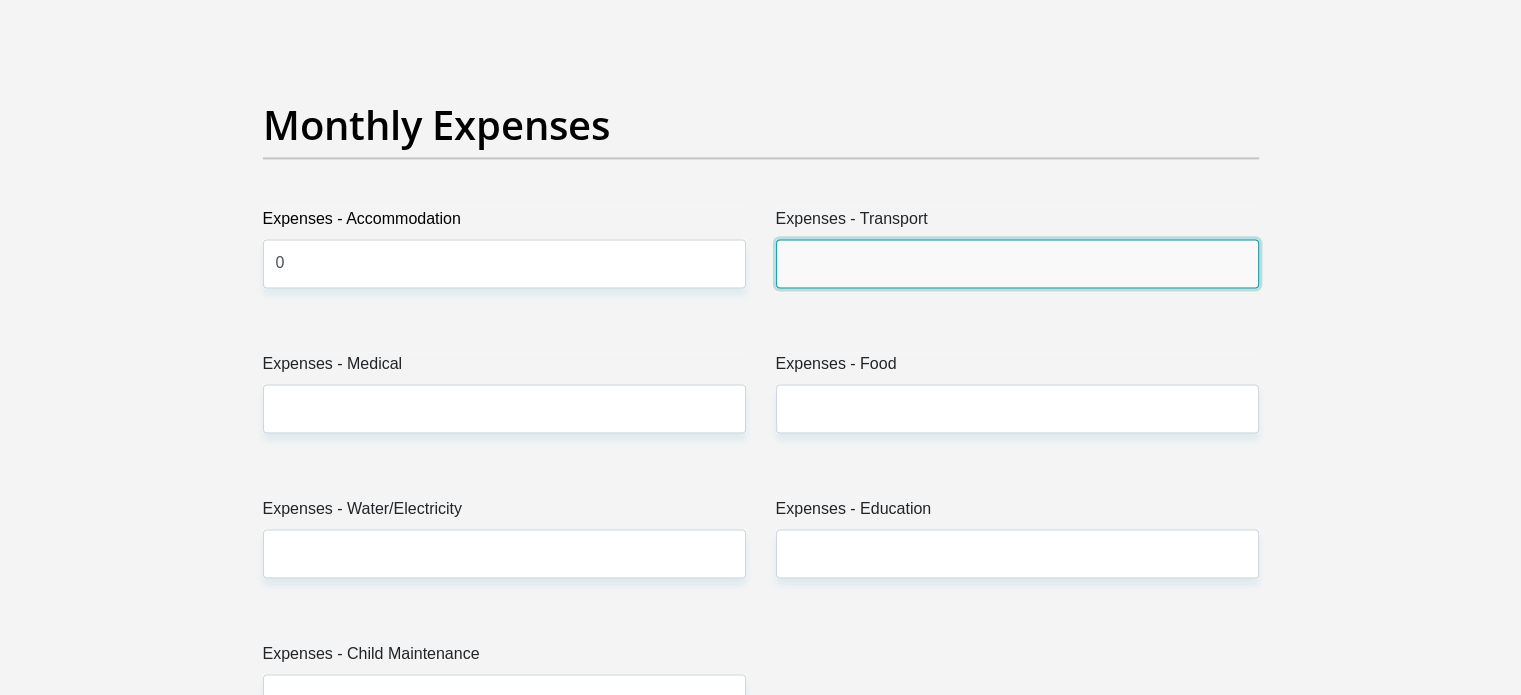 click on "Expenses - Transport" at bounding box center [1017, 263] 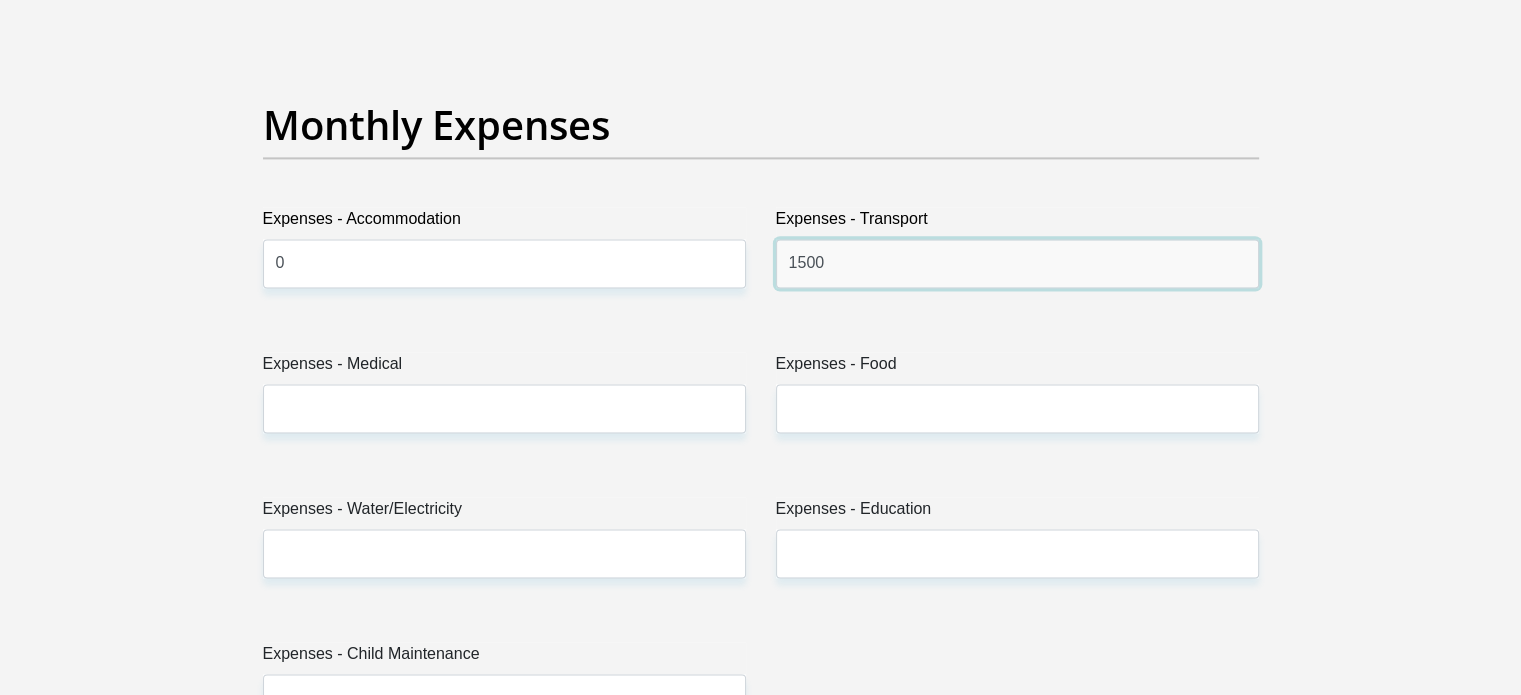 type on "1500" 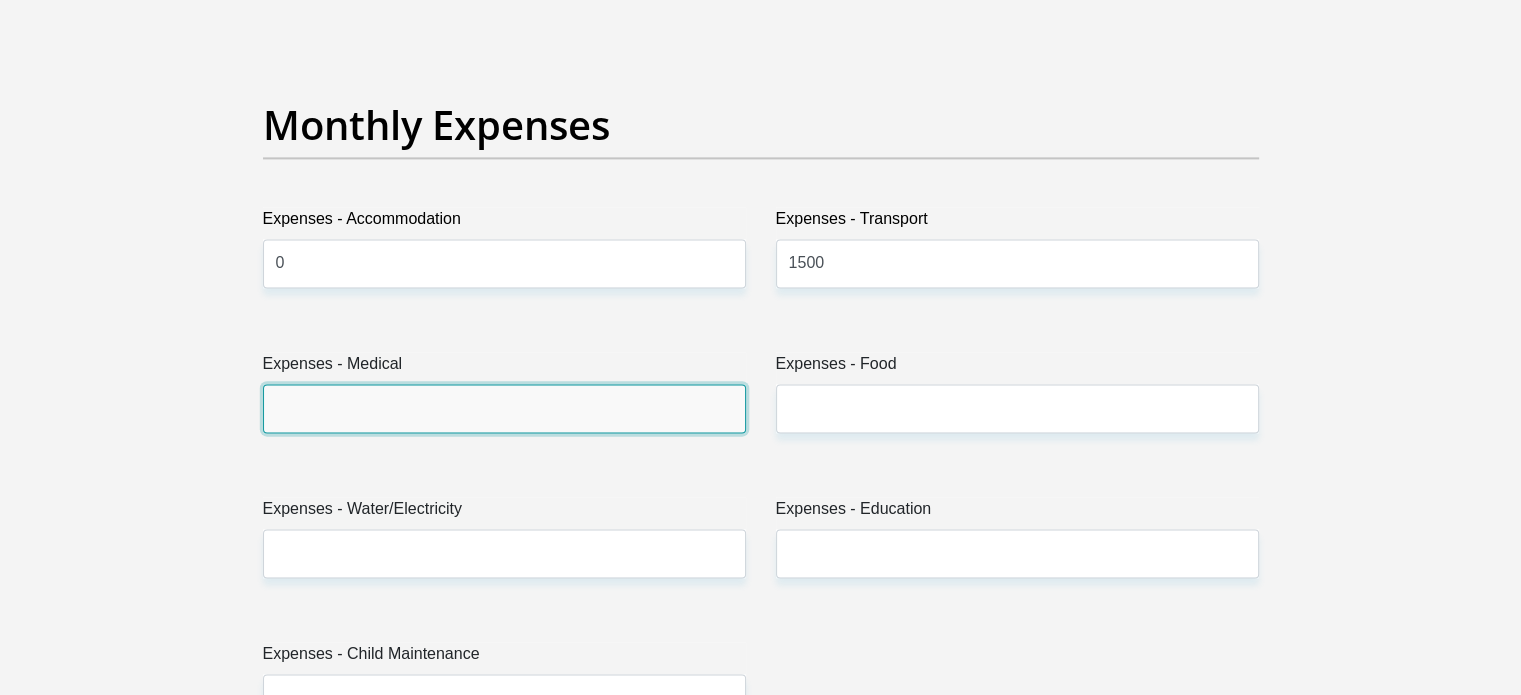 click on "Expenses - Medical" at bounding box center [504, 408] 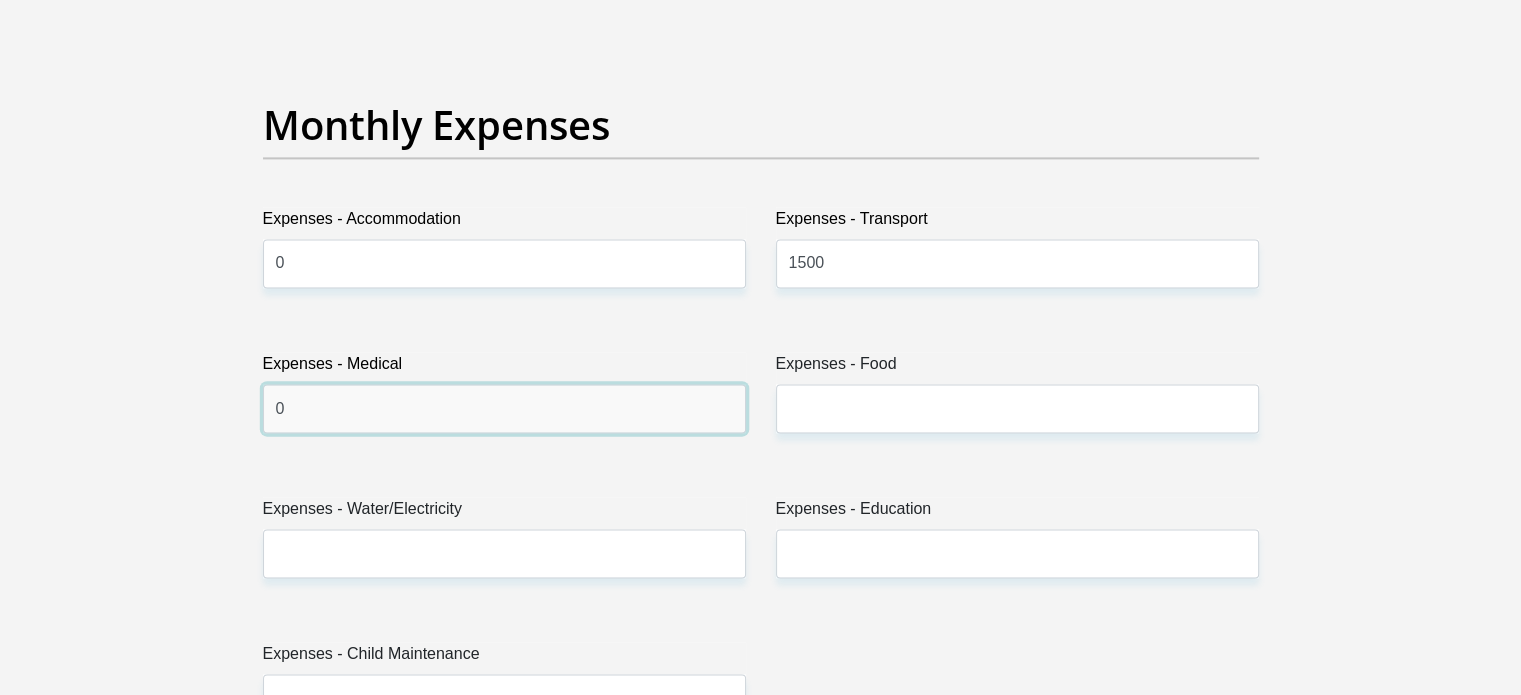 type on "0" 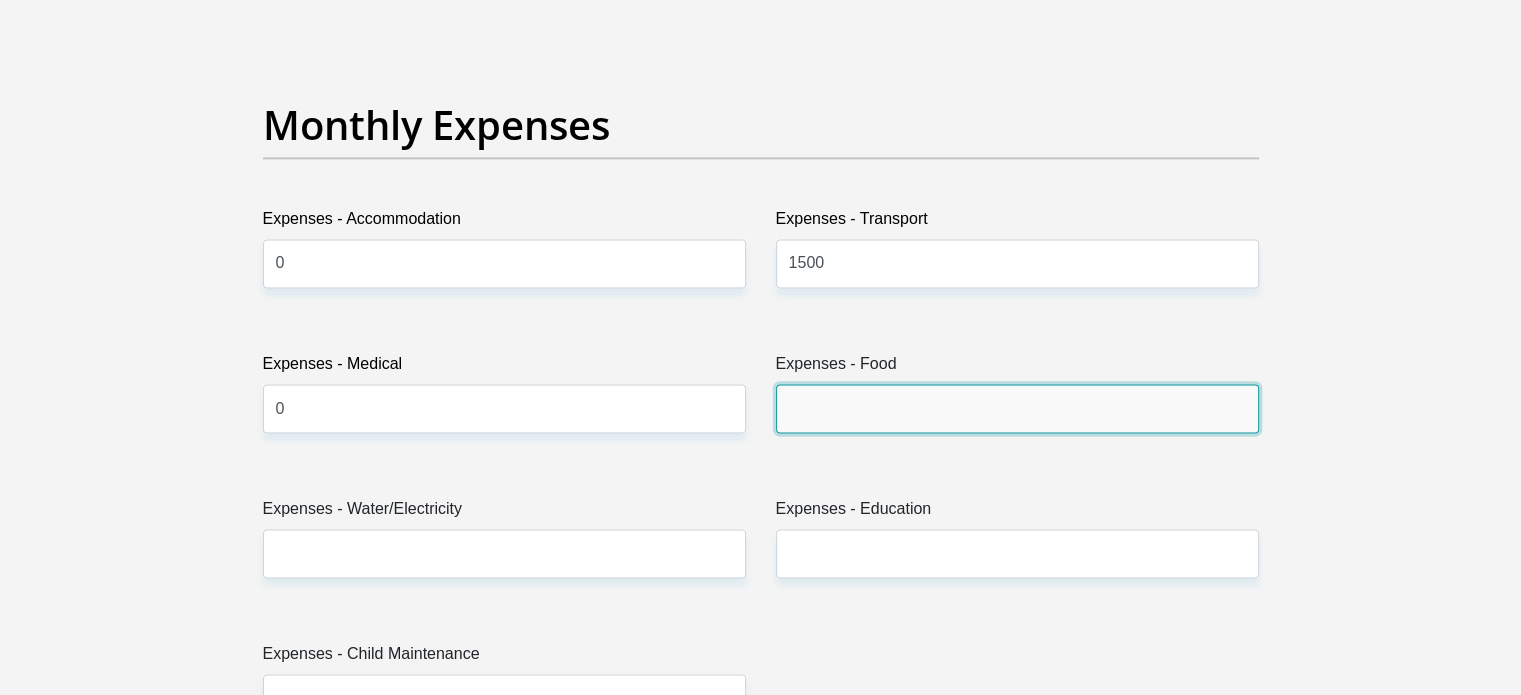 click on "Expenses - Food" at bounding box center [1017, 408] 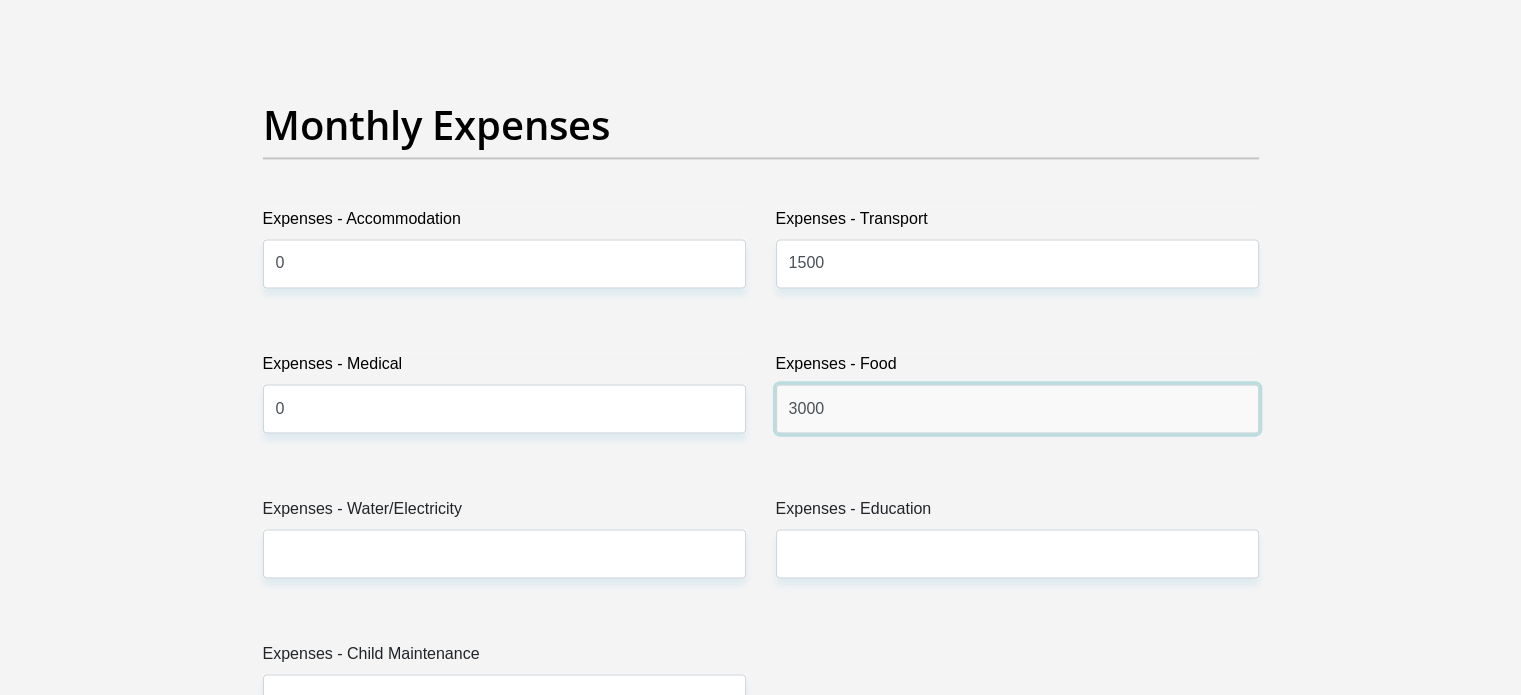 type on "3000" 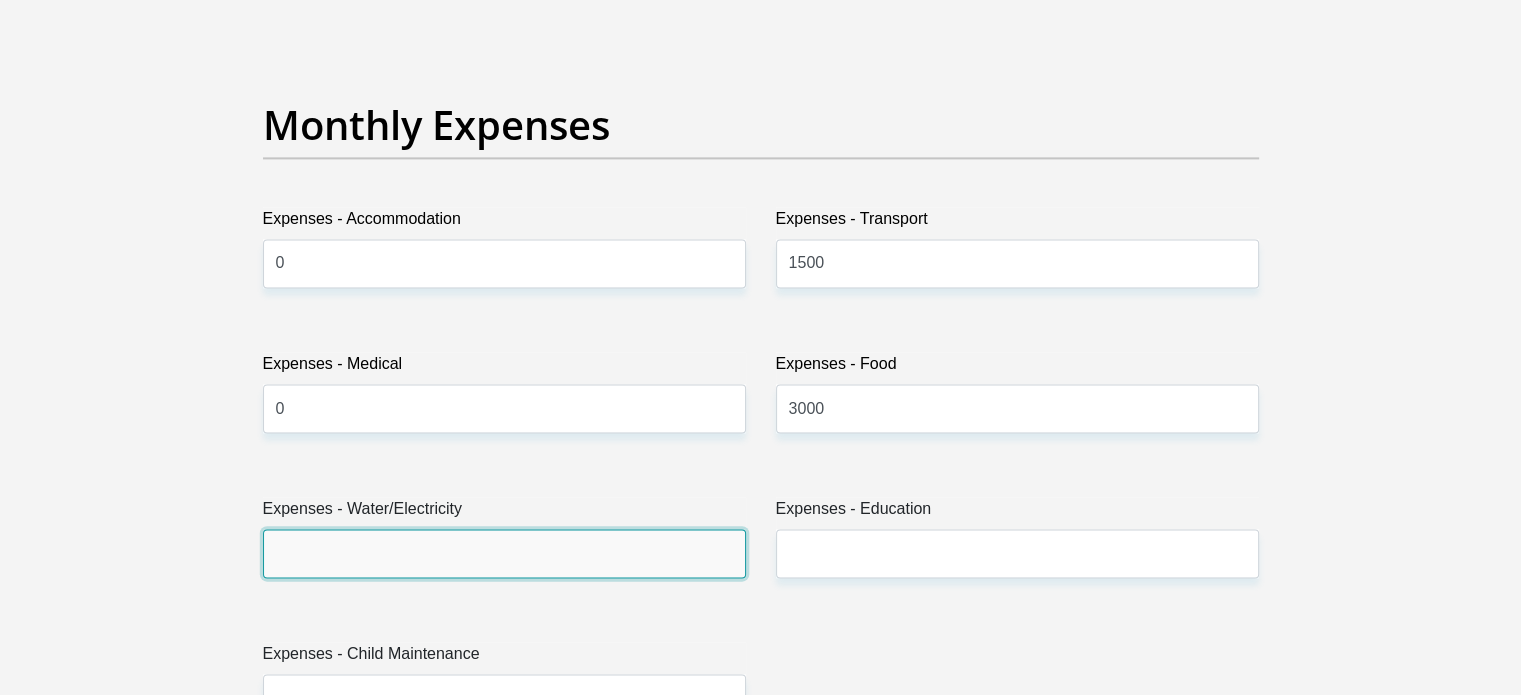 click on "Expenses - Water/Electricity" at bounding box center [504, 553] 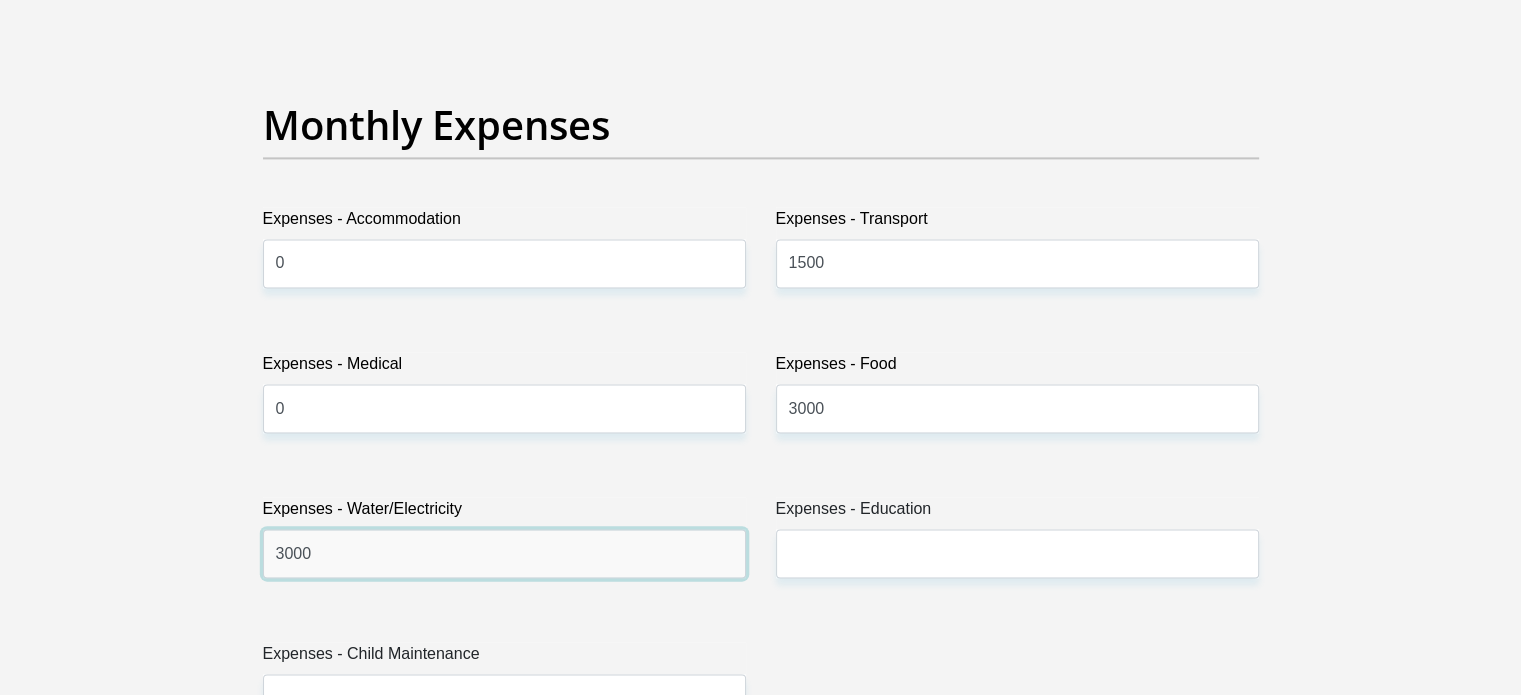 type on "3000" 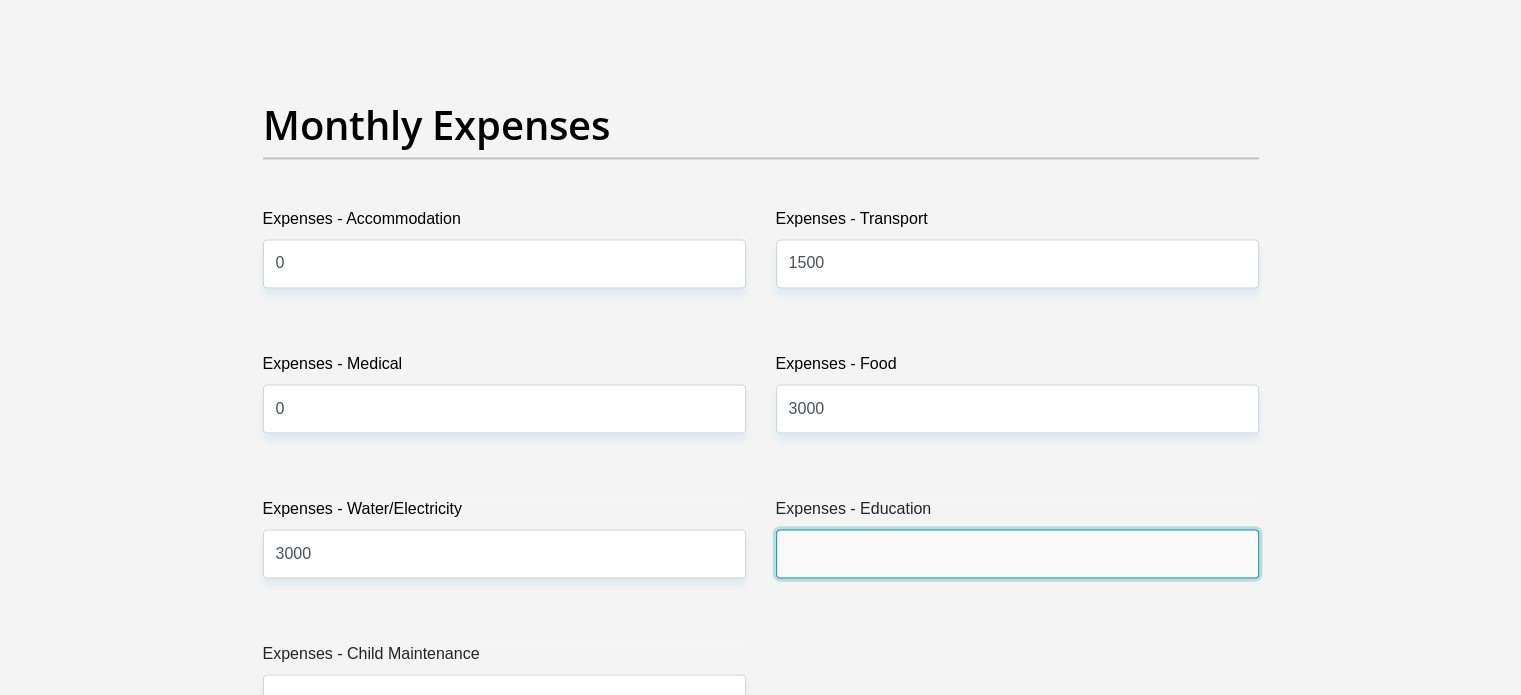 click on "Expenses - Education" at bounding box center (1017, 553) 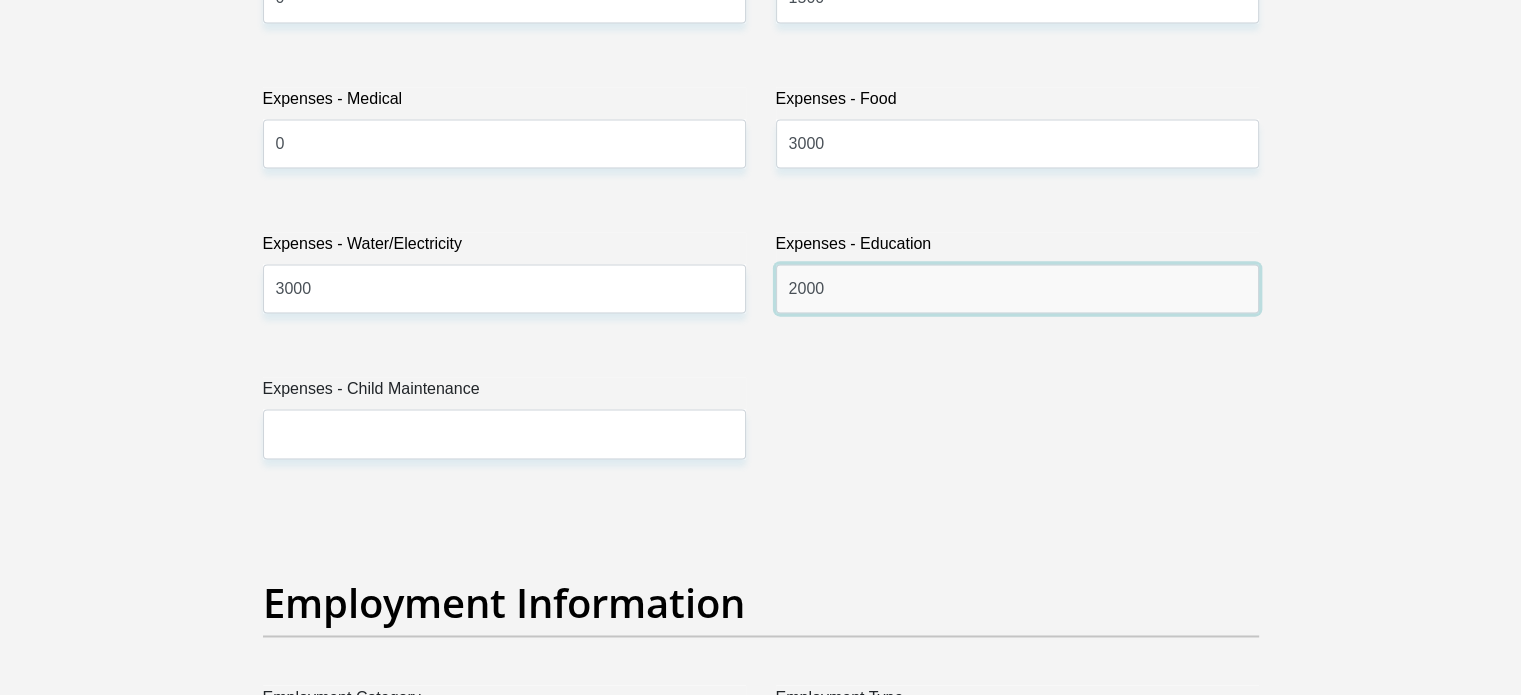 scroll, scrollTop: 3200, scrollLeft: 0, axis: vertical 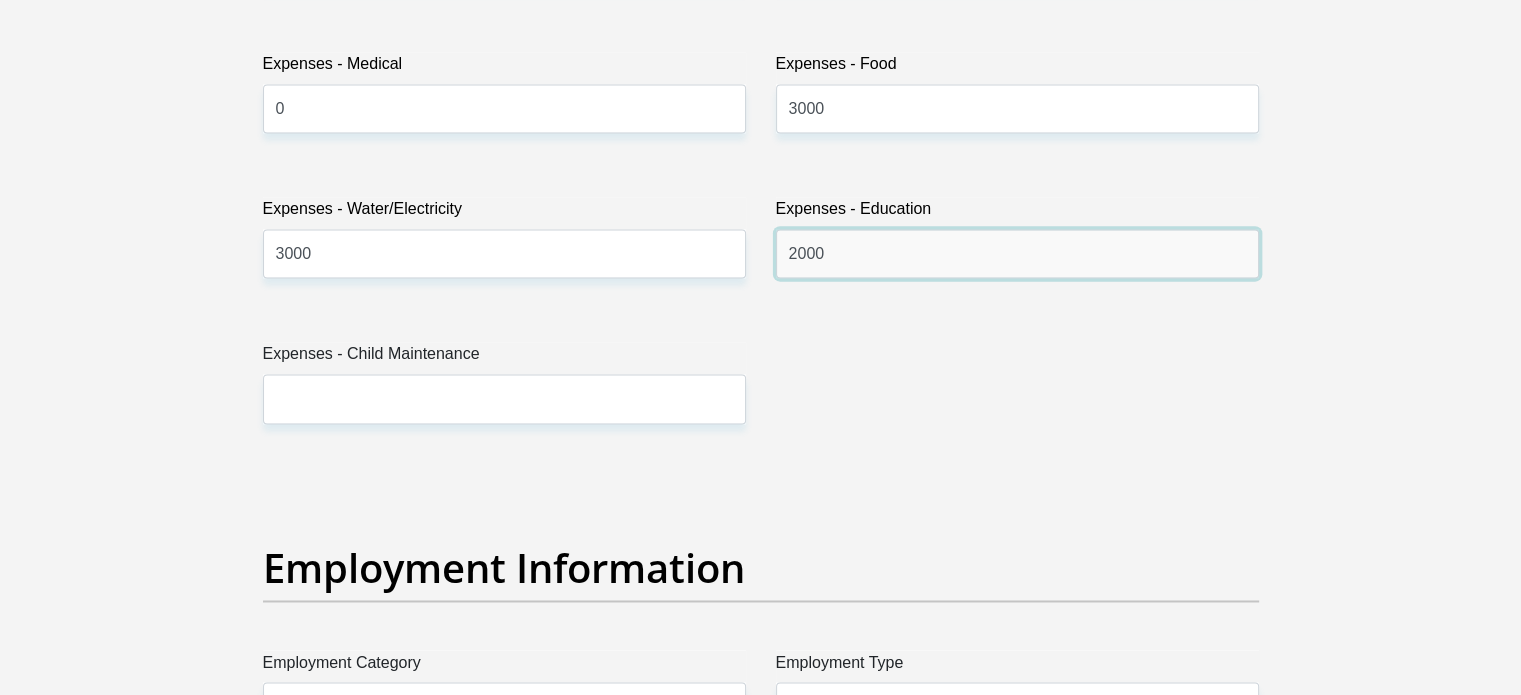 type on "2000" 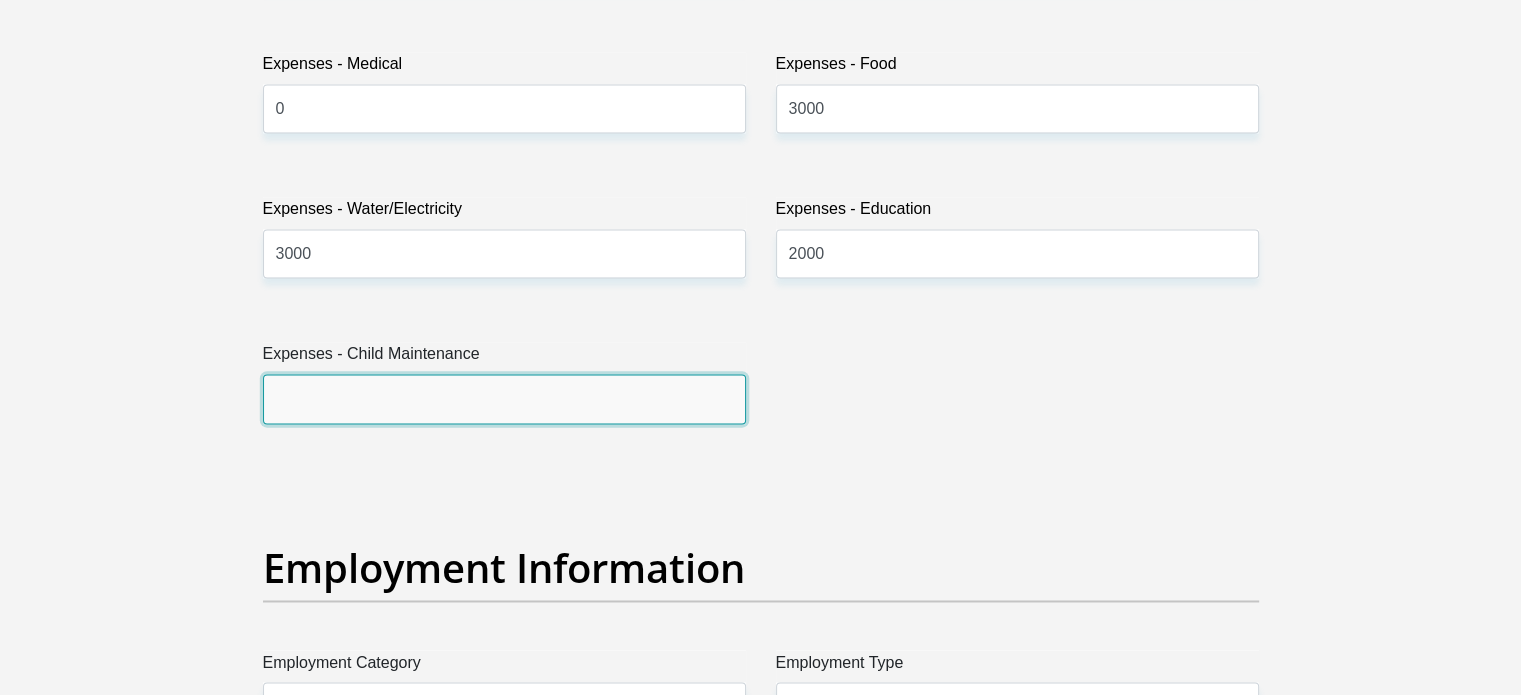 click on "Expenses - Child Maintenance" at bounding box center (504, 398) 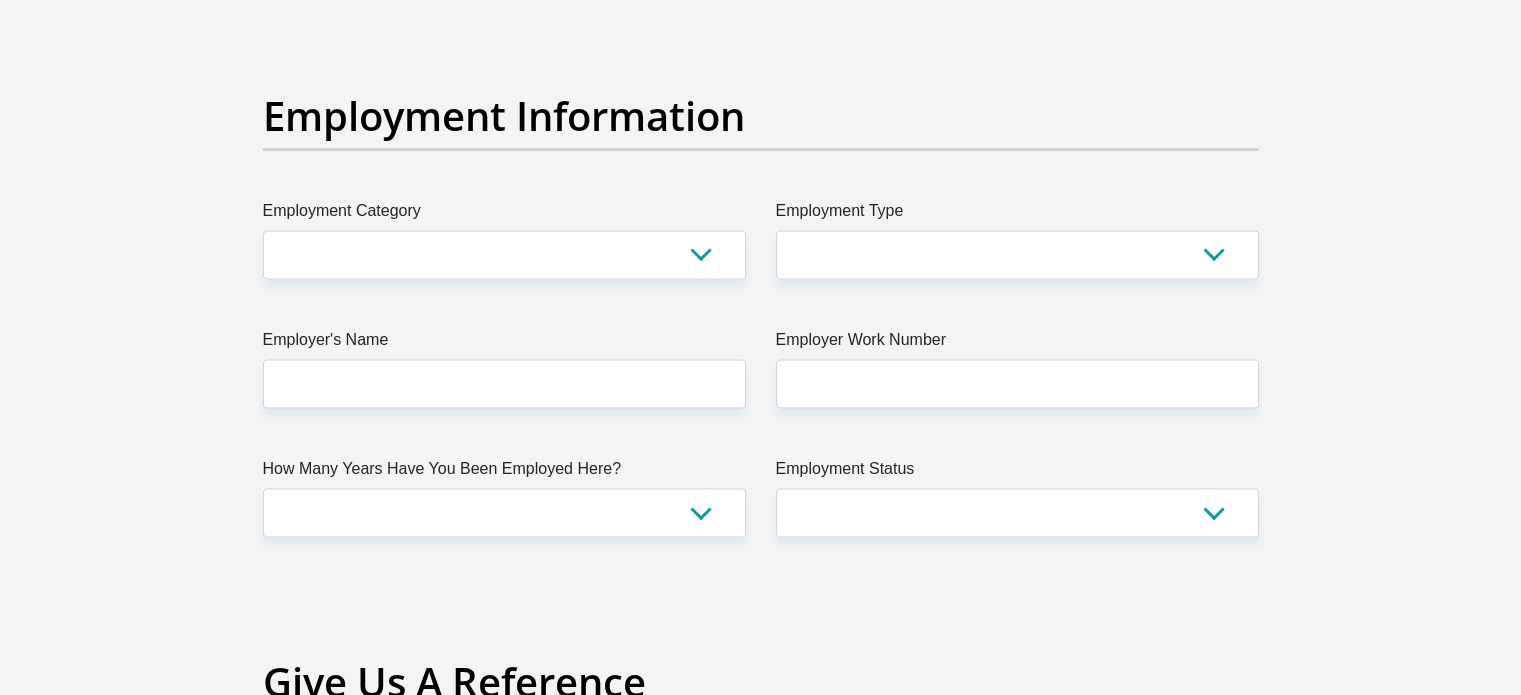 scroll, scrollTop: 3700, scrollLeft: 0, axis: vertical 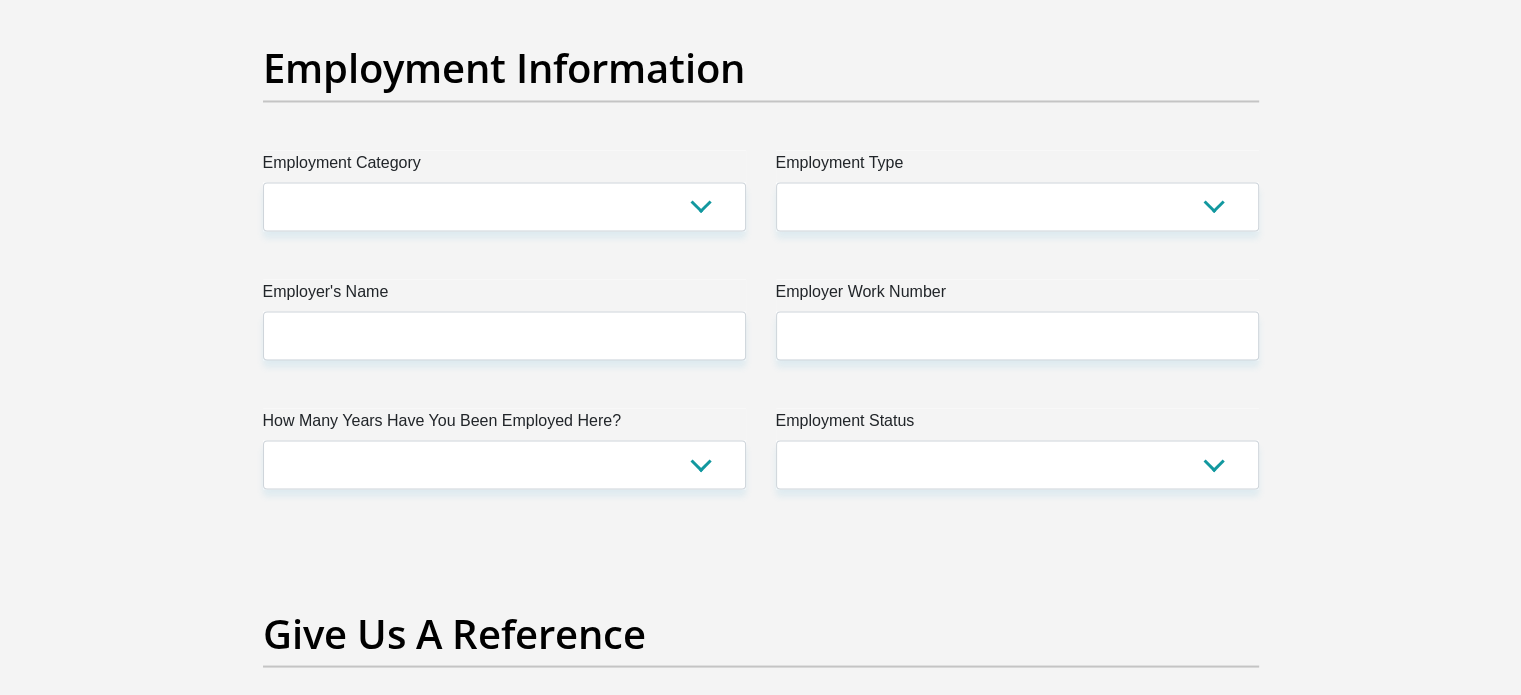 type on "0" 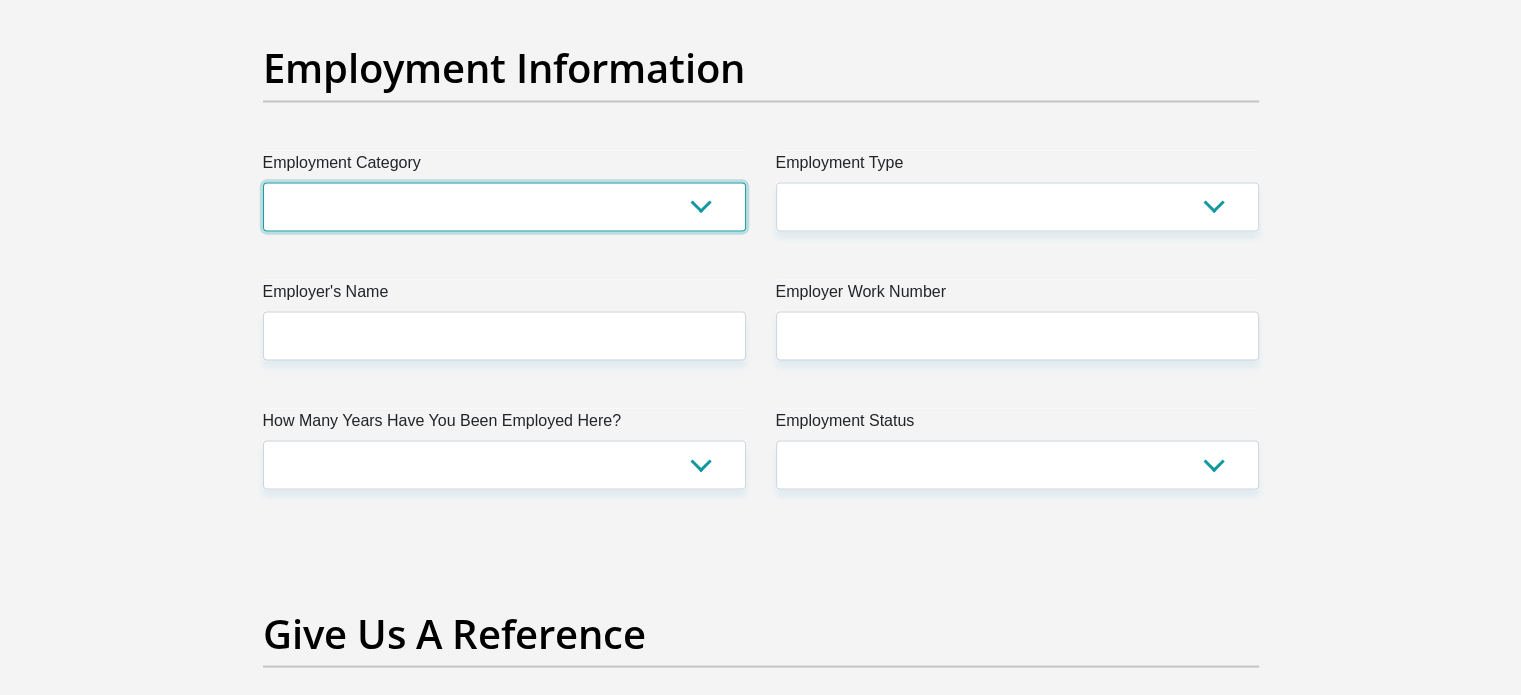 click on "AGRICULTURE
ALCOHOL & TOBACCO
CONSTRUCTION MATERIALS
METALLURGY
EQUIPMENT FOR RENEWABLE ENERGY
SPECIALIZED CONTRACTORS
CAR
GAMING (INCL. INTERNET
OTHER WHOLESALE
UNLICENSED PHARMACEUTICALS
CURRENCY EXCHANGE HOUSES
OTHER FINANCIAL INSTITUTIONS & INSURANCE
REAL ESTATE AGENTS
OIL & GAS
OTHER MATERIALS (E.G. IRON ORE)
PRECIOUS STONES & PRECIOUS METALS
POLITICAL ORGANIZATIONS
RELIGIOUS ORGANIZATIONS(NOT SECTS)
ACTI. HAVING BUSINESS DEAL WITH PUBLIC ADMINISTRATION
LAUNDROMATS" at bounding box center [504, 206] 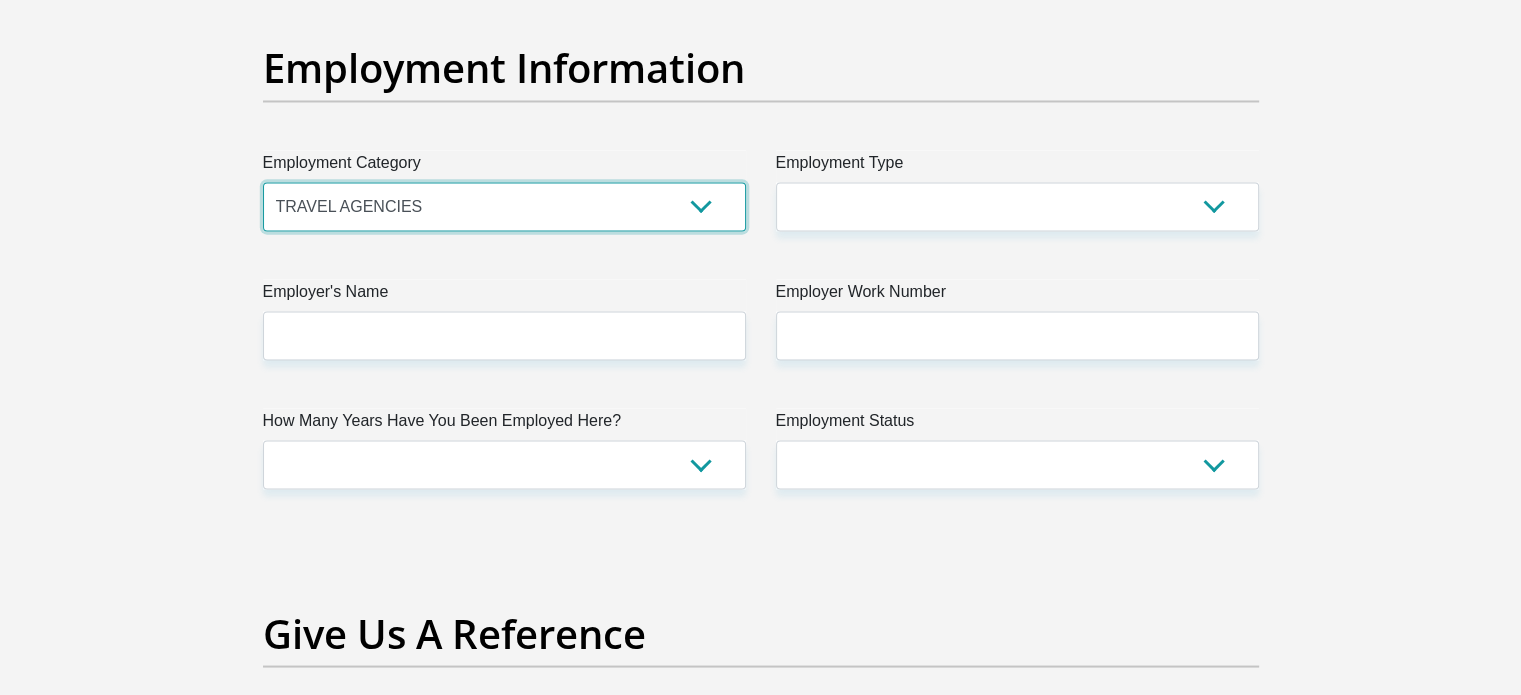 click on "AGRICULTURE
ALCOHOL & TOBACCO
CONSTRUCTION MATERIALS
METALLURGY
EQUIPMENT FOR RENEWABLE ENERGY
SPECIALIZED CONTRACTORS
CAR
GAMING (INCL. INTERNET
OTHER WHOLESALE
UNLICENSED PHARMACEUTICALS
CURRENCY EXCHANGE HOUSES
OTHER FINANCIAL INSTITUTIONS & INSURANCE
REAL ESTATE AGENTS
OIL & GAS
OTHER MATERIALS (E.G. IRON ORE)
PRECIOUS STONES & PRECIOUS METALS
POLITICAL ORGANIZATIONS
RELIGIOUS ORGANIZATIONS(NOT SECTS)
ACTI. HAVING BUSINESS DEAL WITH PUBLIC ADMINISTRATION
LAUNDROMATS" at bounding box center (504, 206) 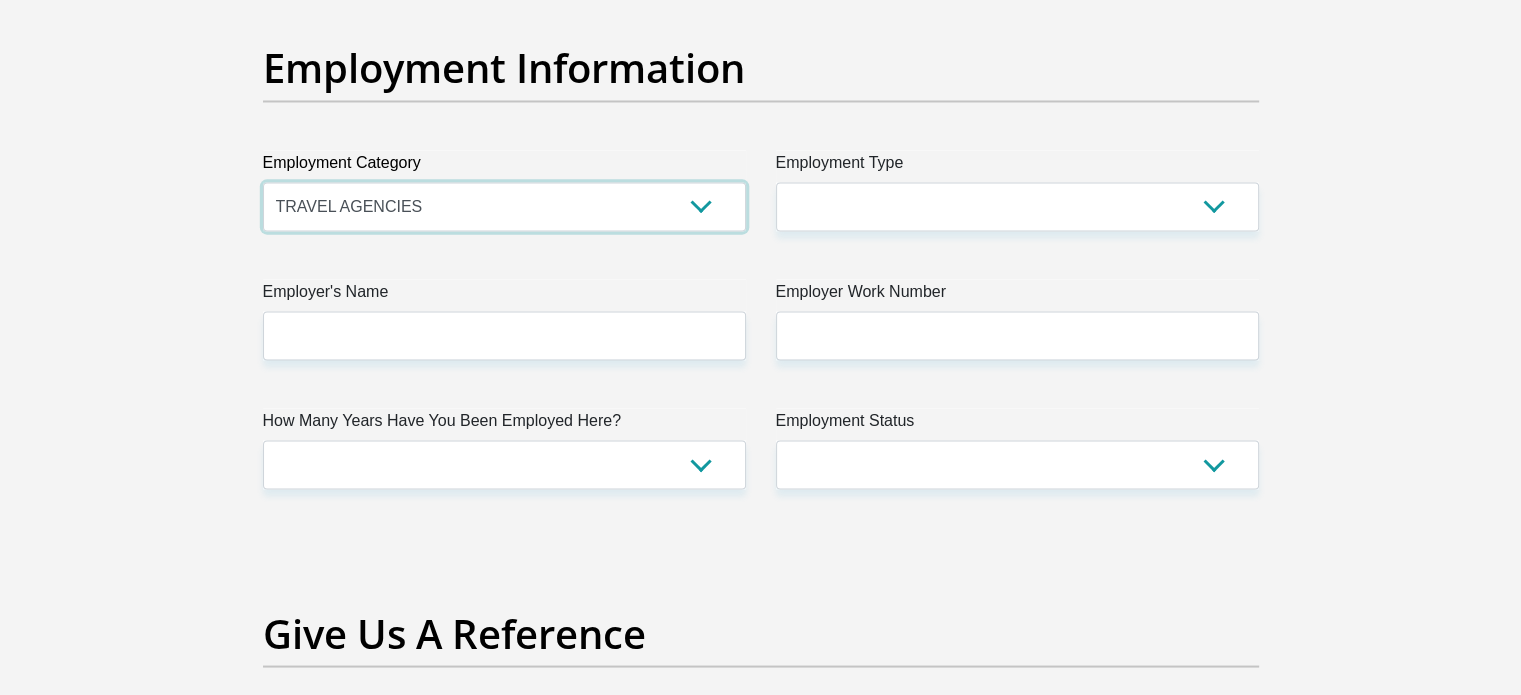 click on "AGRICULTURE
ALCOHOL & TOBACCO
CONSTRUCTION MATERIALS
METALLURGY
EQUIPMENT FOR RENEWABLE ENERGY
SPECIALIZED CONTRACTORS
CAR
GAMING (INCL. INTERNET
OTHER WHOLESALE
UNLICENSED PHARMACEUTICALS
CURRENCY EXCHANGE HOUSES
OTHER FINANCIAL INSTITUTIONS & INSURANCE
REAL ESTATE AGENTS
OIL & GAS
OTHER MATERIALS (E.G. IRON ORE)
PRECIOUS STONES & PRECIOUS METALS
POLITICAL ORGANIZATIONS
RELIGIOUS ORGANIZATIONS(NOT SECTS)
ACTI. HAVING BUSINESS DEAL WITH PUBLIC ADMINISTRATION
LAUNDROMATS" at bounding box center (504, 206) 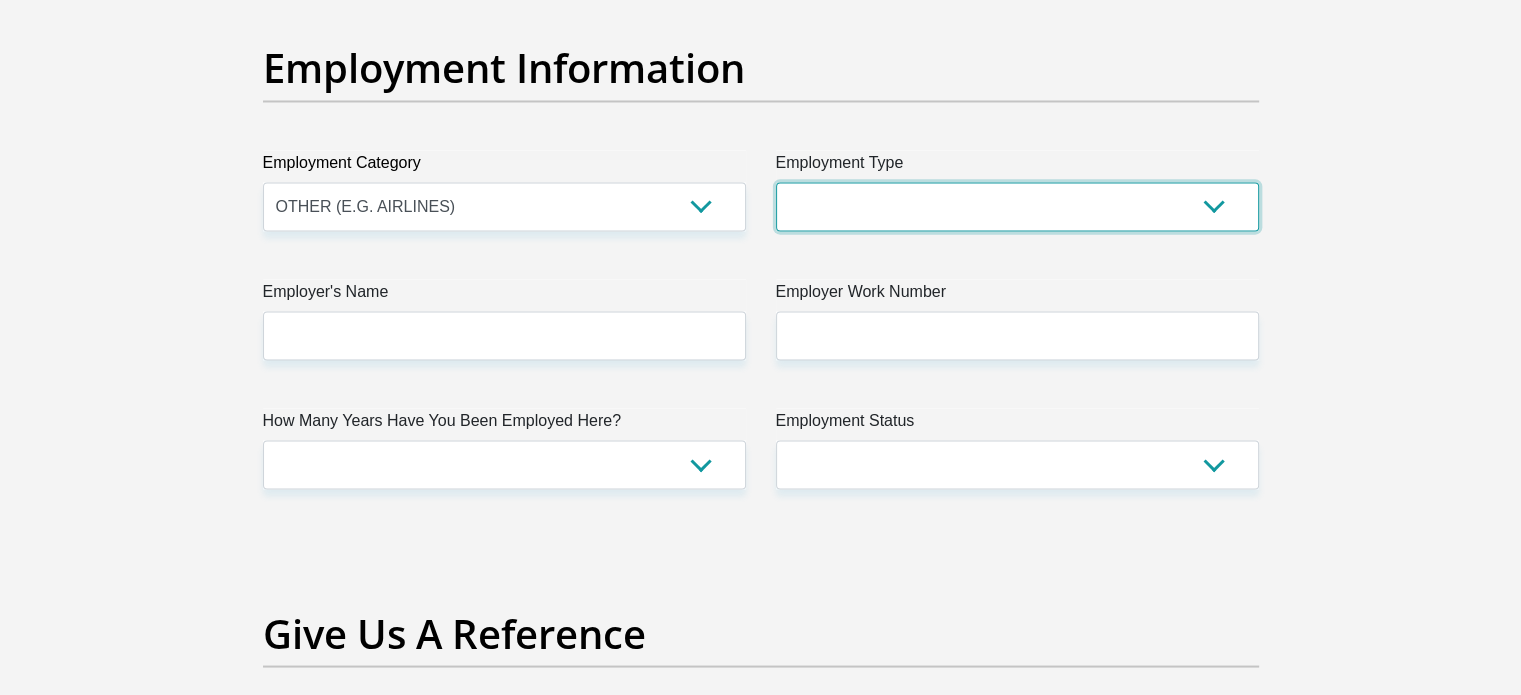click on "College/Lecturer
Craft Seller
Creative
Driver
Executive
Farmer
Forces - Non Commissioned
Forces - Officer
Hawker
Housewife
Labourer
Licenced Professional
Manager
Miner
Non Licenced Professional
Office Staff/Clerk
Outside Worker
Pensioner
Permanent Teacher
Production/Manufacturing
Sales
Self-Employed
Semi-Professional Worker
Service Industry  Social Worker  Student" at bounding box center [1017, 206] 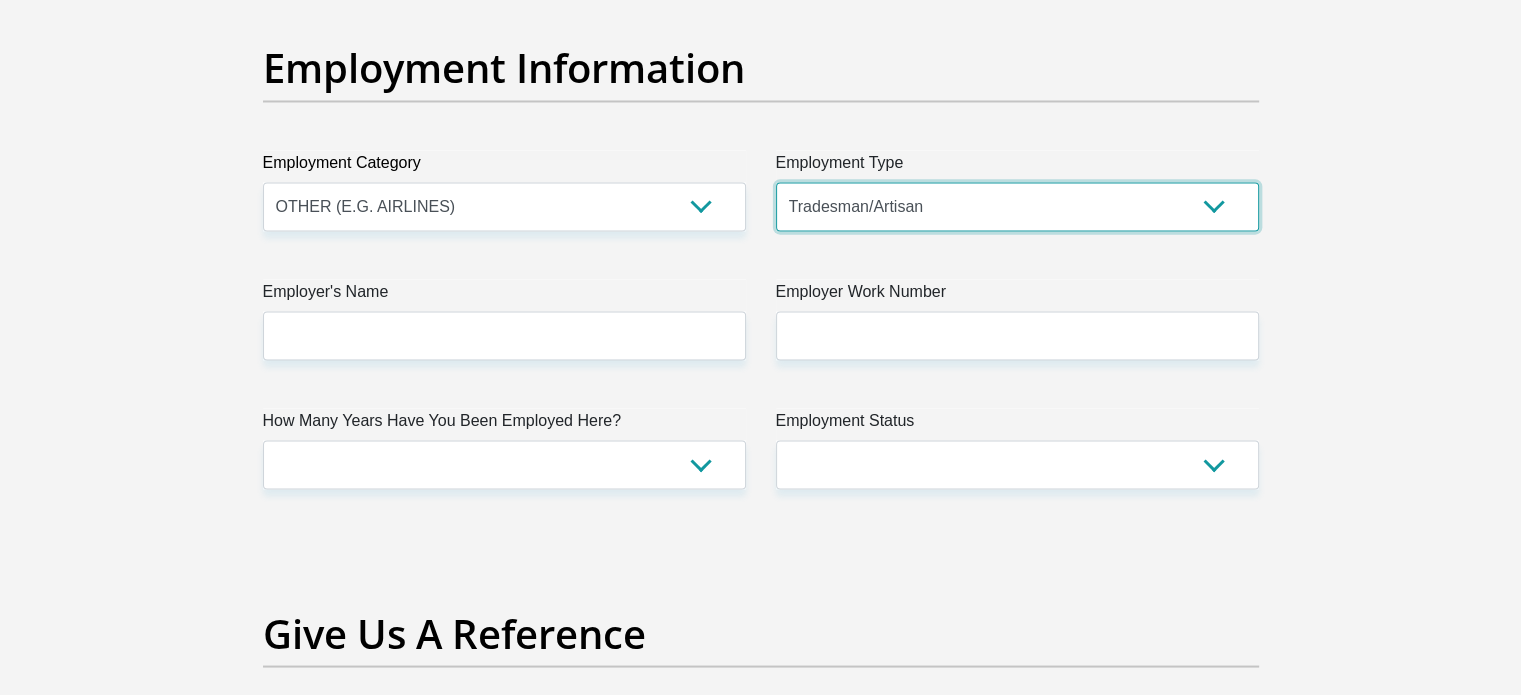 click on "College/Lecturer
Craft Seller
Creative
Driver
Executive
Farmer
Forces - Non Commissioned
Forces - Officer
Hawker
Housewife
Labourer
Licenced Professional
Manager
Miner
Non Licenced Professional
Office Staff/Clerk
Outside Worker
Pensioner
Permanent Teacher
Production/Manufacturing
Sales
Self-Employed
Semi-Professional Worker
Service Industry  Social Worker  Student" at bounding box center (1017, 206) 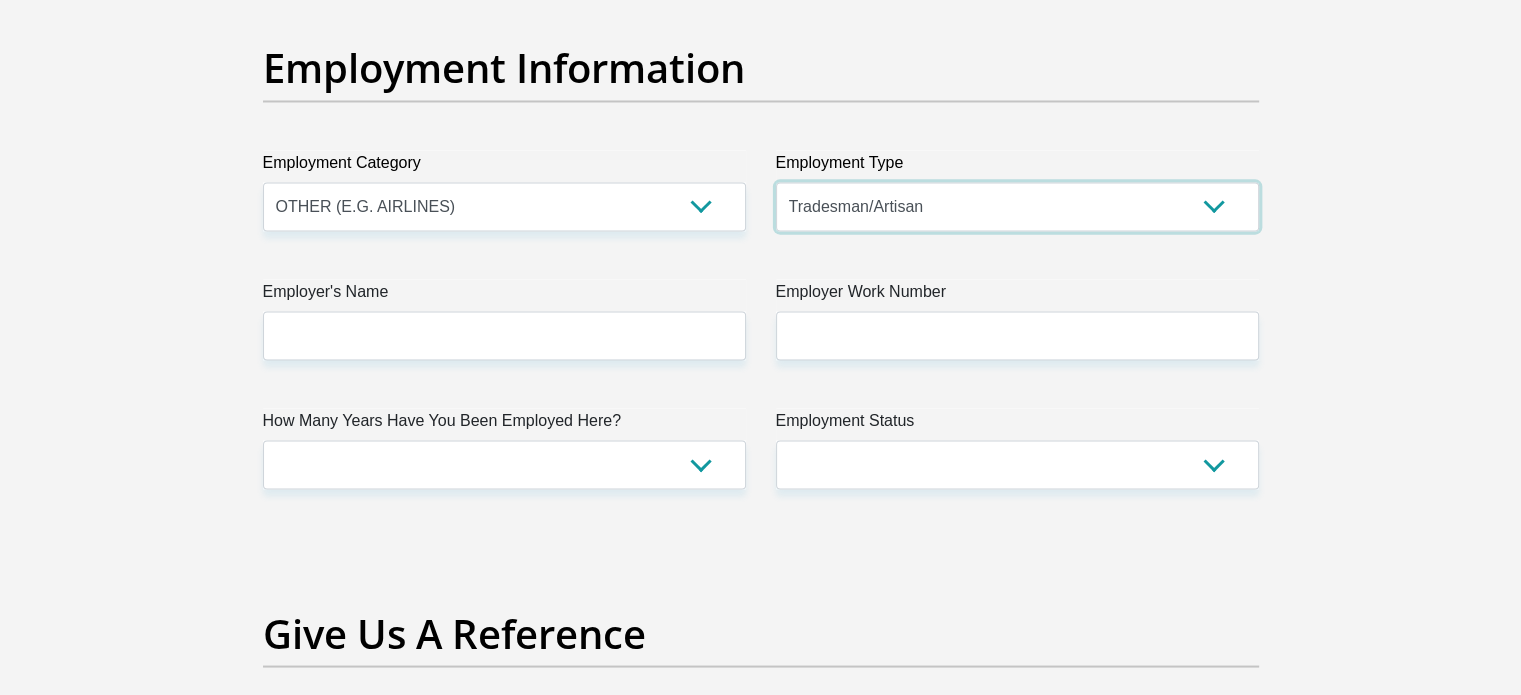 click on "College/Lecturer
Craft Seller
Creative
Driver
Executive
Farmer
Forces - Non Commissioned
Forces - Officer
Hawker
Housewife
Labourer
Licenced Professional
Manager
Miner
Non Licenced Professional
Office Staff/Clerk
Outside Worker
Pensioner
Permanent Teacher
Production/Manufacturing
Sales
Self-Employed
Semi-Professional Worker
Service Industry  Social Worker  Student" at bounding box center [1017, 206] 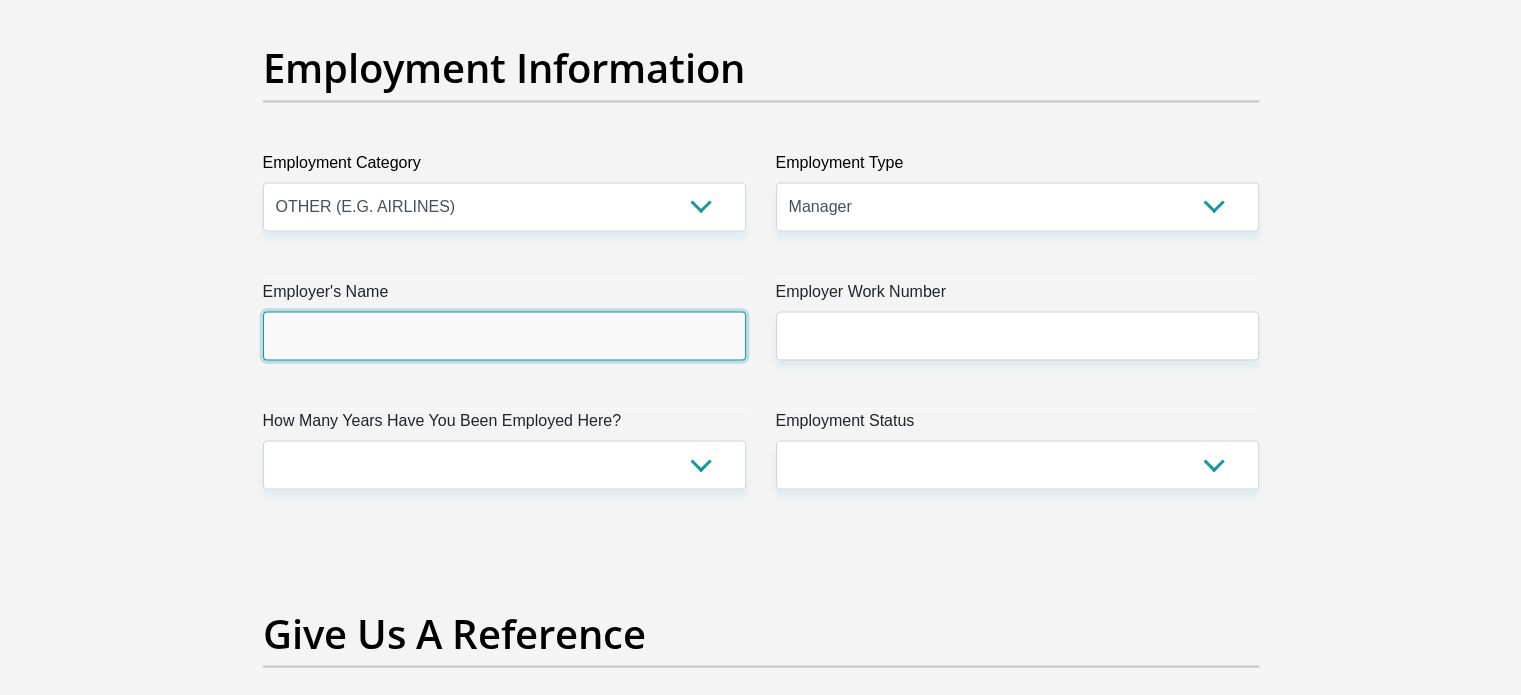 click on "Employer's Name" at bounding box center (504, 335) 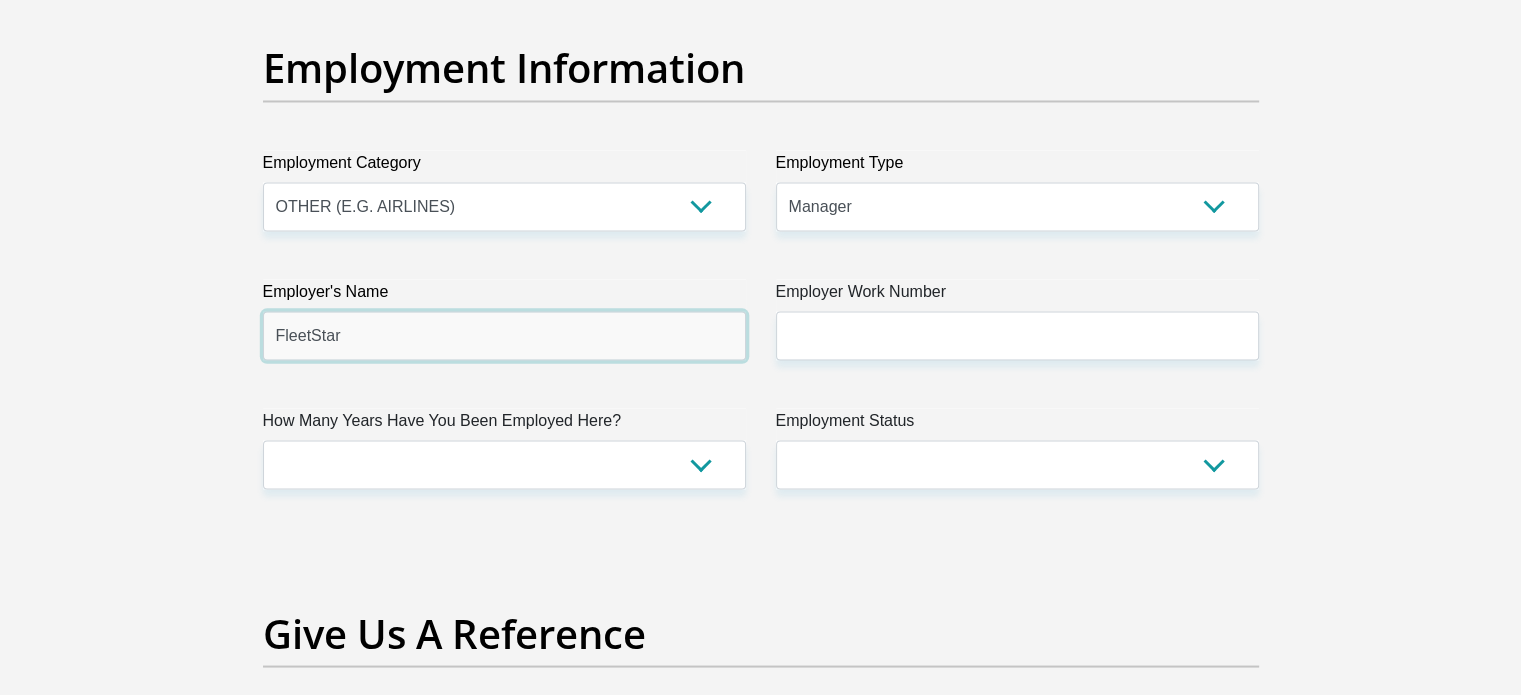 type on "FleetStar" 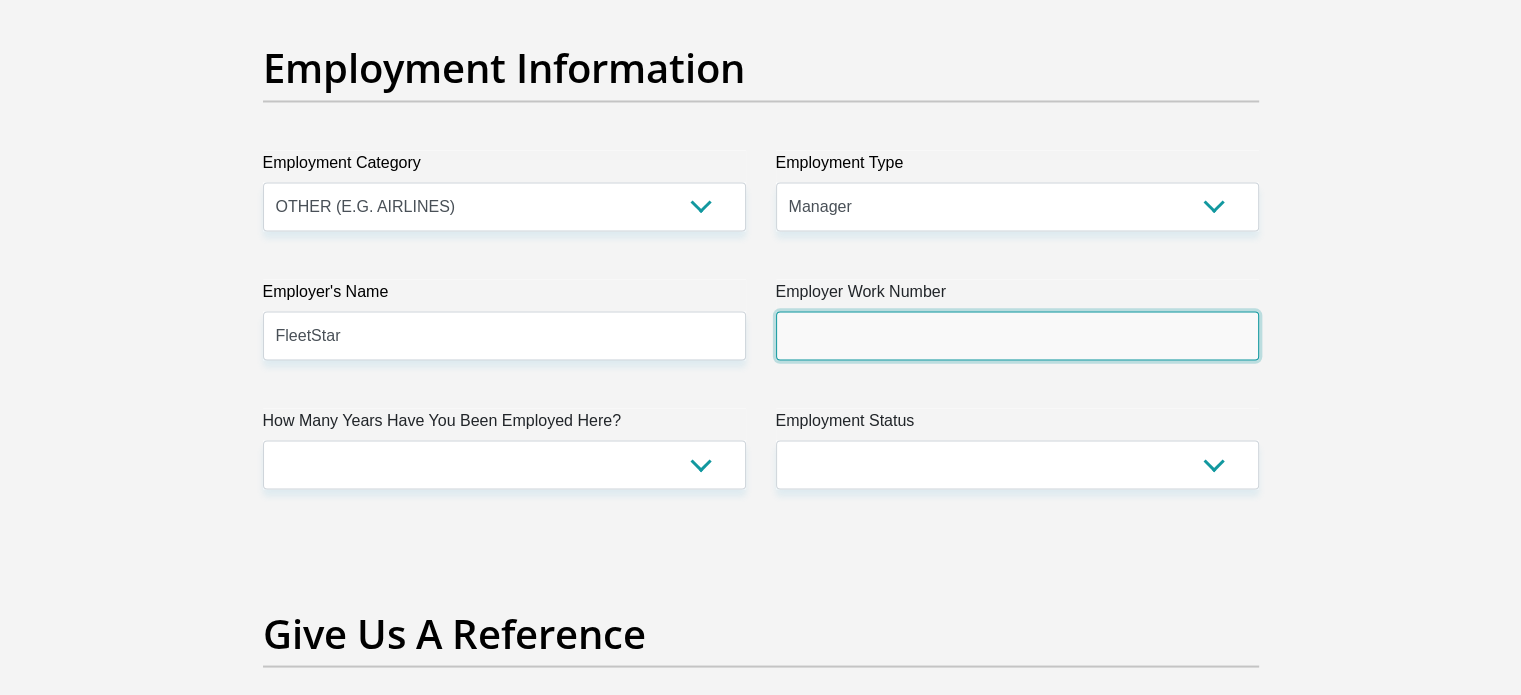 click on "Employer Work Number" at bounding box center (1017, 335) 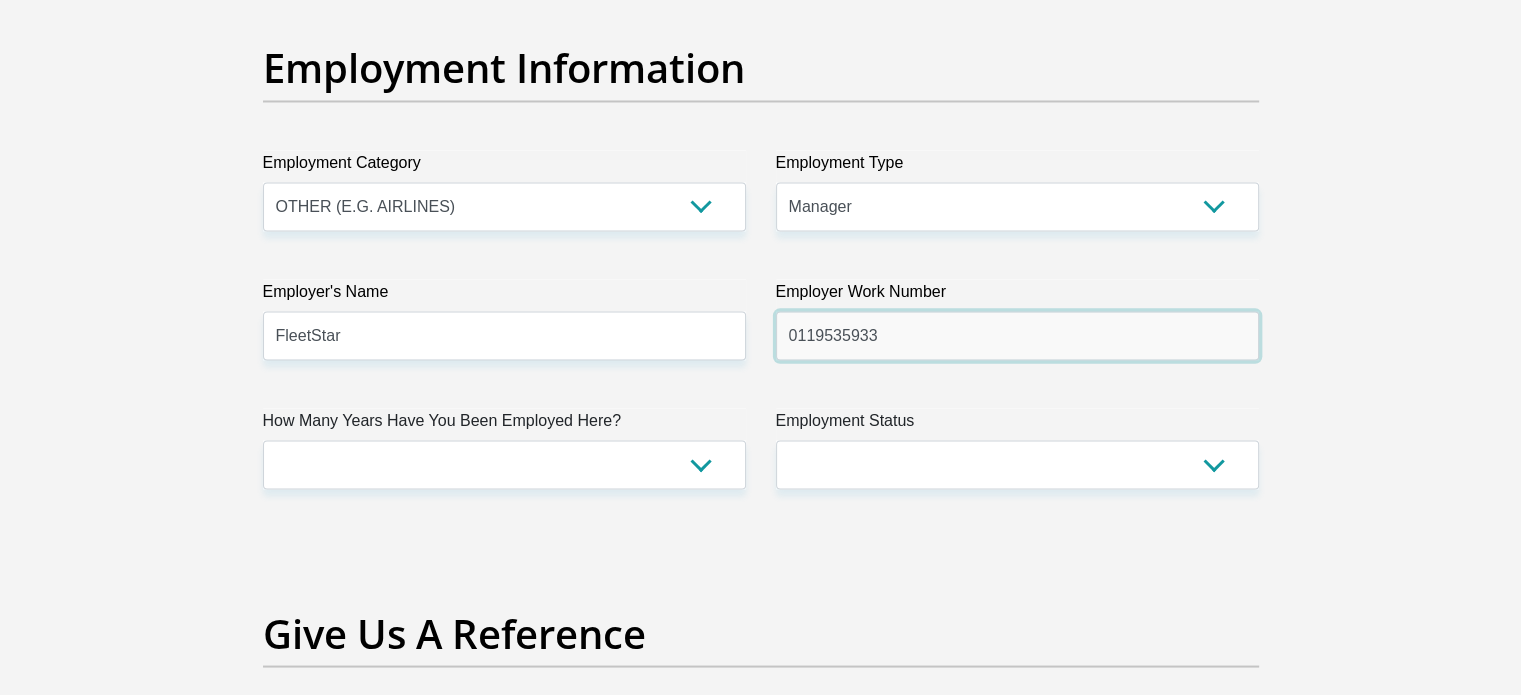 type on "0119535933" 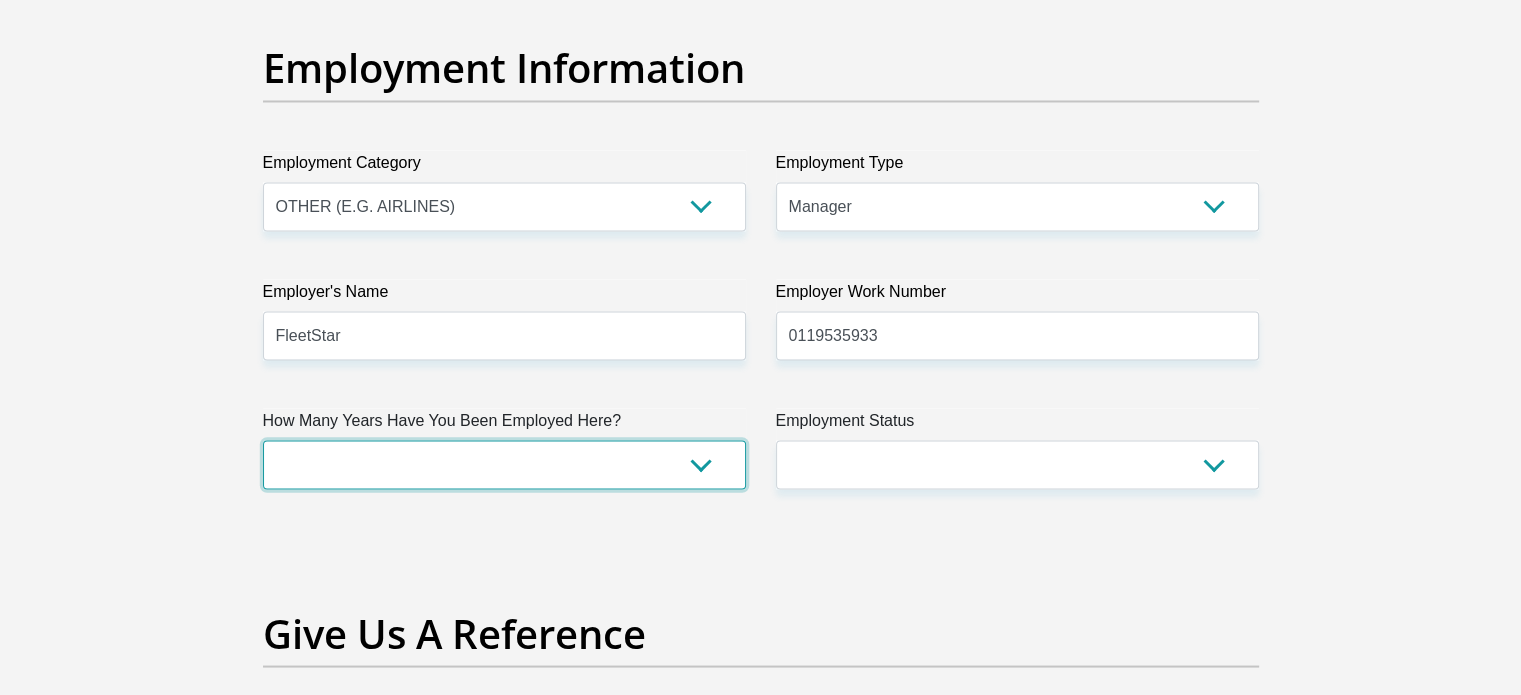 click on "less than 1 year
1-3 years
3-5 years
5+ years" at bounding box center (504, 464) 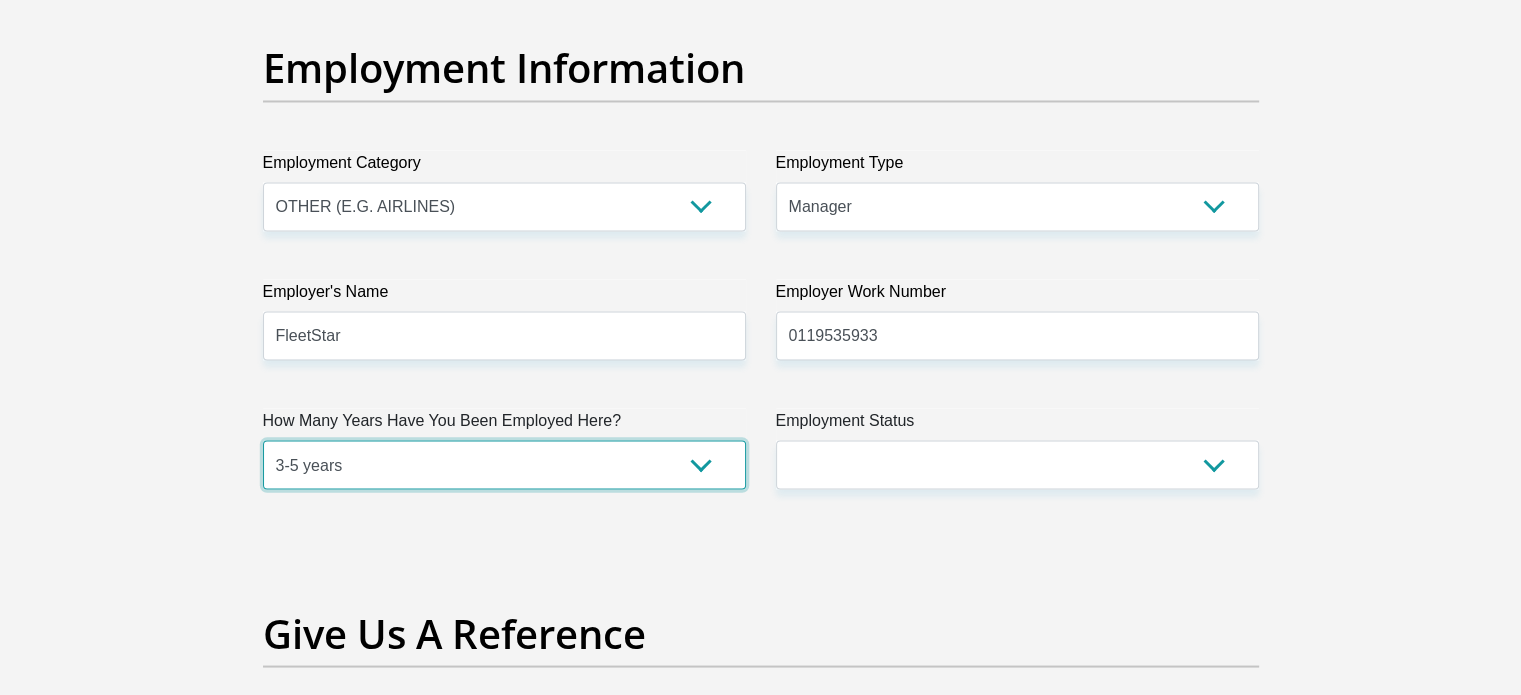 click on "less than 1 year
1-3 years
3-5 years
5+ years" at bounding box center (504, 464) 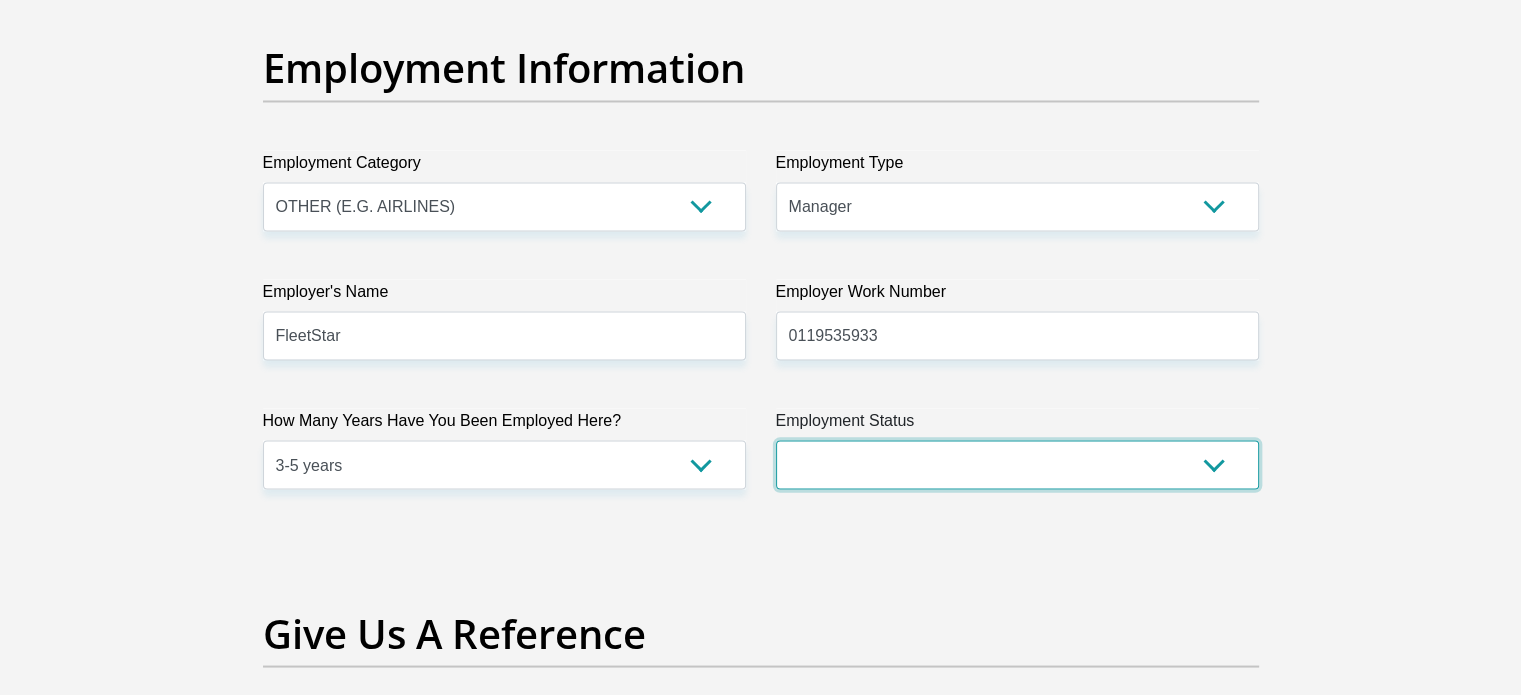 click on "Permanent/Full-time
Part-time/Casual
Contract Worker
Self-Employed
Housewife
Retired
Student
Medically Boarded
Disability
Unemployed" at bounding box center (1017, 464) 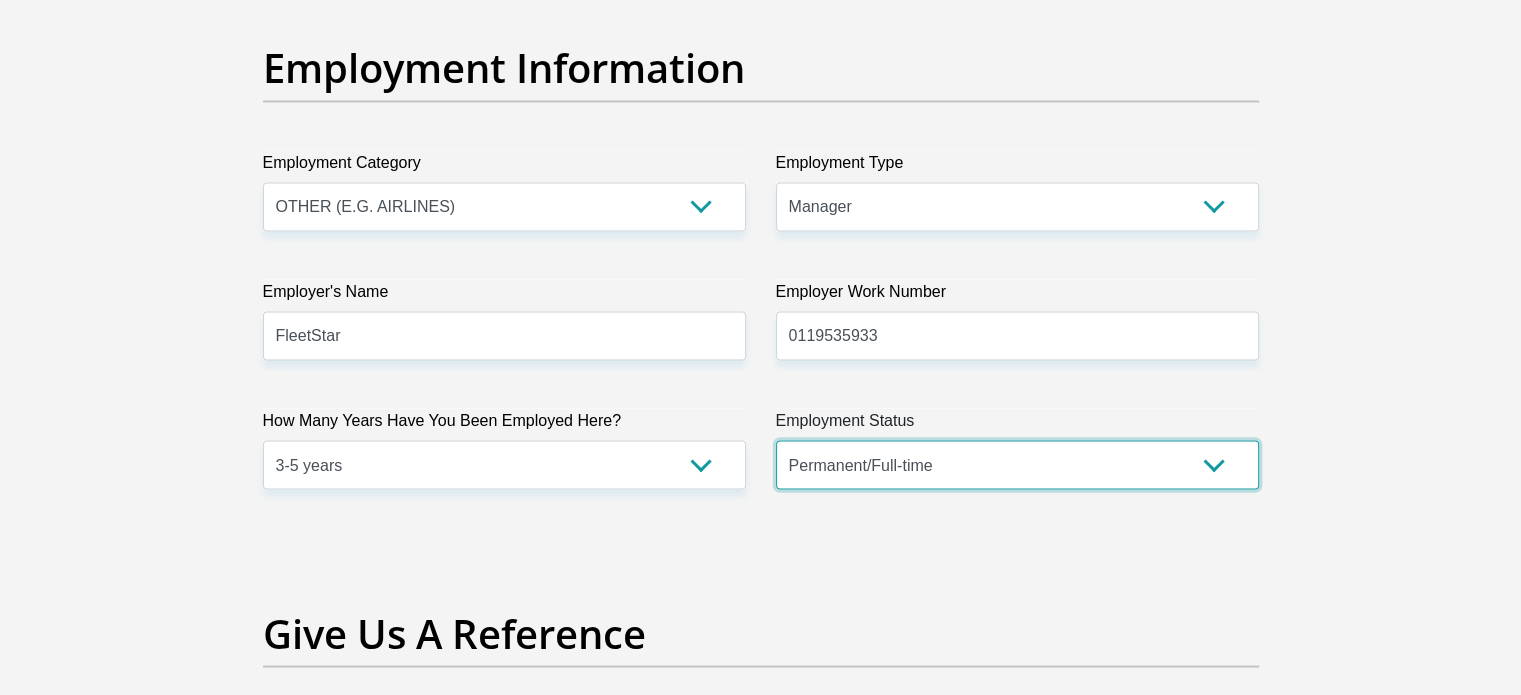 click on "Permanent/Full-time
Part-time/Casual
Contract Worker
Self-Employed
Housewife
Retired
Student
Medically Boarded
Disability
Unemployed" at bounding box center [1017, 464] 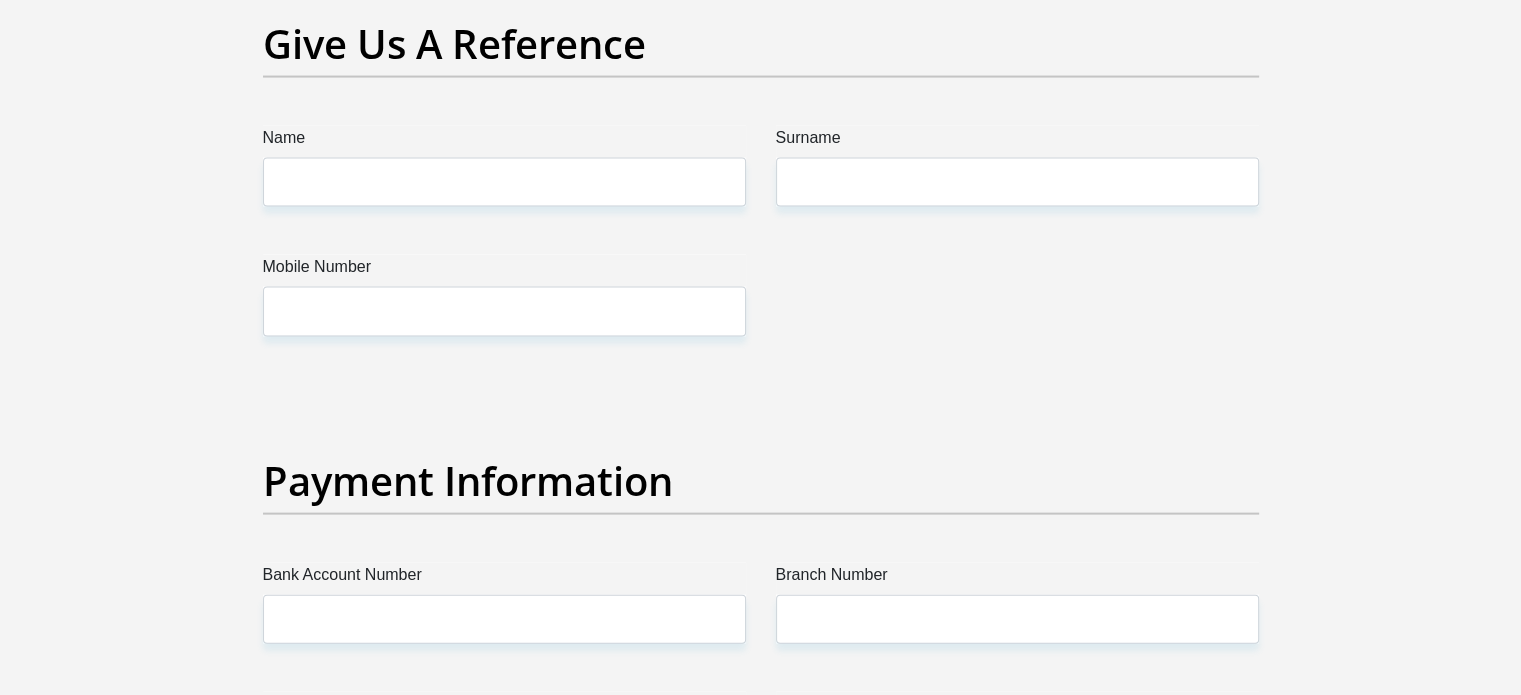 scroll, scrollTop: 4300, scrollLeft: 0, axis: vertical 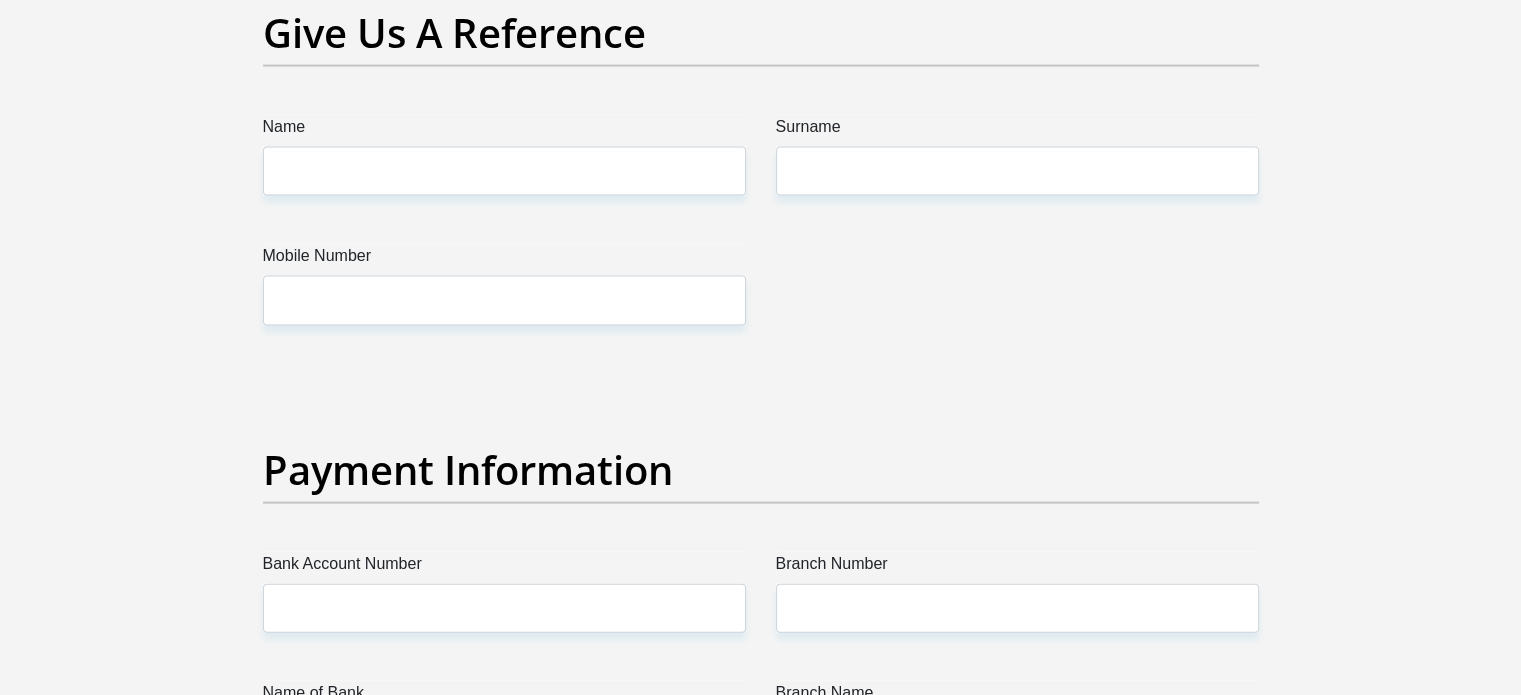 drag, startPoint x: 1063, startPoint y: 270, endPoint x: 1043, endPoint y: 275, distance: 20.615528 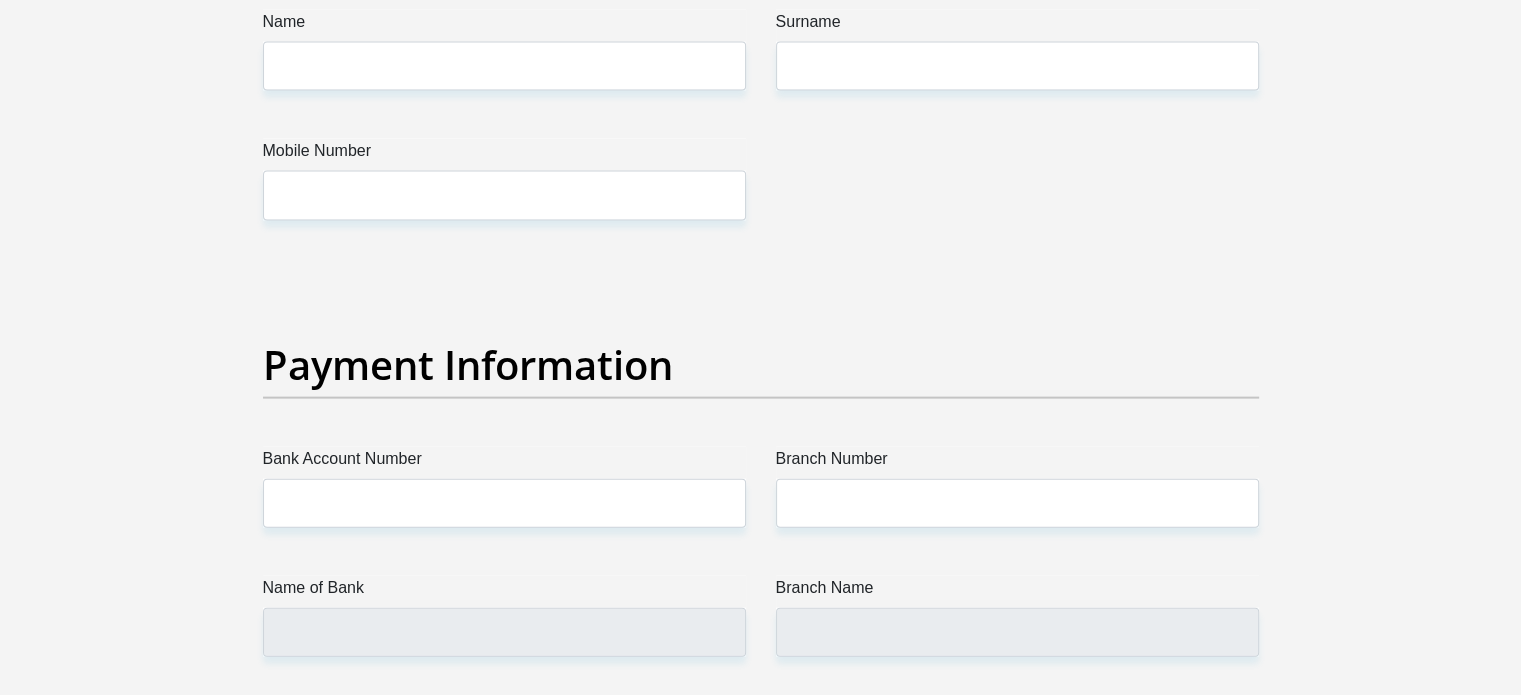 scroll, scrollTop: 4400, scrollLeft: 0, axis: vertical 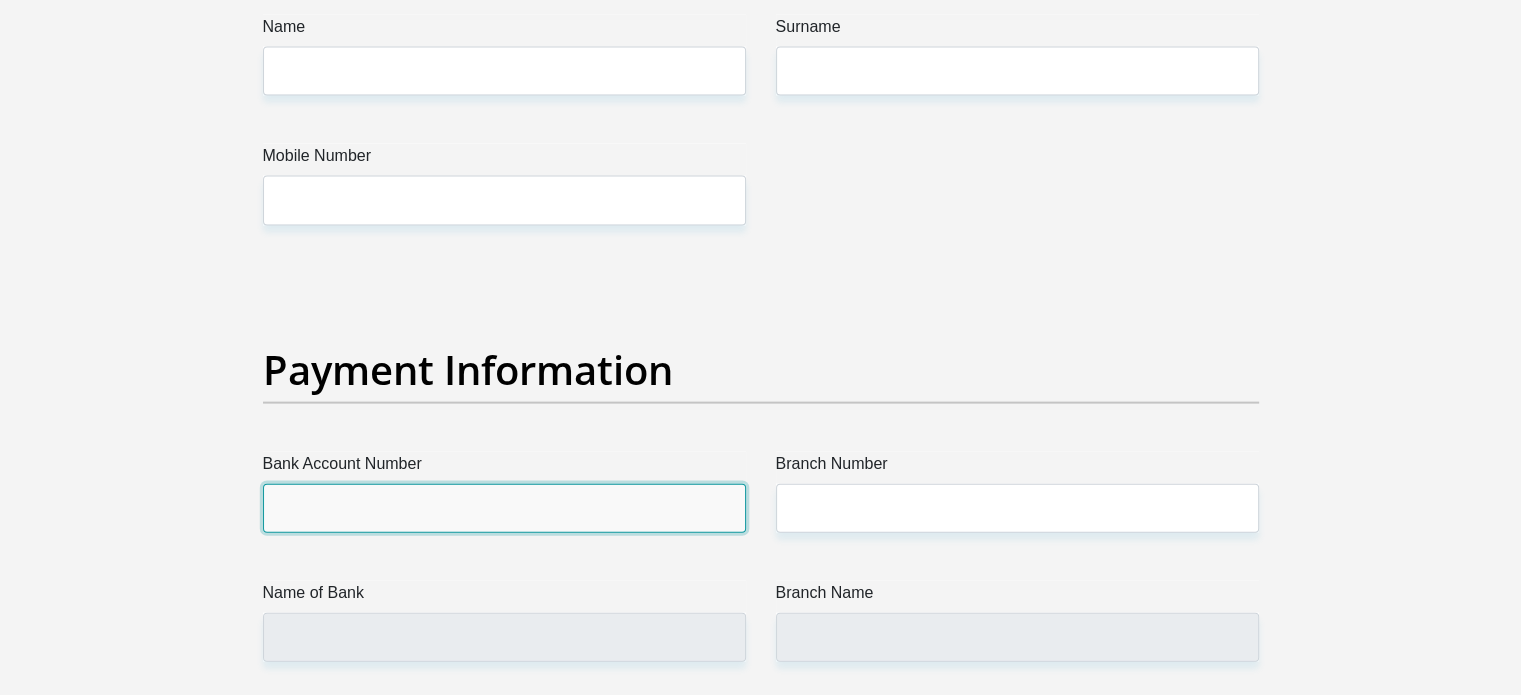 click on "Bank Account Number" at bounding box center (504, 508) 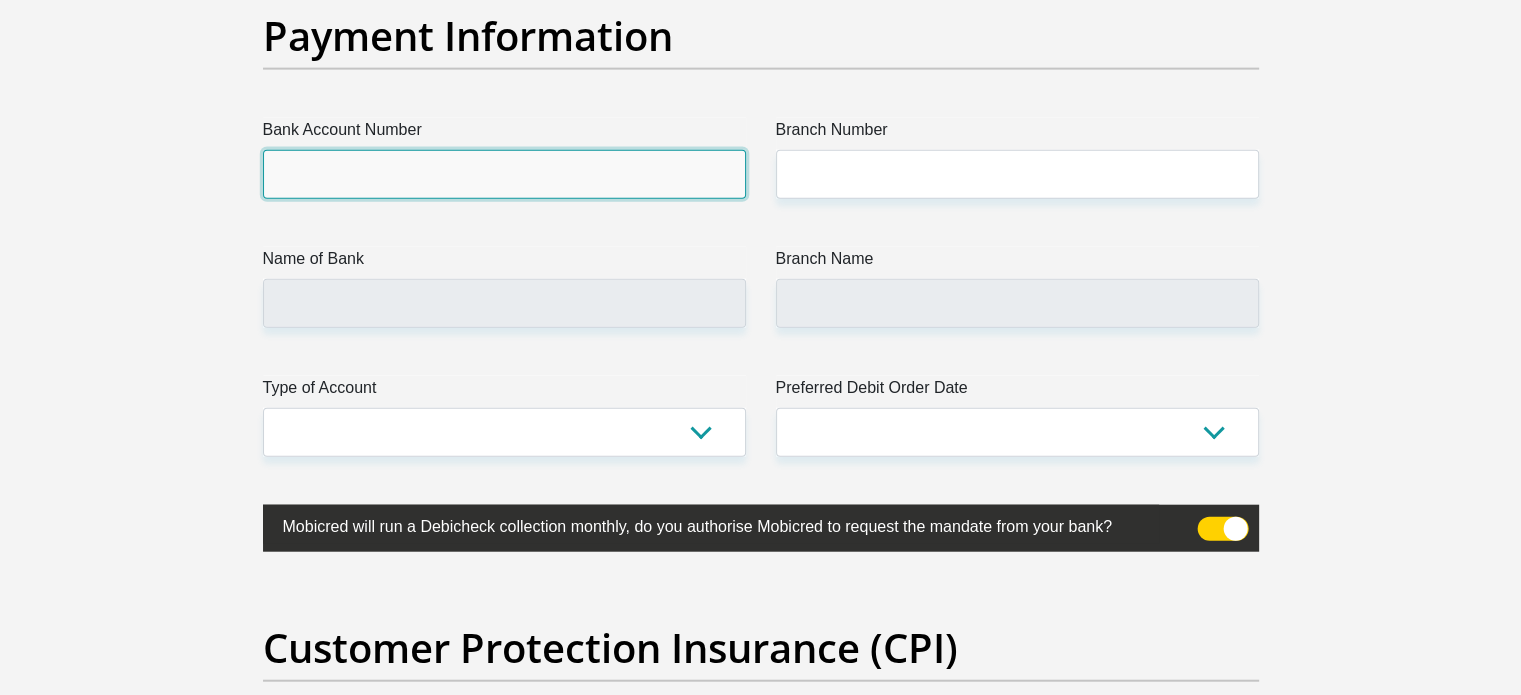 scroll, scrollTop: 4700, scrollLeft: 0, axis: vertical 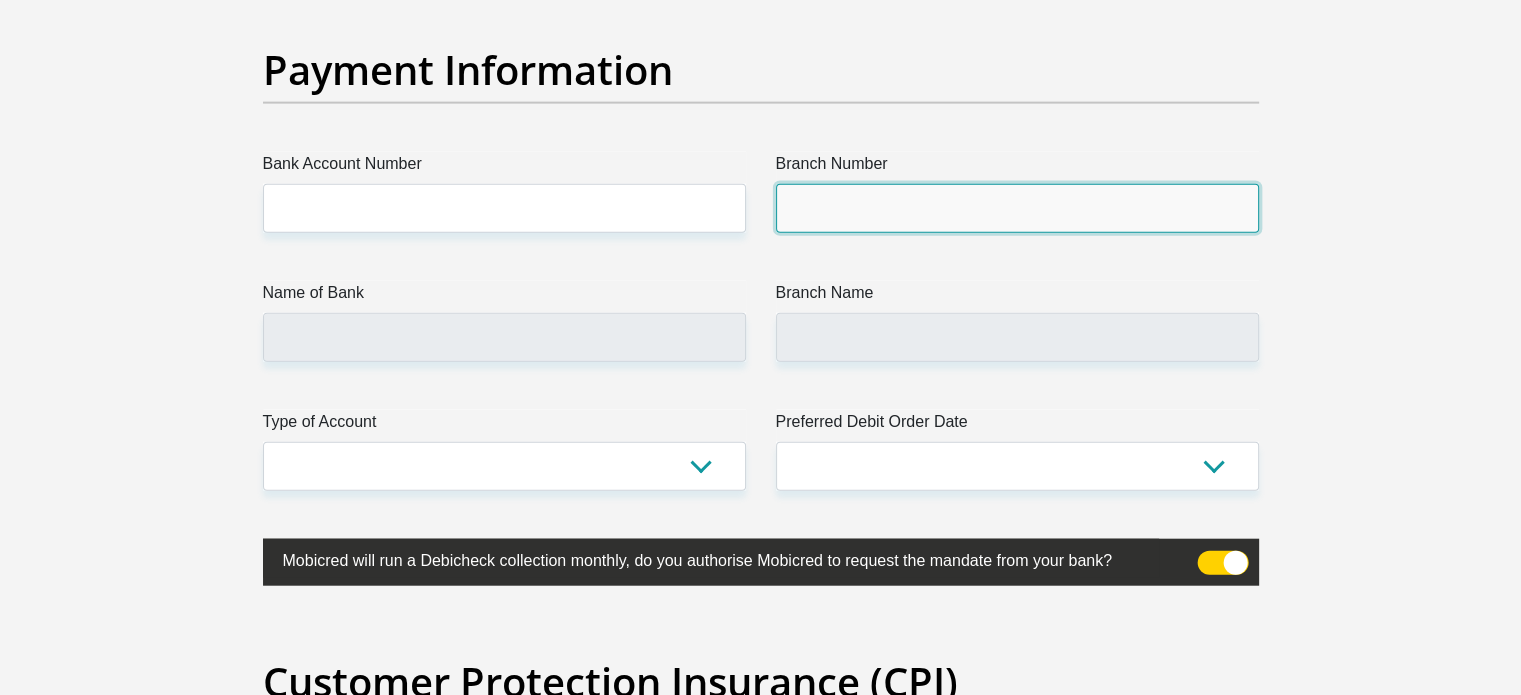 click on "Branch Number" at bounding box center [1017, 208] 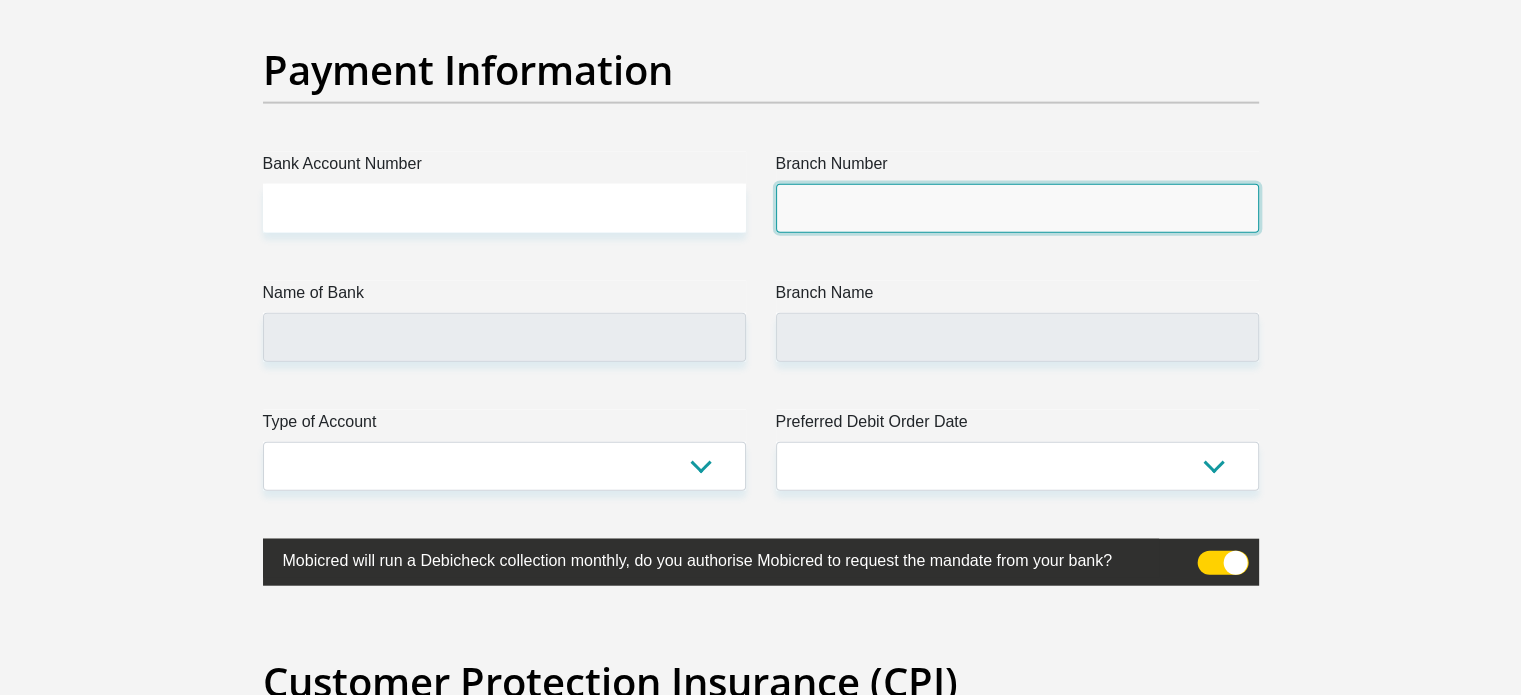 type on "t" 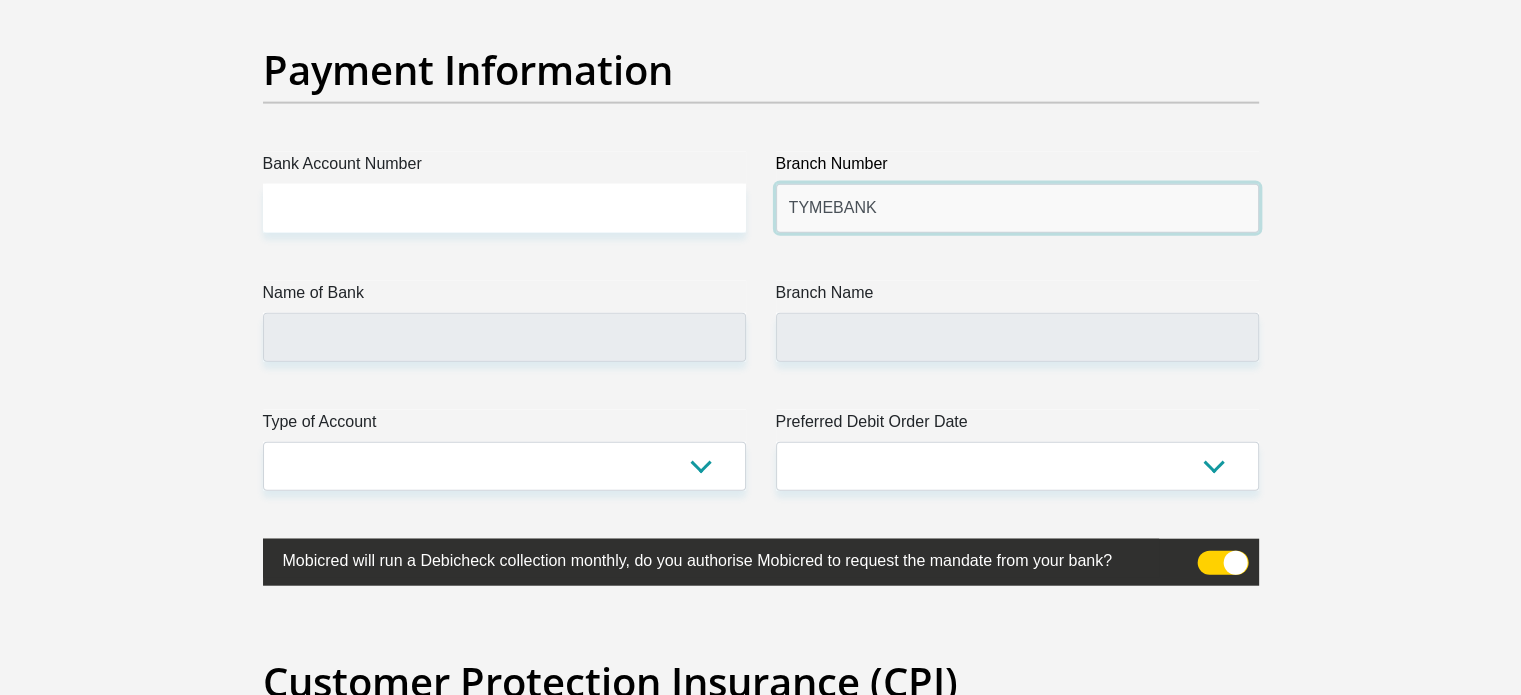 type on "TYMEBANK" 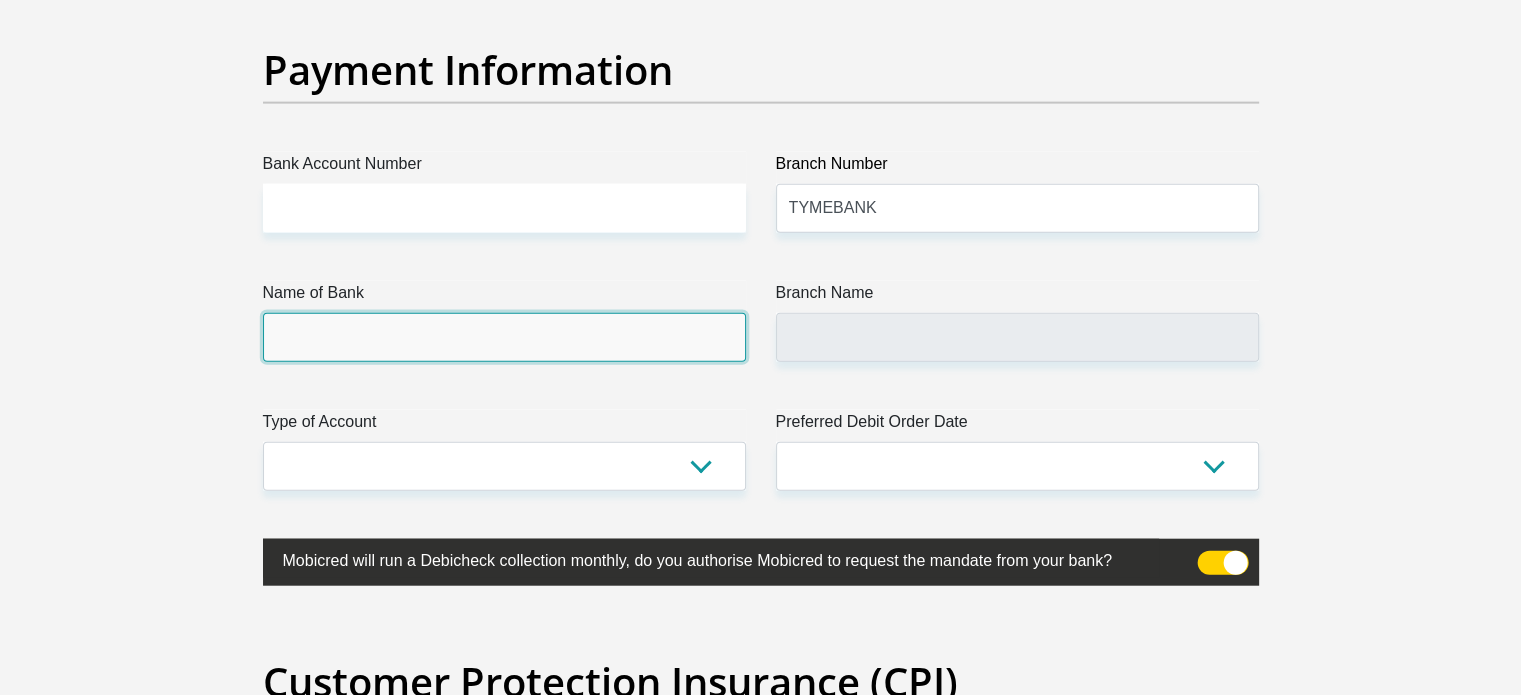 click on "Name of Bank" at bounding box center (504, 337) 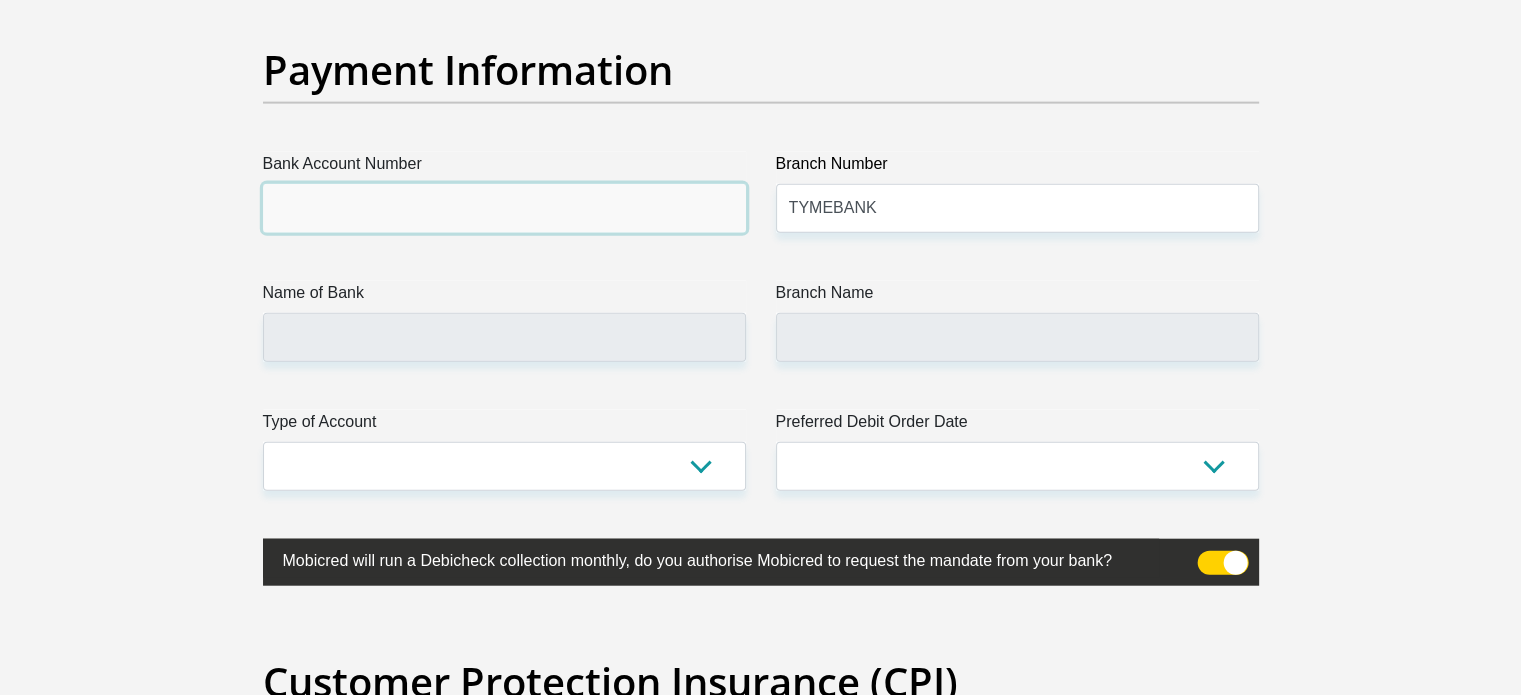 click on "Bank Account Number" at bounding box center (504, 208) 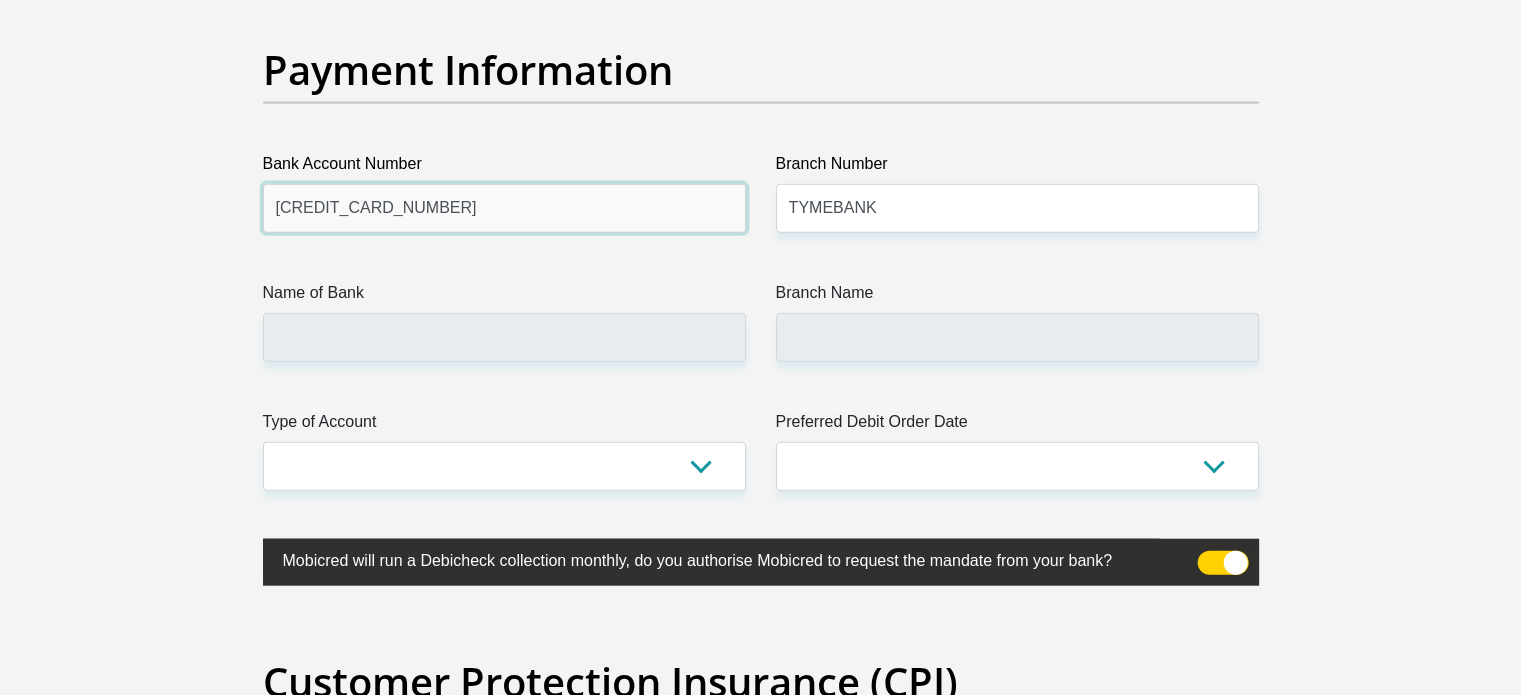 type on "4847956046803070" 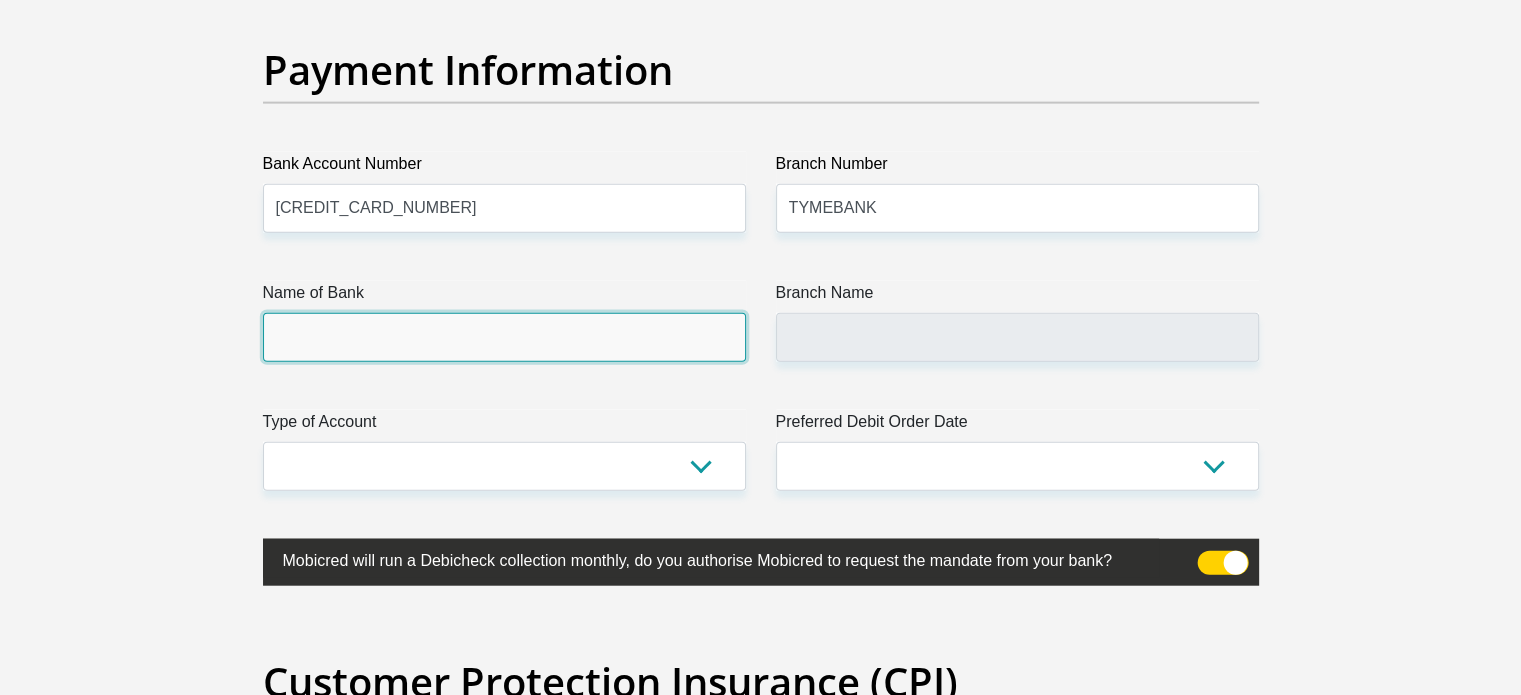 click on "Name of Bank" at bounding box center (504, 337) 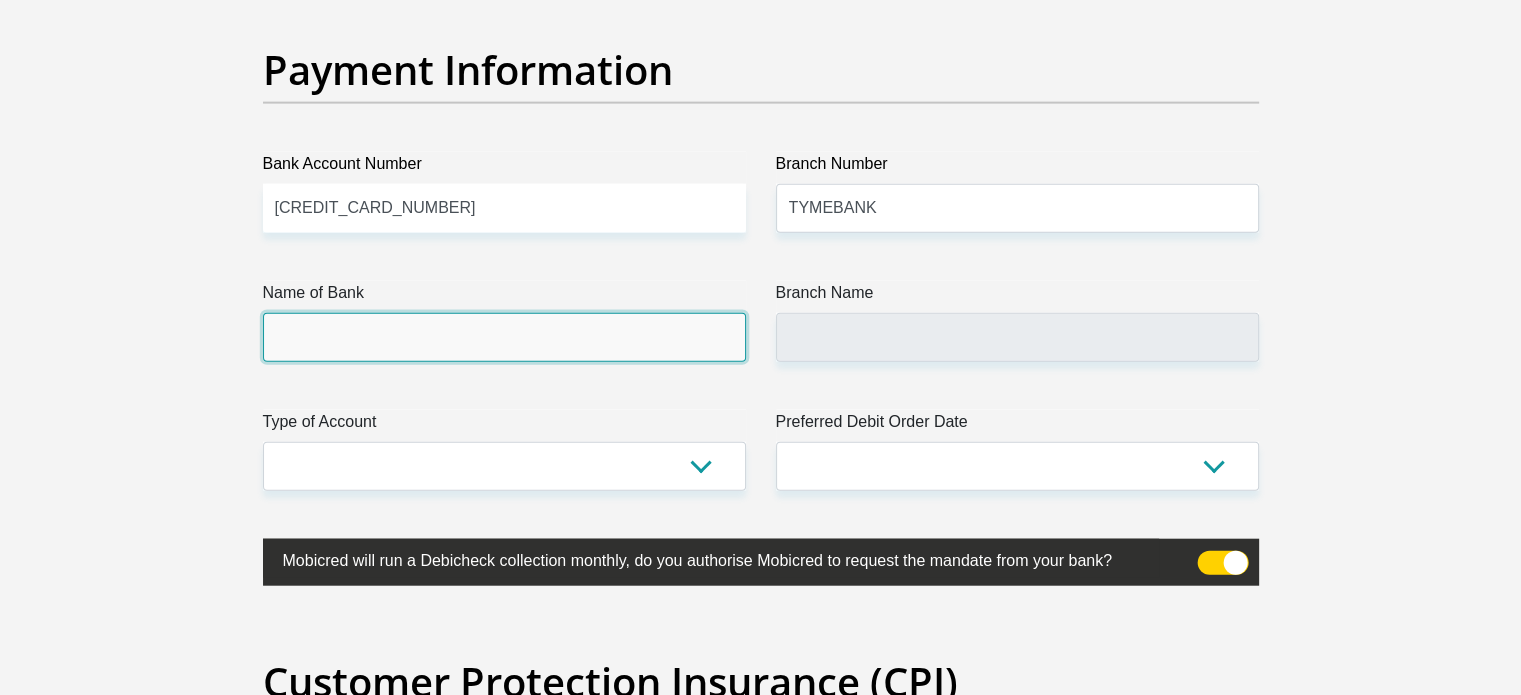 click on "Name of Bank" at bounding box center [504, 337] 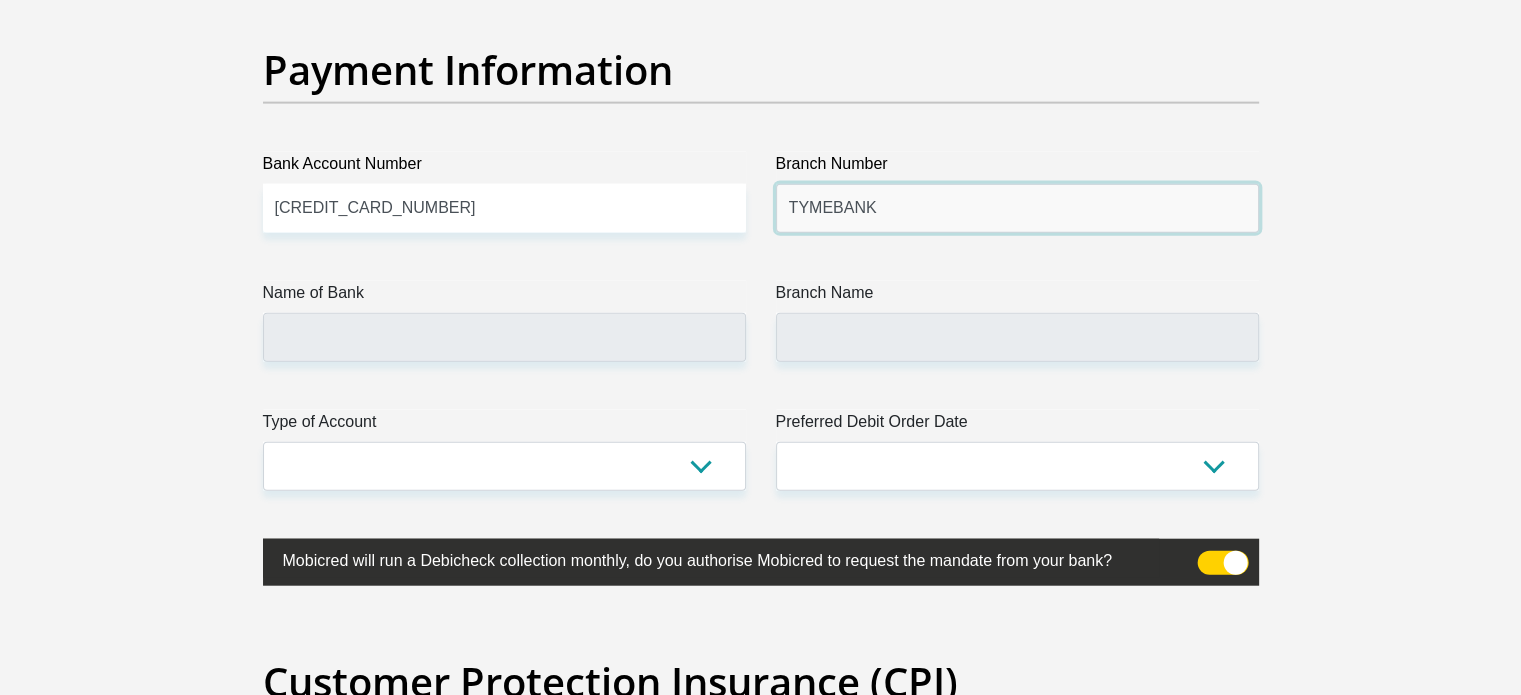 click on "TYMEBANK" at bounding box center [1017, 208] 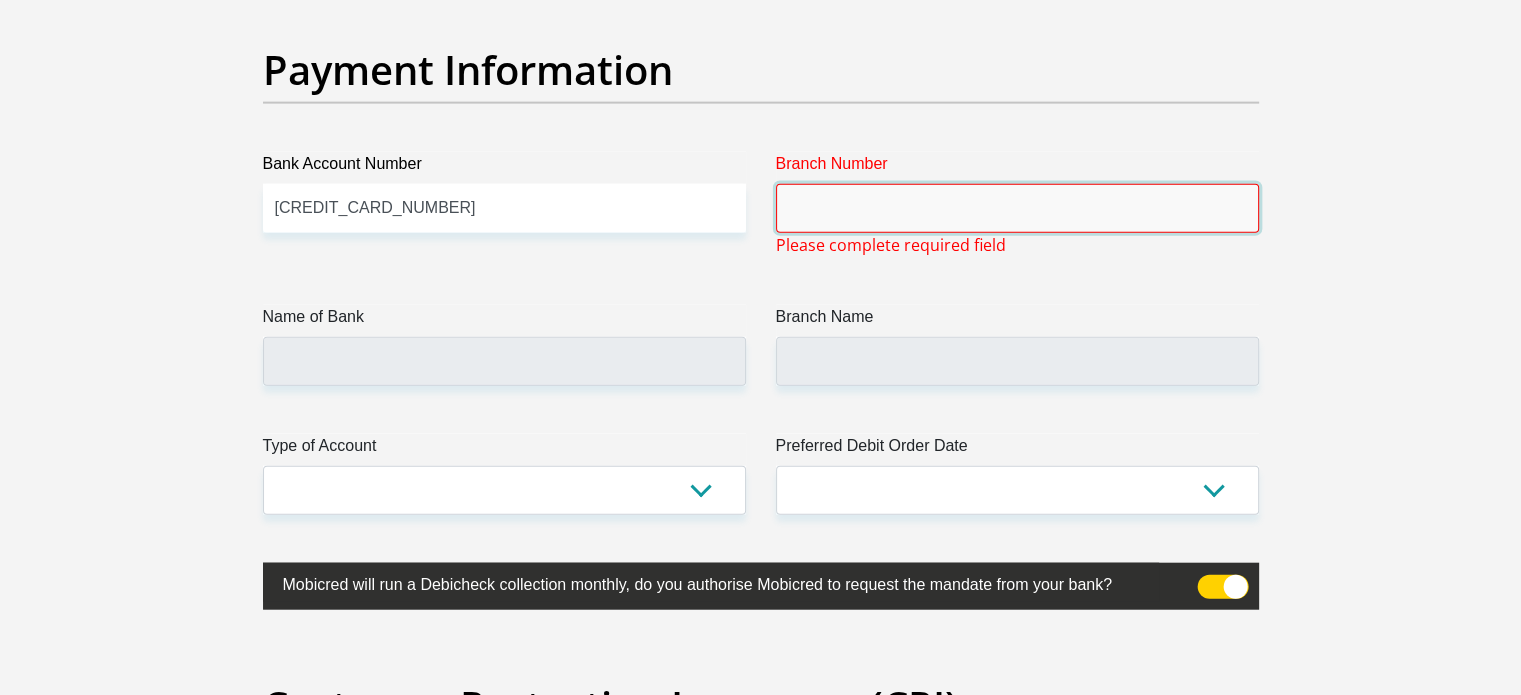 type 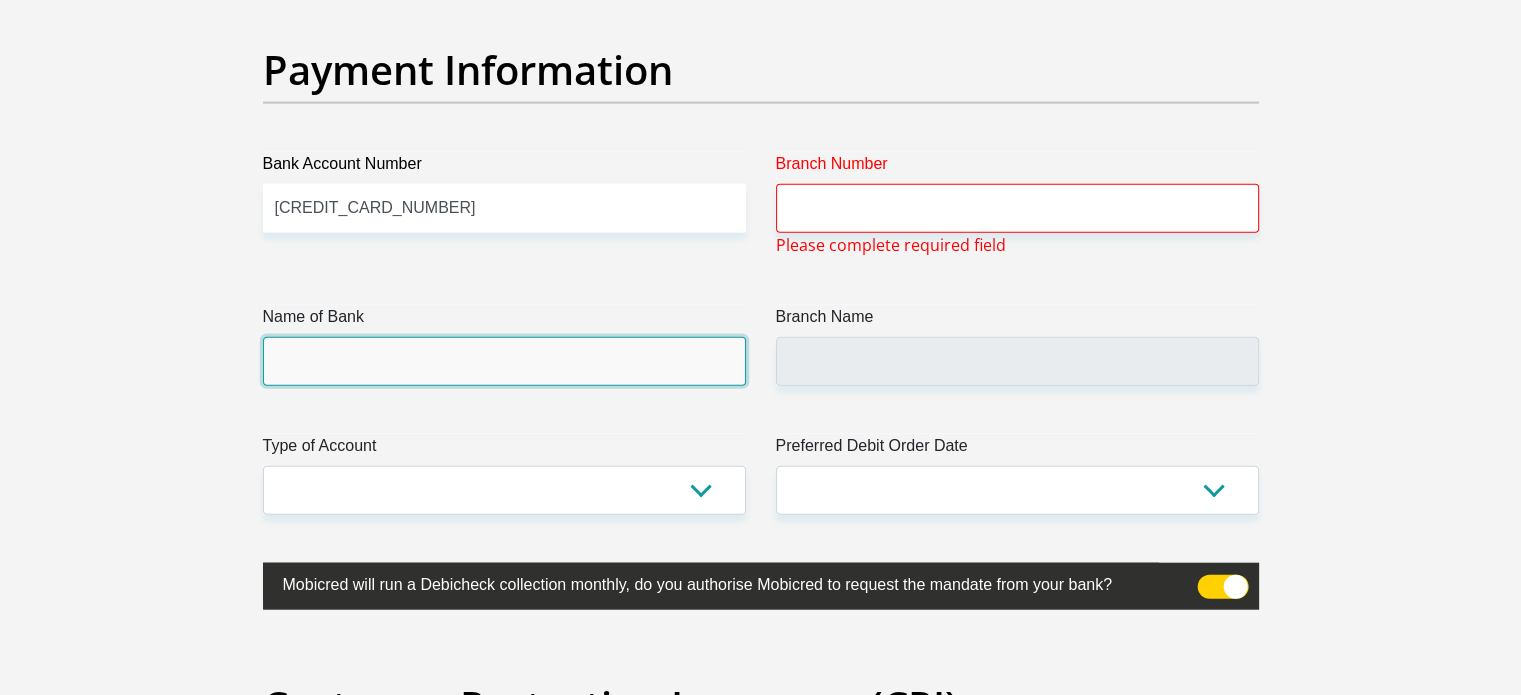 click on "Name of Bank" at bounding box center (504, 361) 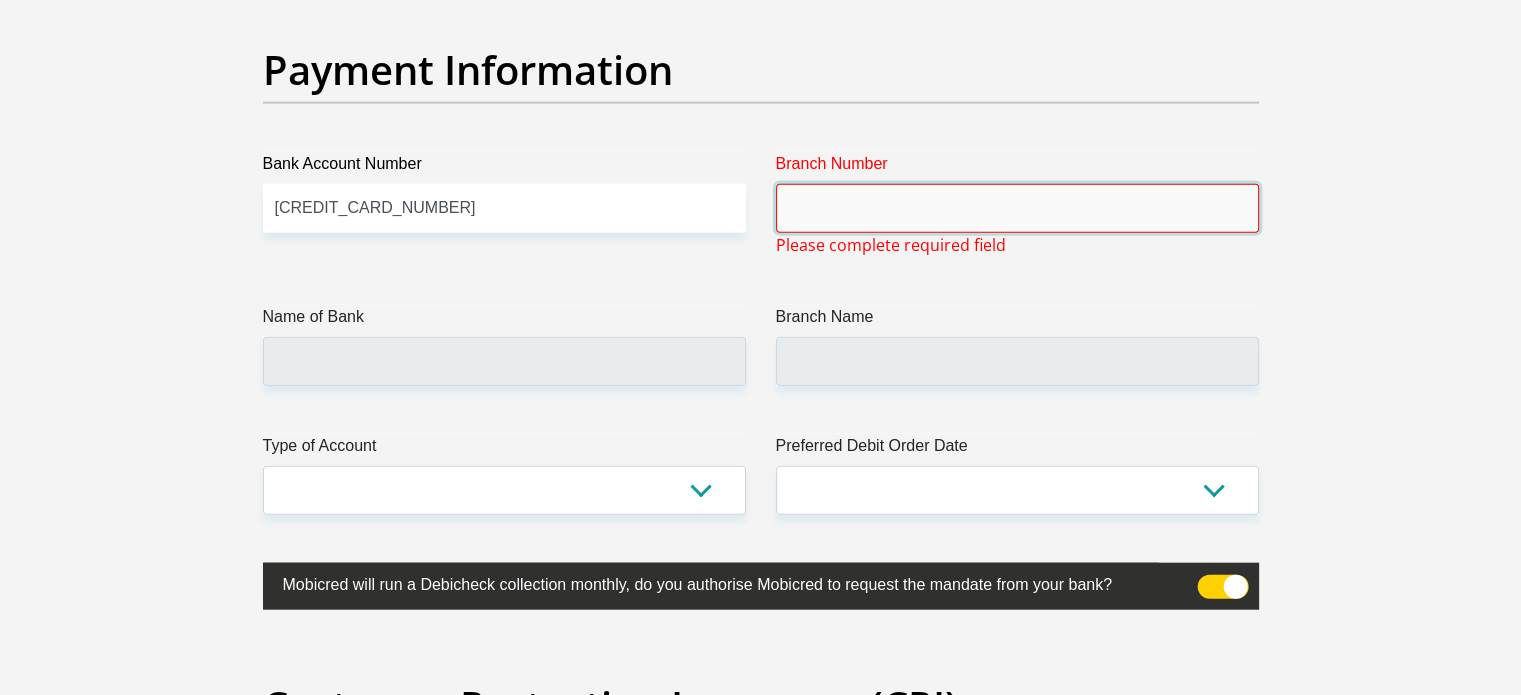 click on "Branch Number" at bounding box center [1017, 208] 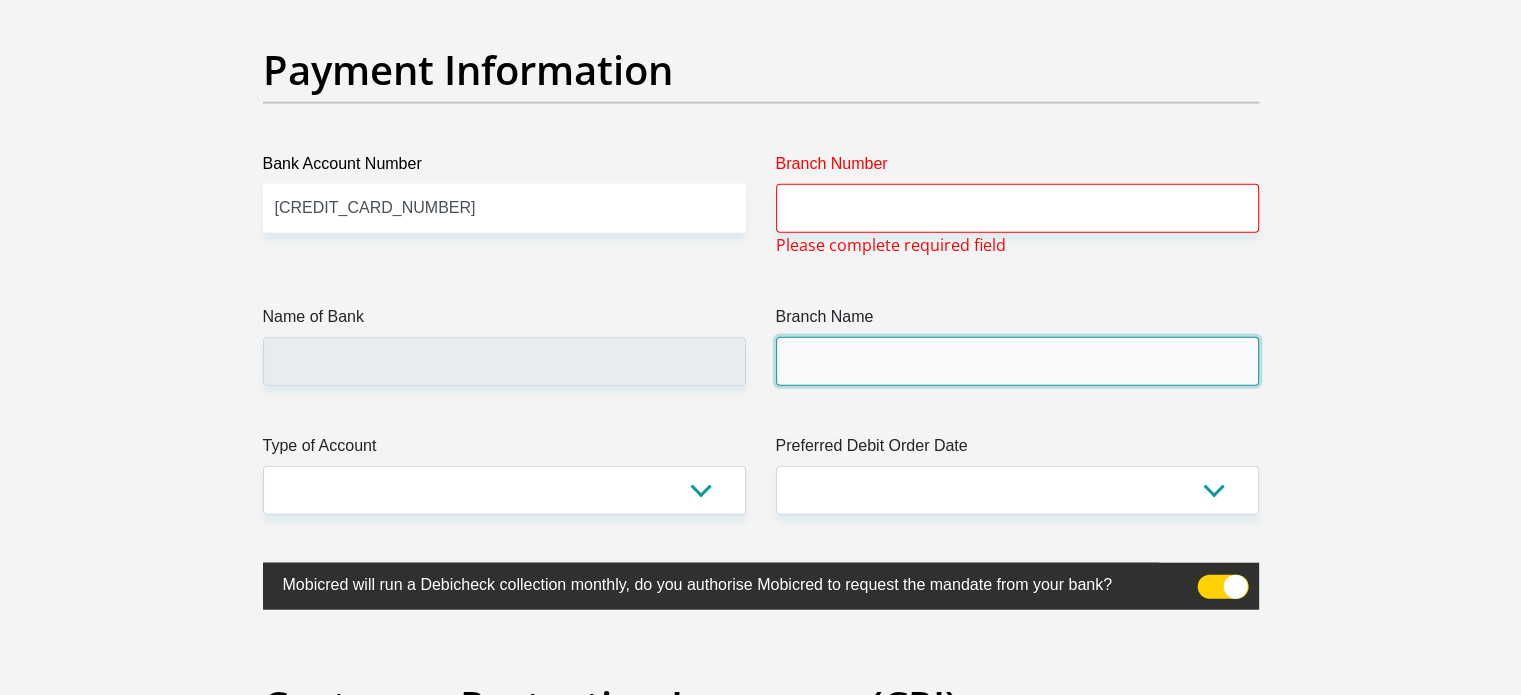 click on "Branch Name" at bounding box center [1017, 361] 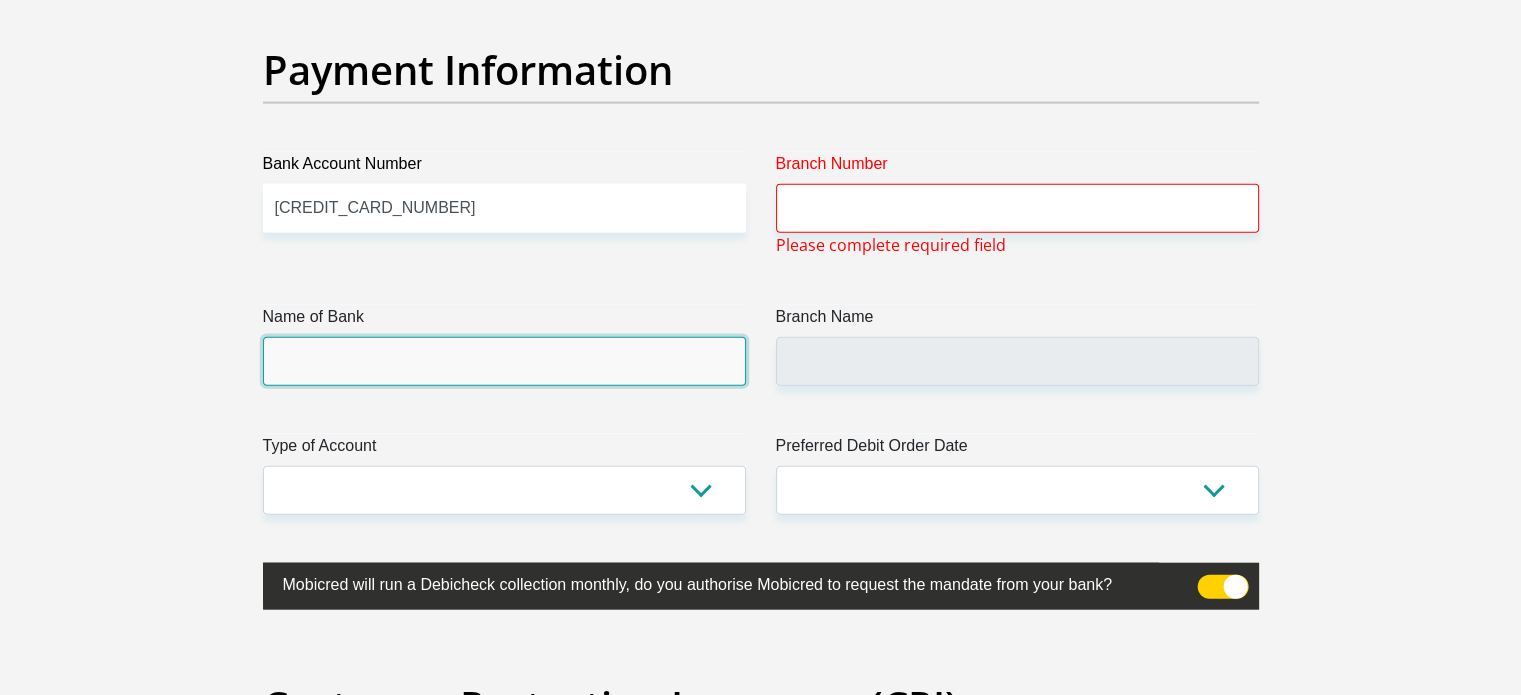 click on "Name of Bank" at bounding box center (504, 361) 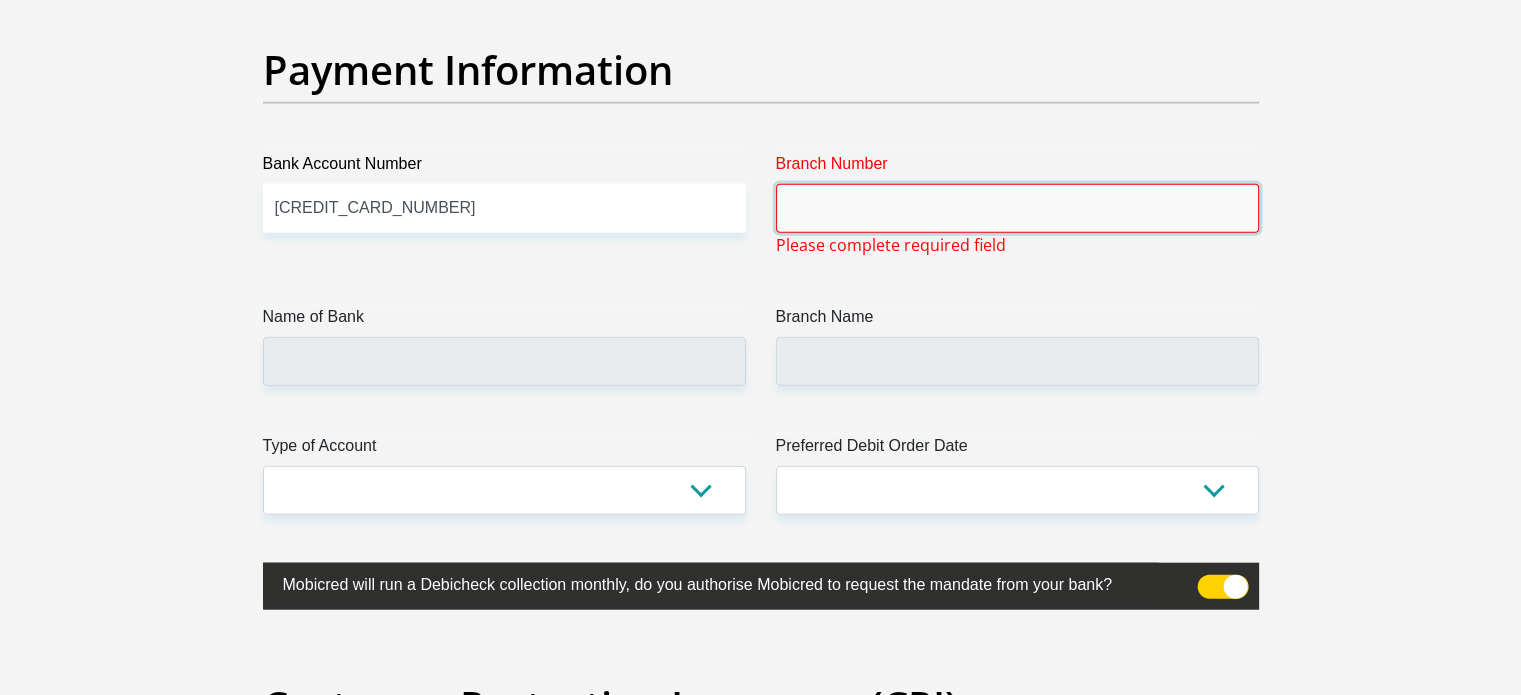 click on "Branch Number" at bounding box center (1017, 208) 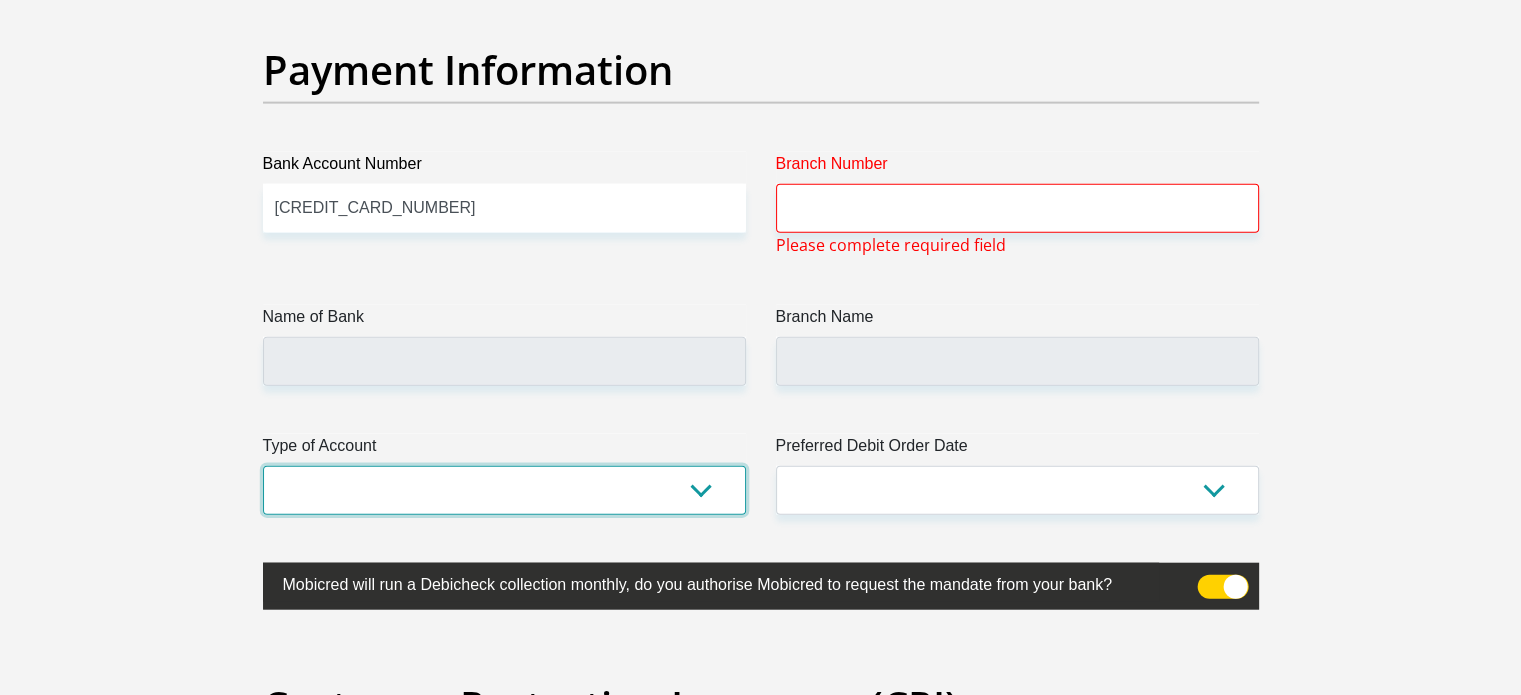 click on "Cheque
Savings" at bounding box center (504, 490) 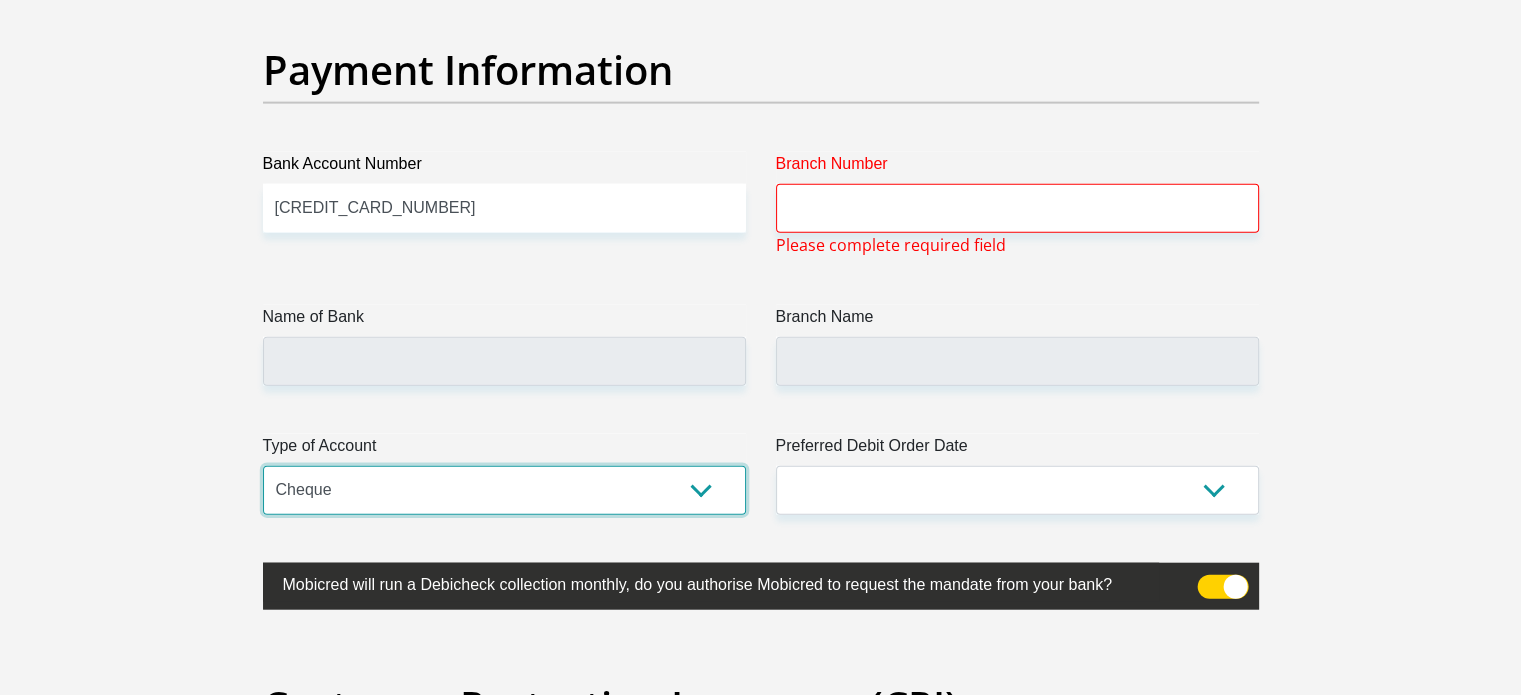click on "Cheque
Savings" at bounding box center [504, 490] 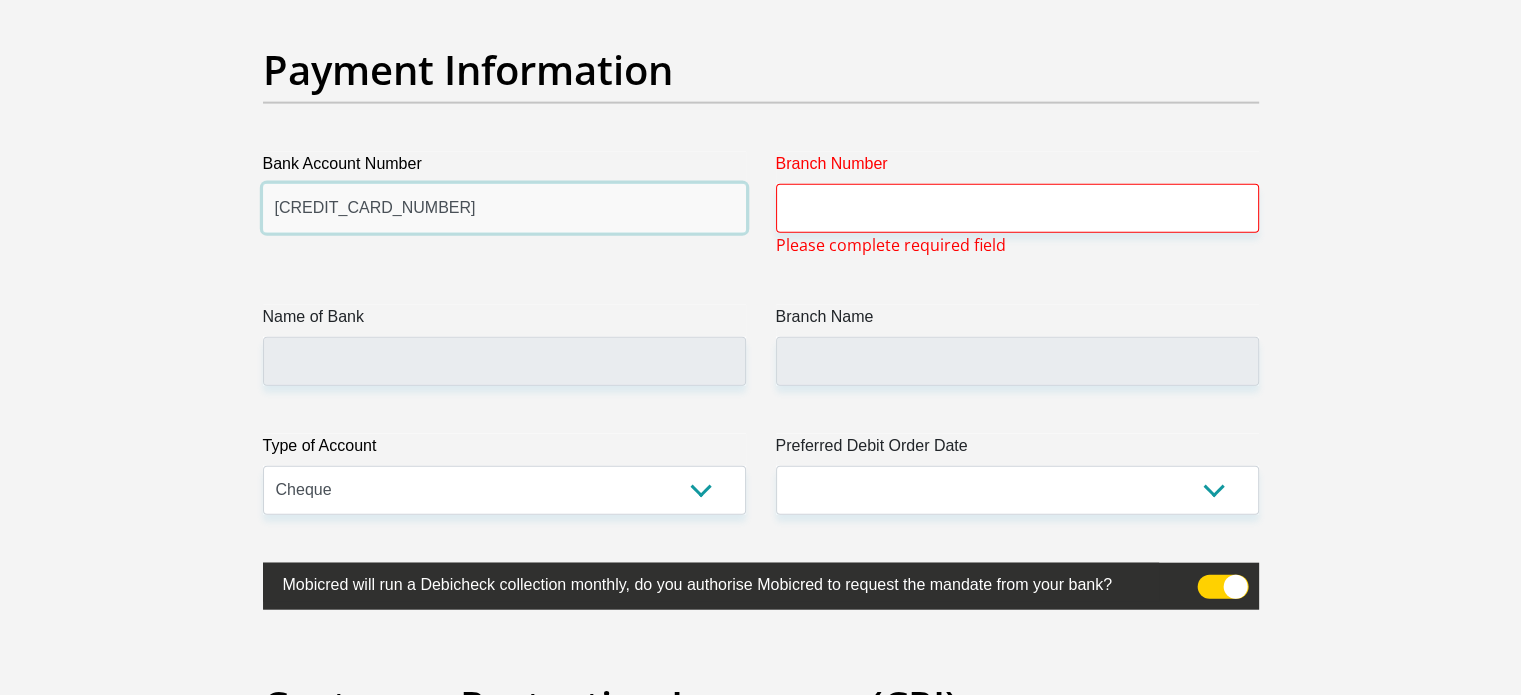 click on "4847956046803070" at bounding box center (504, 208) 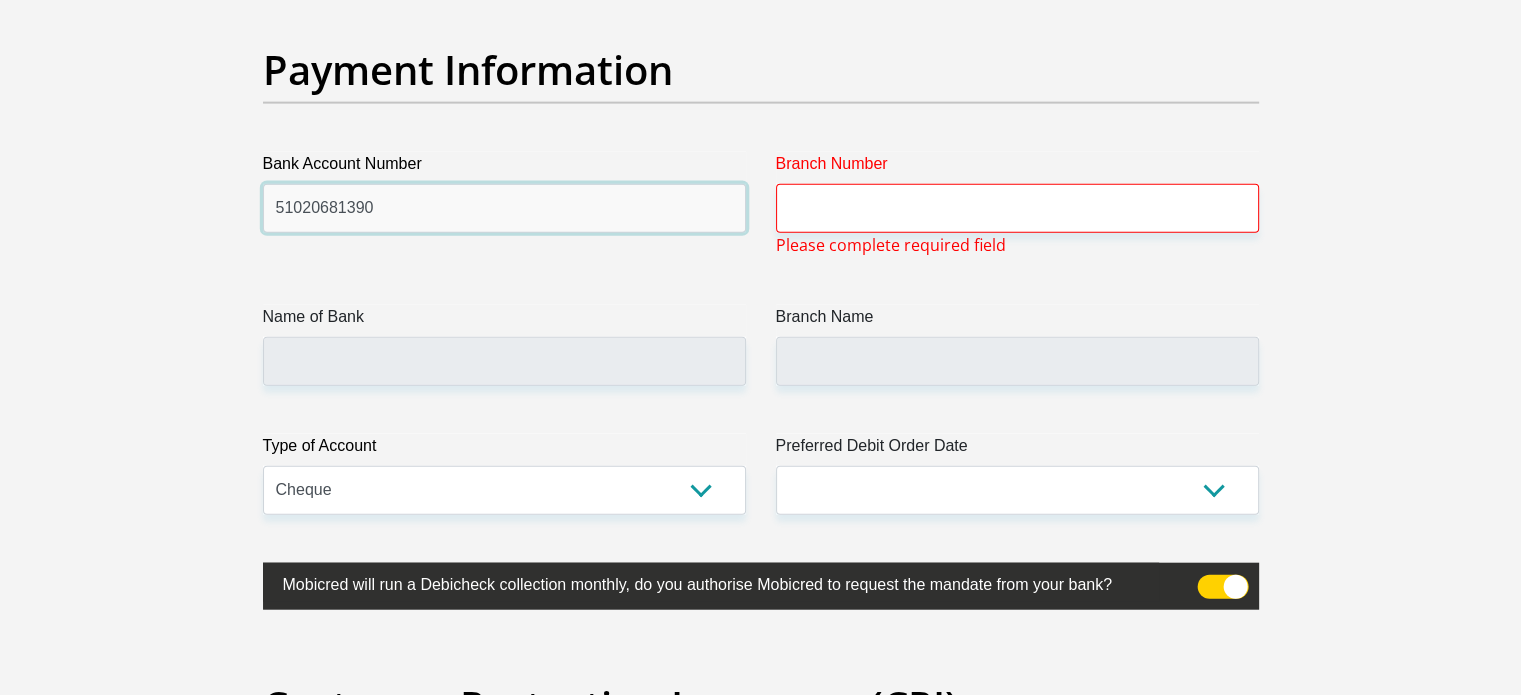 type on "51020681390" 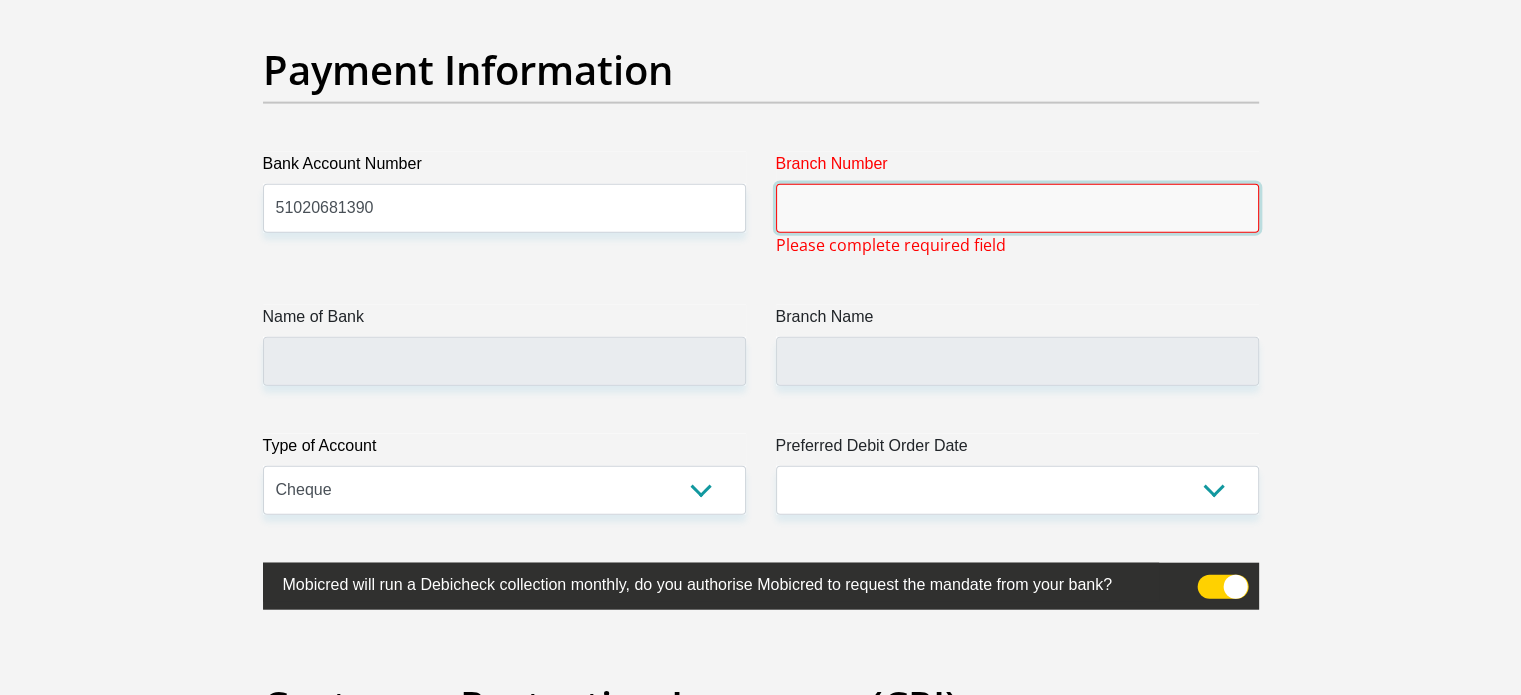 click on "Branch Number" at bounding box center (1017, 208) 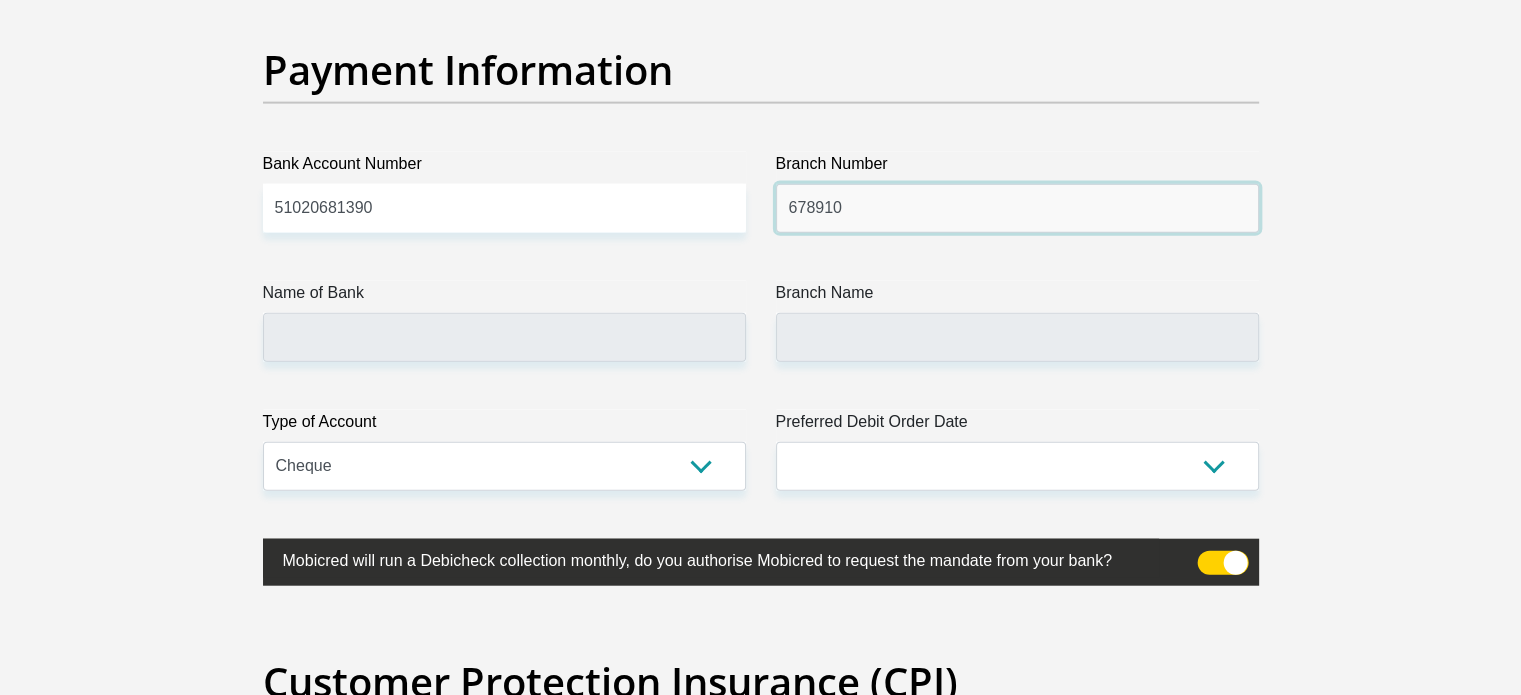 type on "678910" 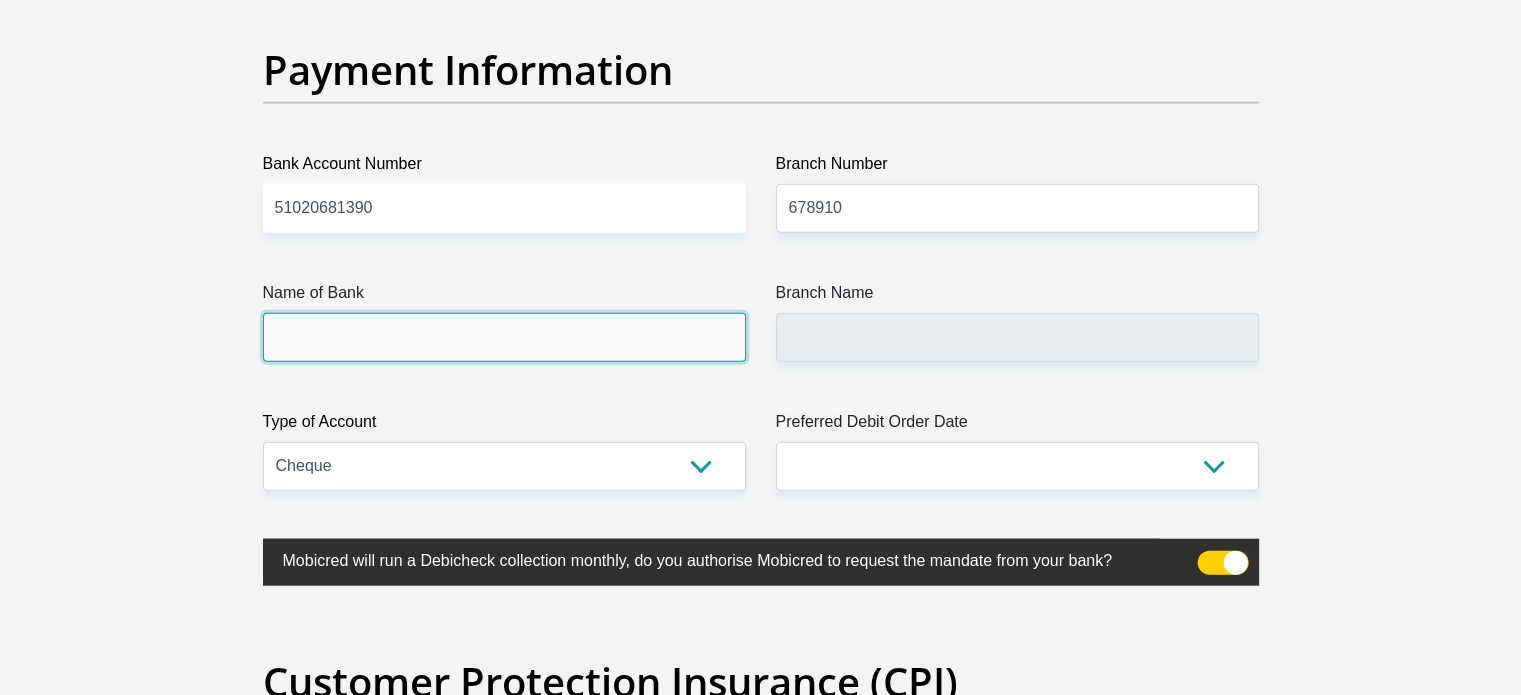 click on "Name of Bank" at bounding box center (504, 337) 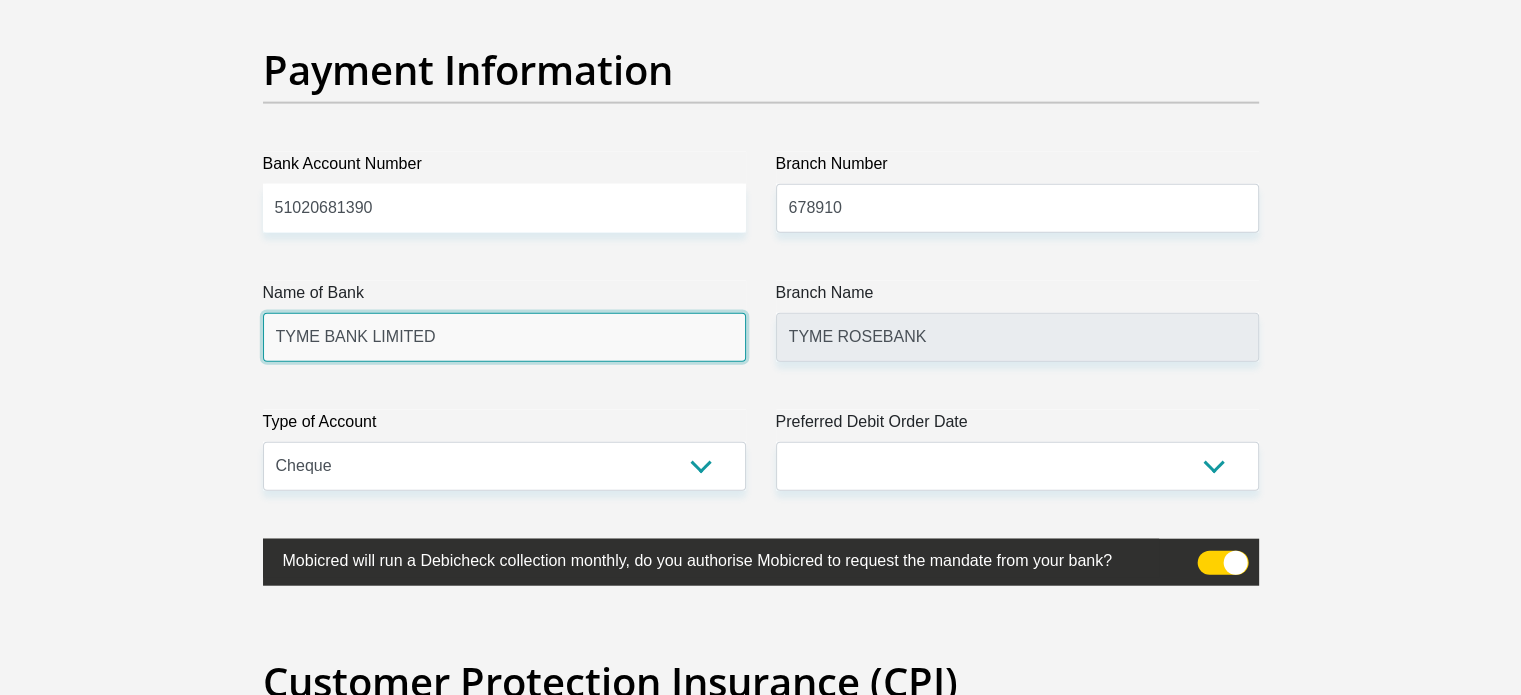 click on "TYME BANK LIMITED" at bounding box center [504, 337] 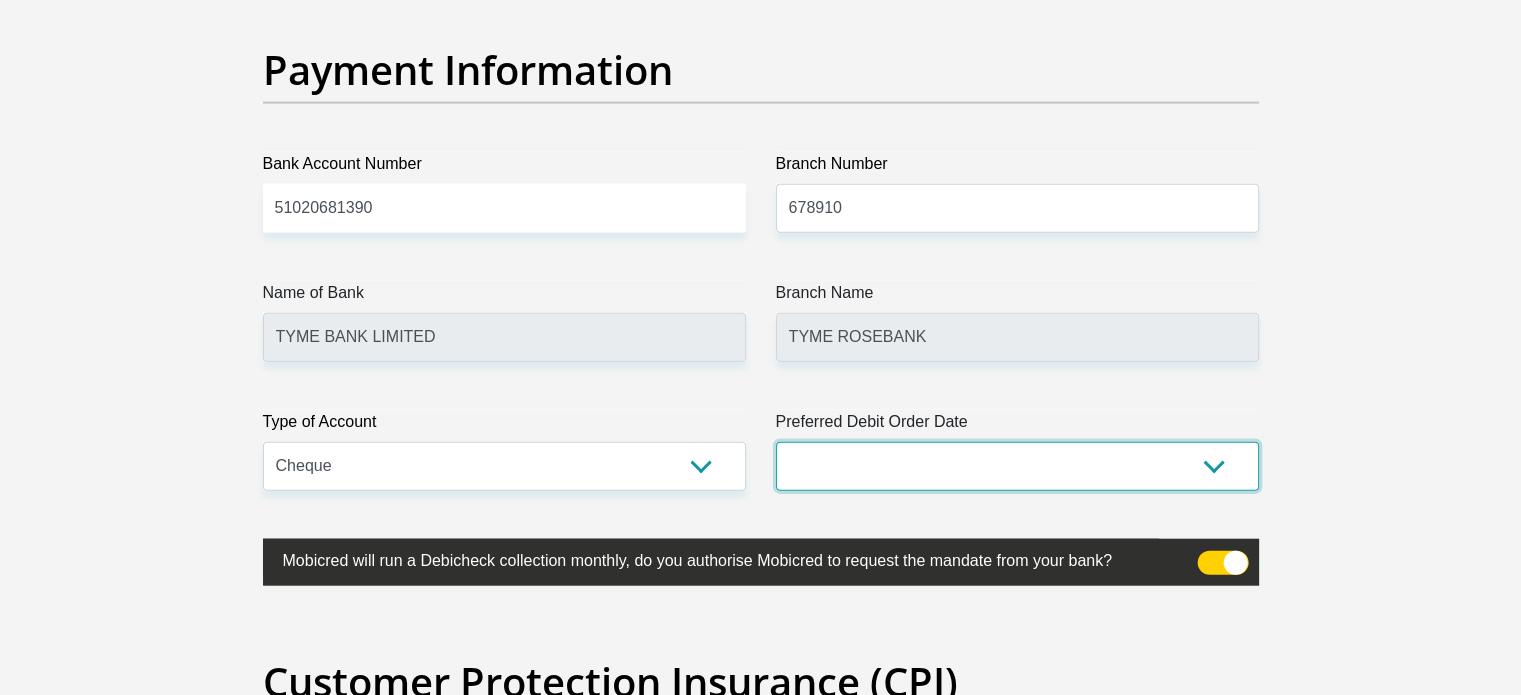 click on "1st
2nd
3rd
4th
5th
7th
18th
19th
20th
21st
22nd
23rd
24th
25th
26th
27th
28th
29th
30th" at bounding box center [1017, 466] 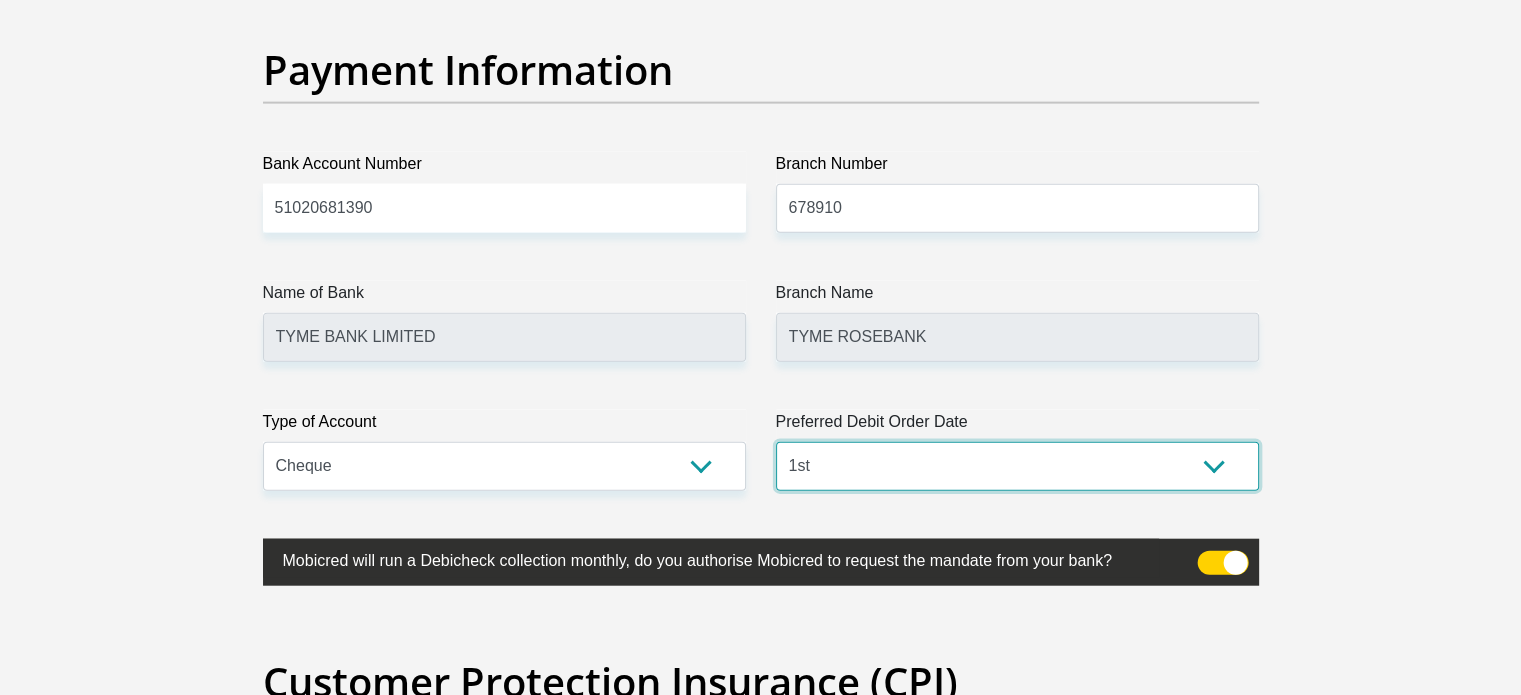 click on "1st
2nd
3rd
4th
5th
7th
18th
19th
20th
21st
22nd
23rd
24th
25th
26th
27th
28th
29th
30th" at bounding box center [1017, 466] 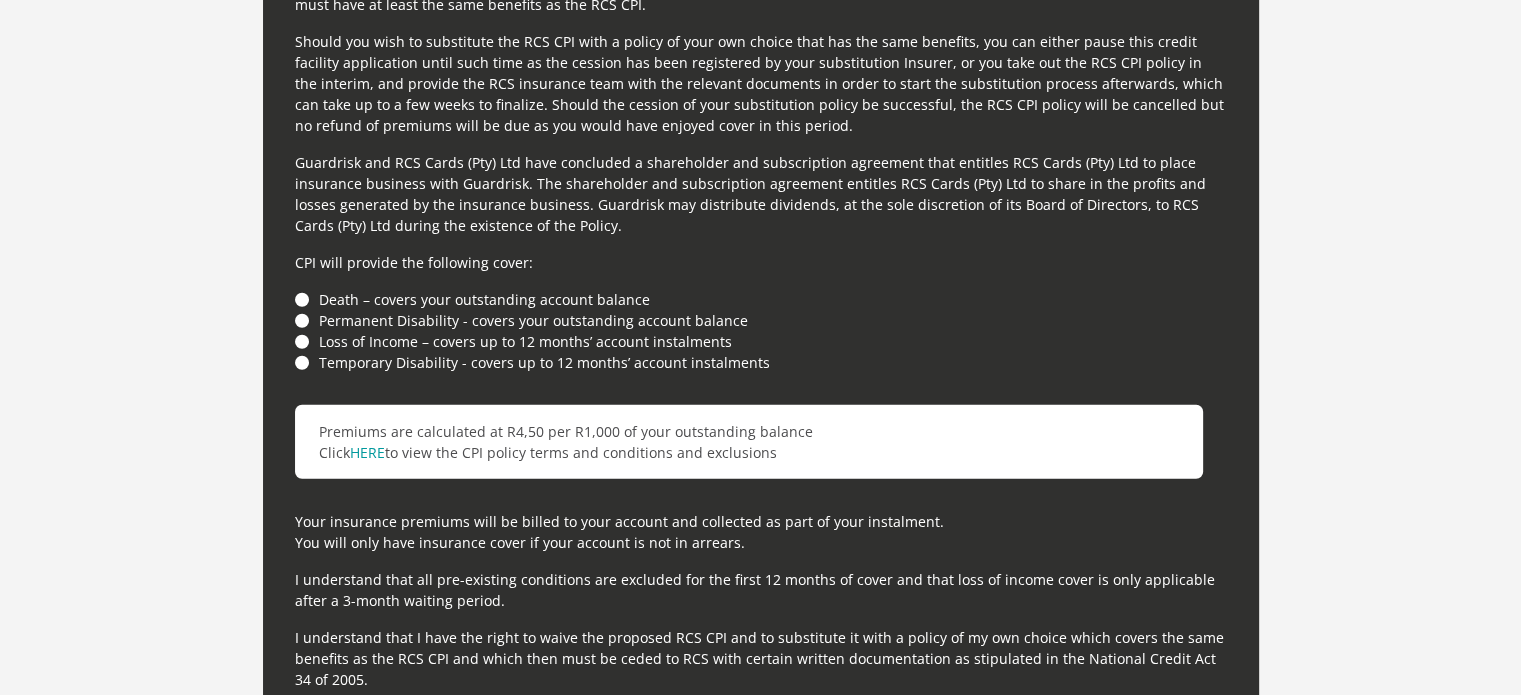 scroll, scrollTop: 5600, scrollLeft: 0, axis: vertical 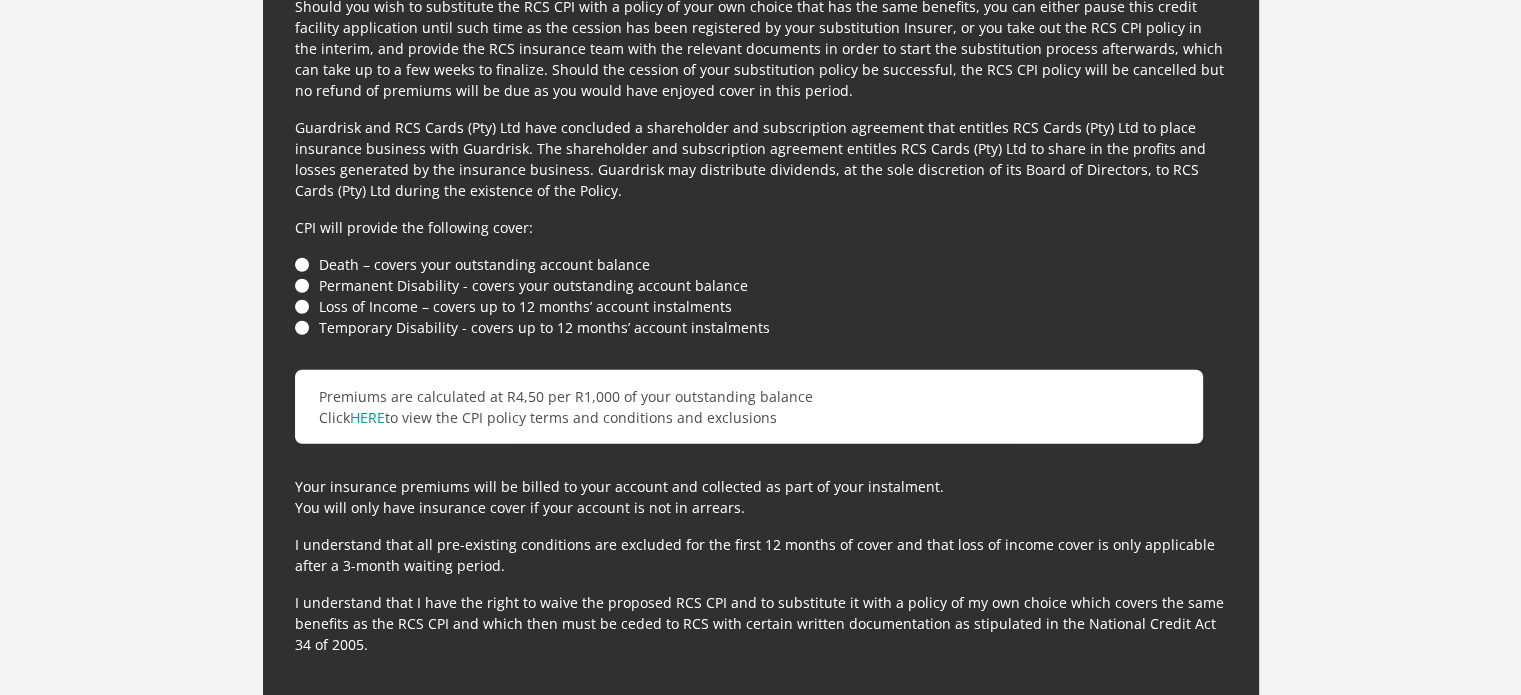 click on "Death – covers your outstanding account balance" at bounding box center (761, 264) 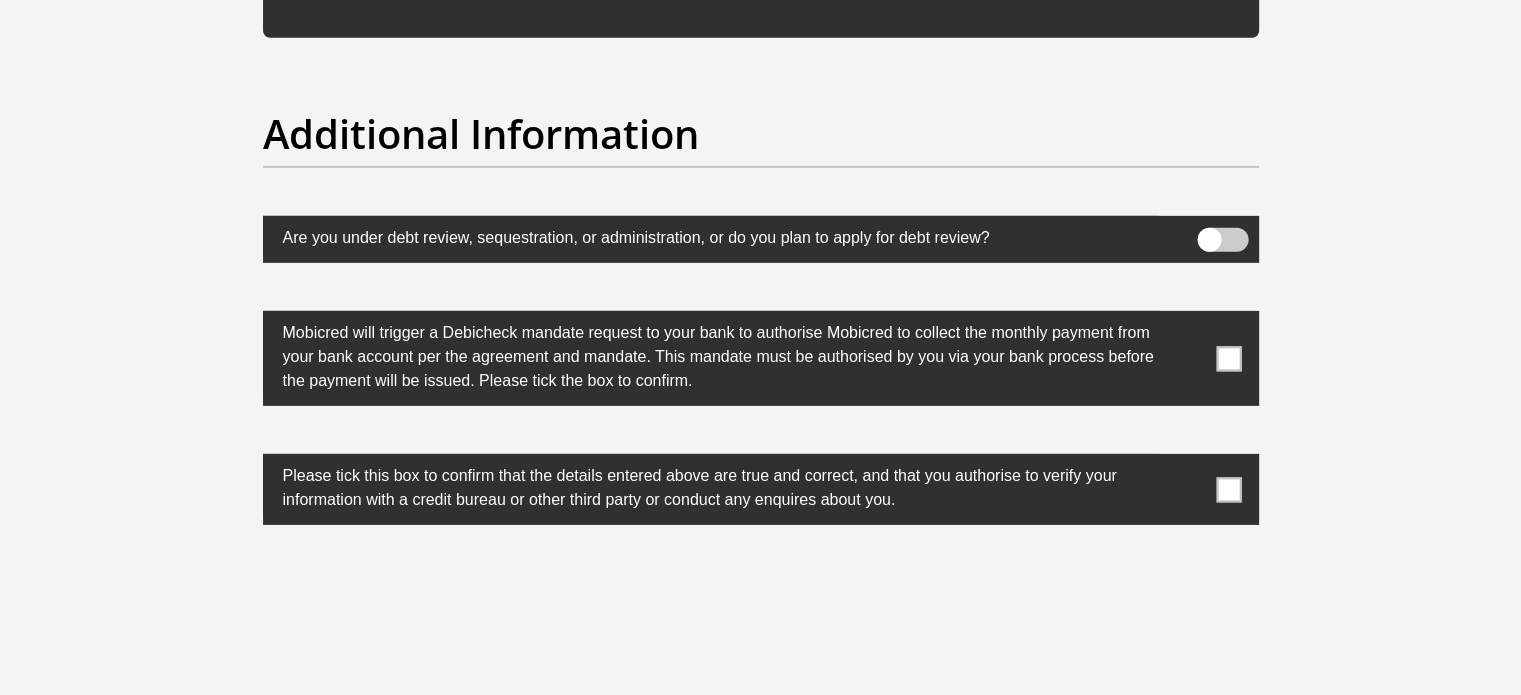 scroll, scrollTop: 6300, scrollLeft: 0, axis: vertical 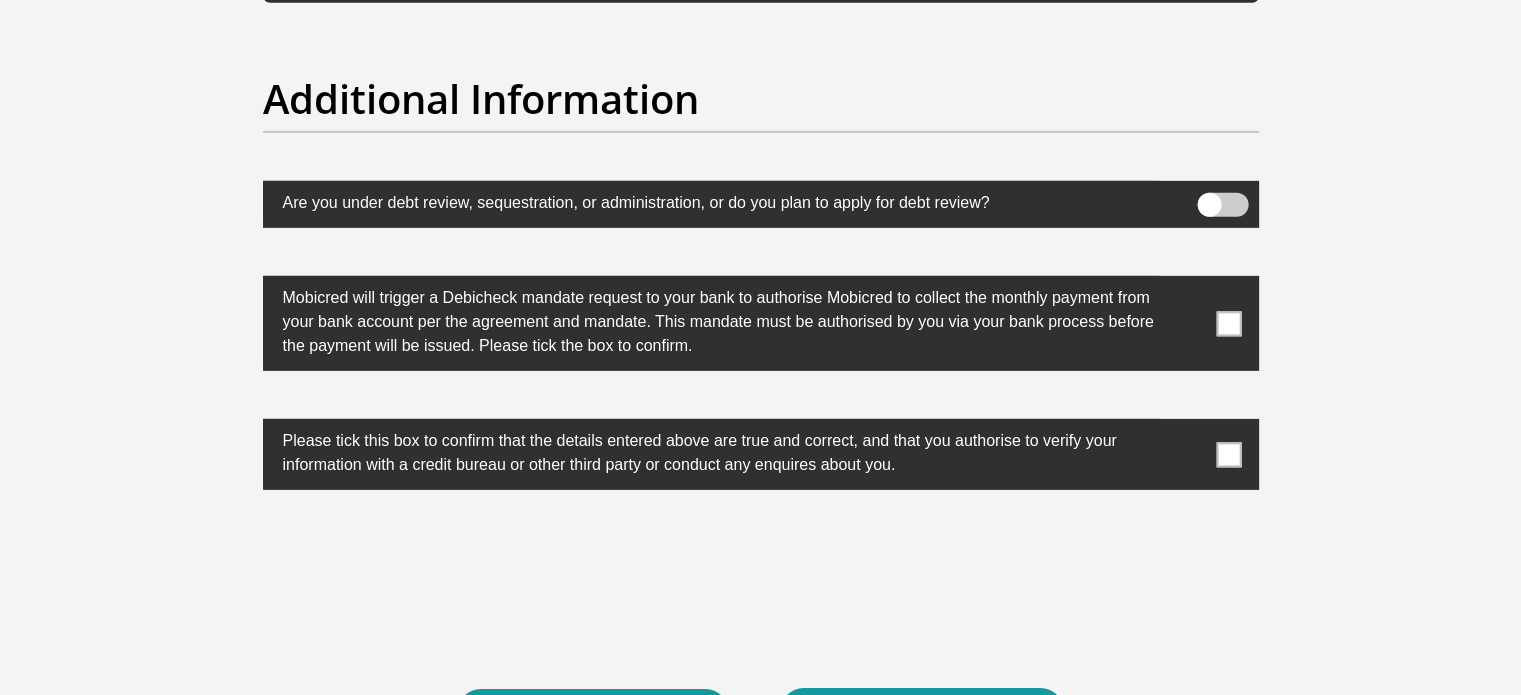 click at bounding box center [1228, 323] 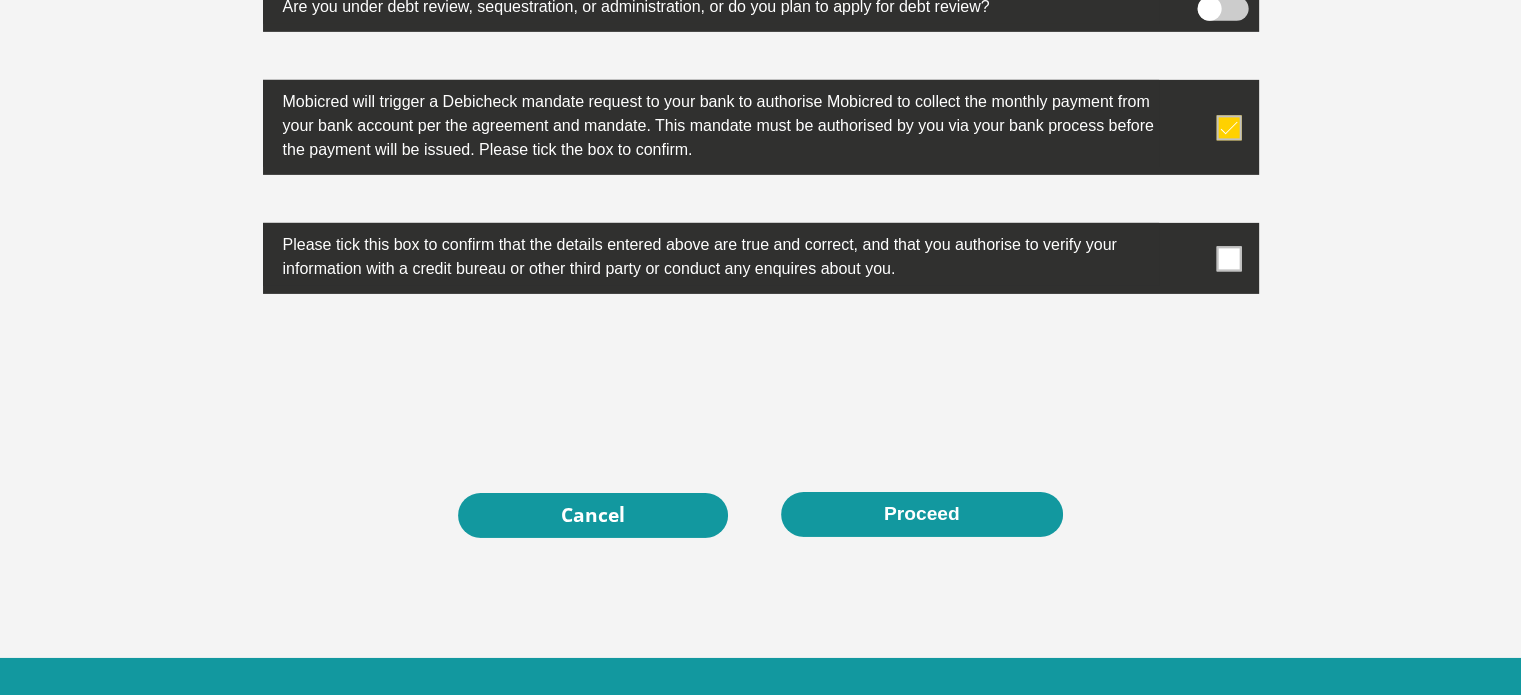 scroll, scrollTop: 6500, scrollLeft: 0, axis: vertical 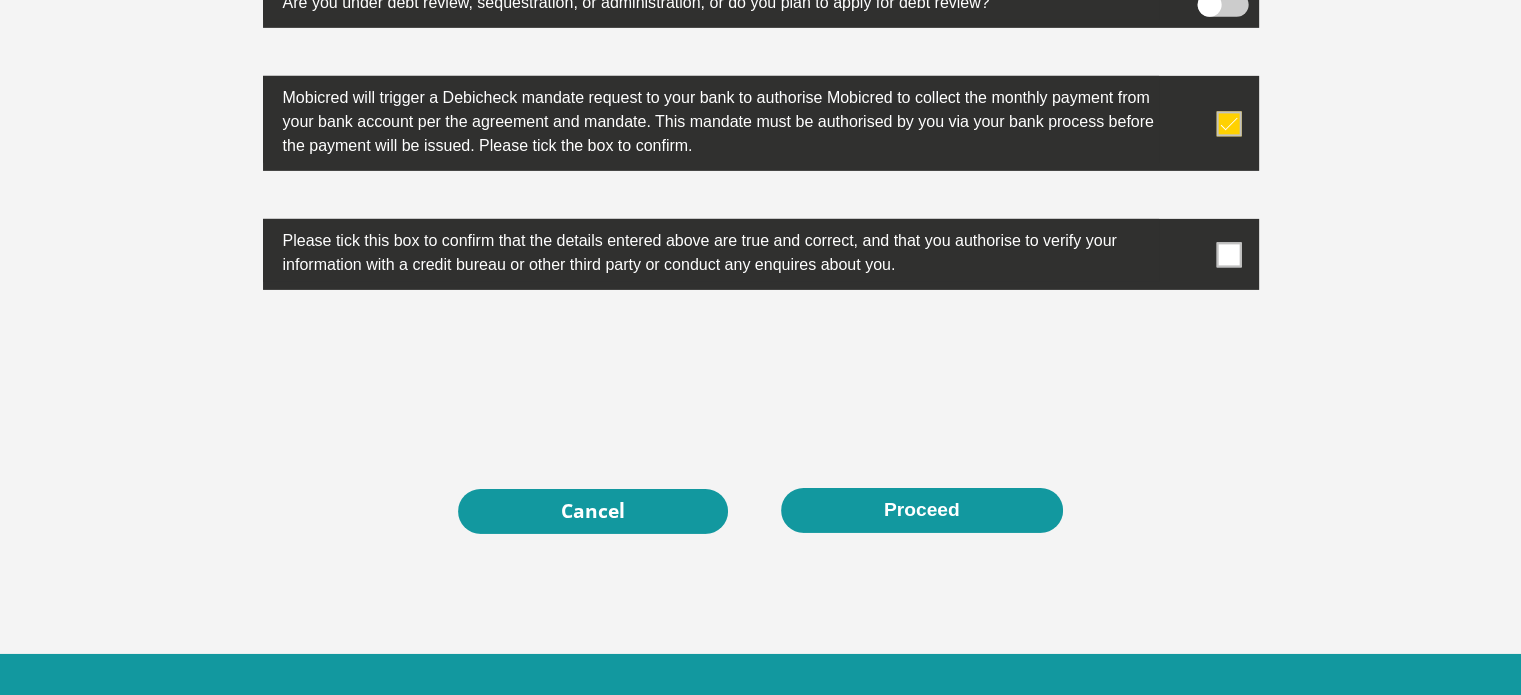 click at bounding box center (1228, 254) 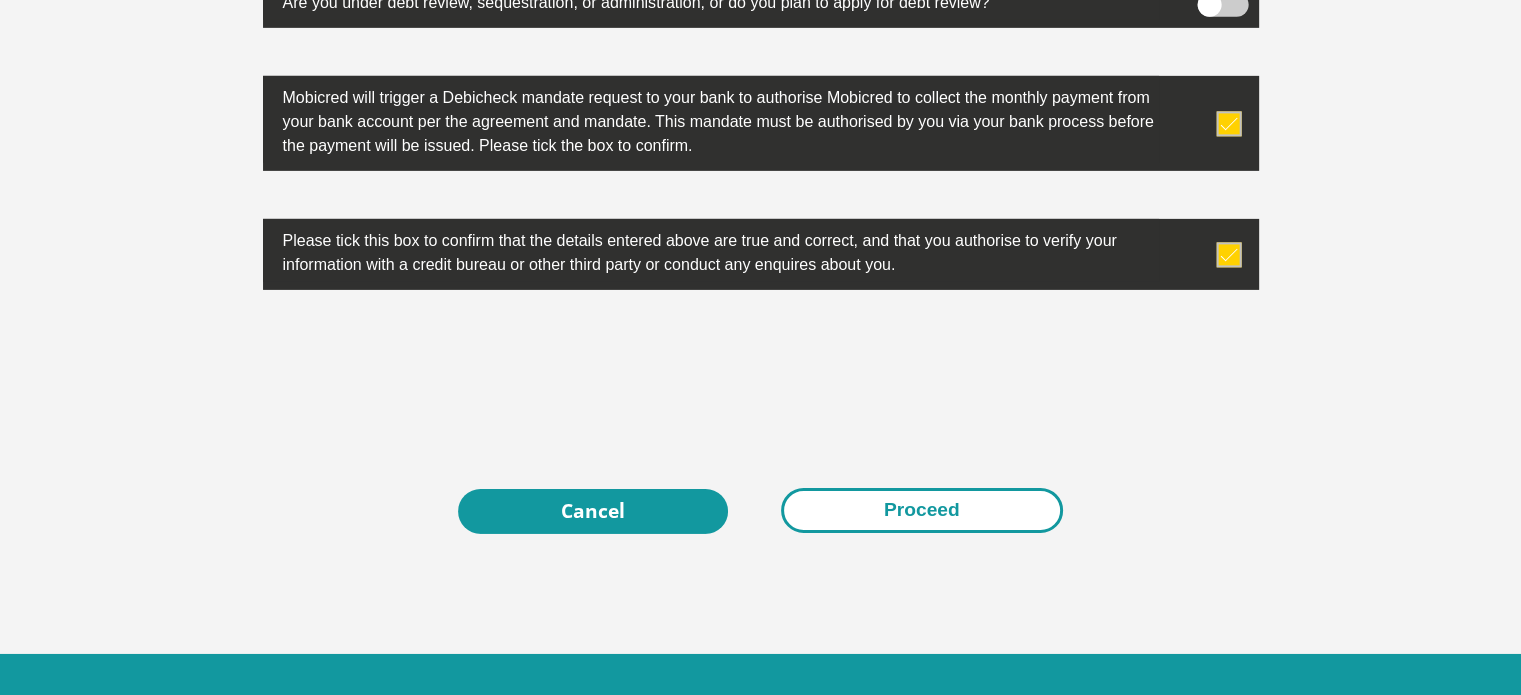 click on "Proceed" at bounding box center [922, 510] 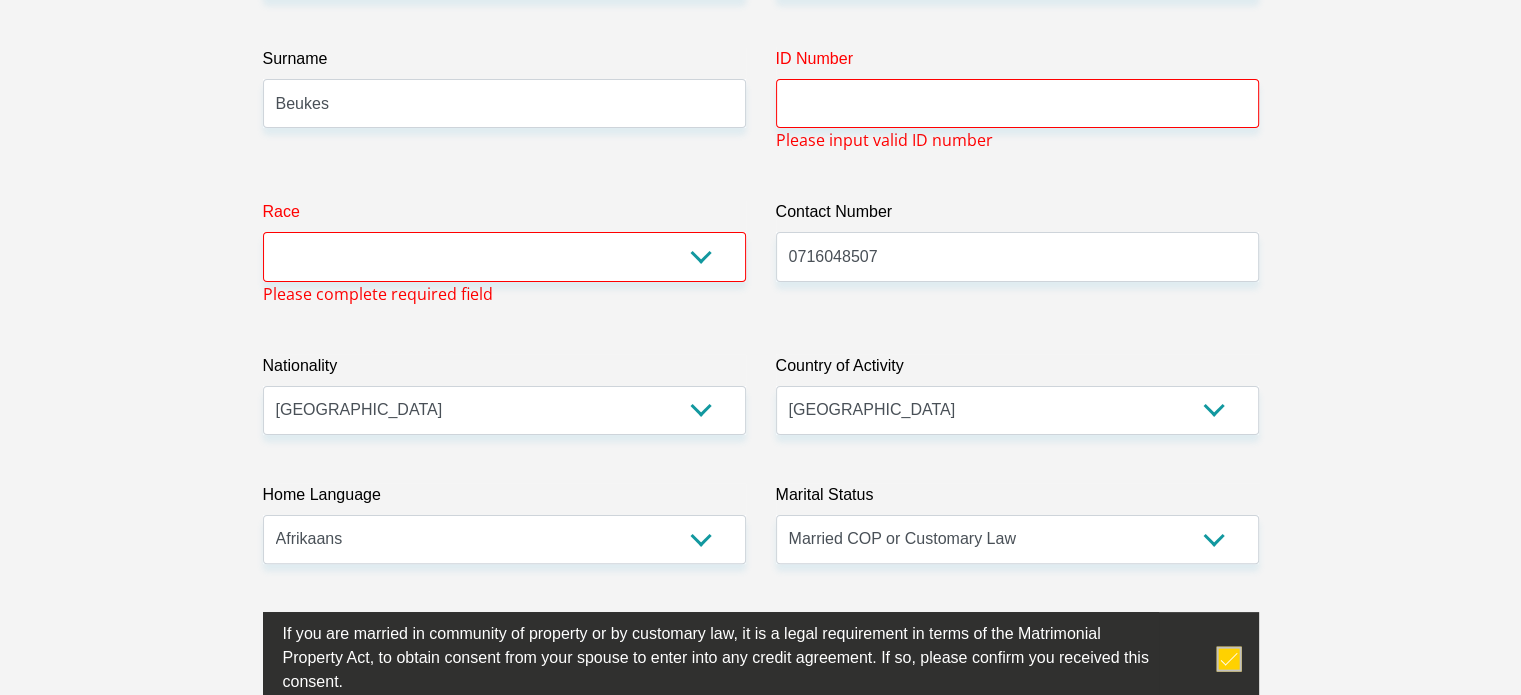 scroll, scrollTop: 376, scrollLeft: 0, axis: vertical 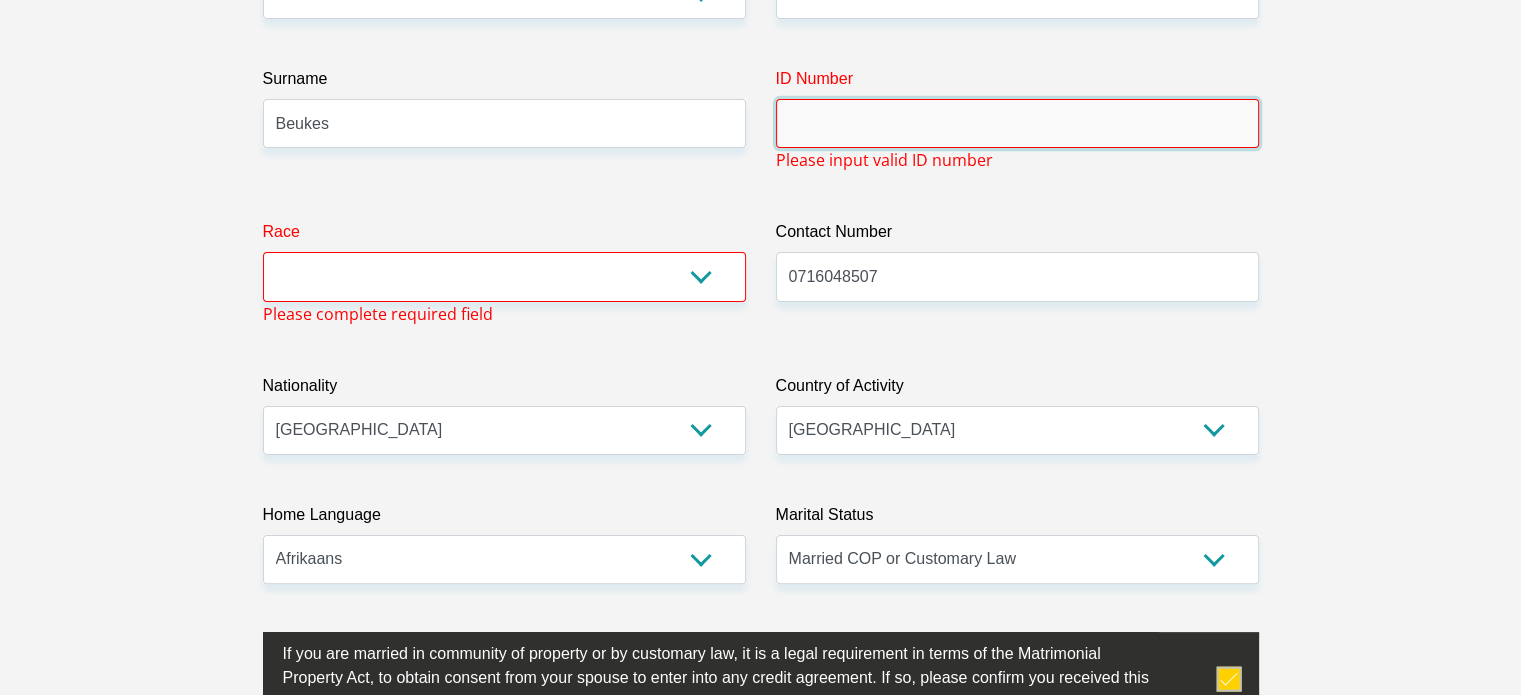 click on "ID Number" at bounding box center [1017, 123] 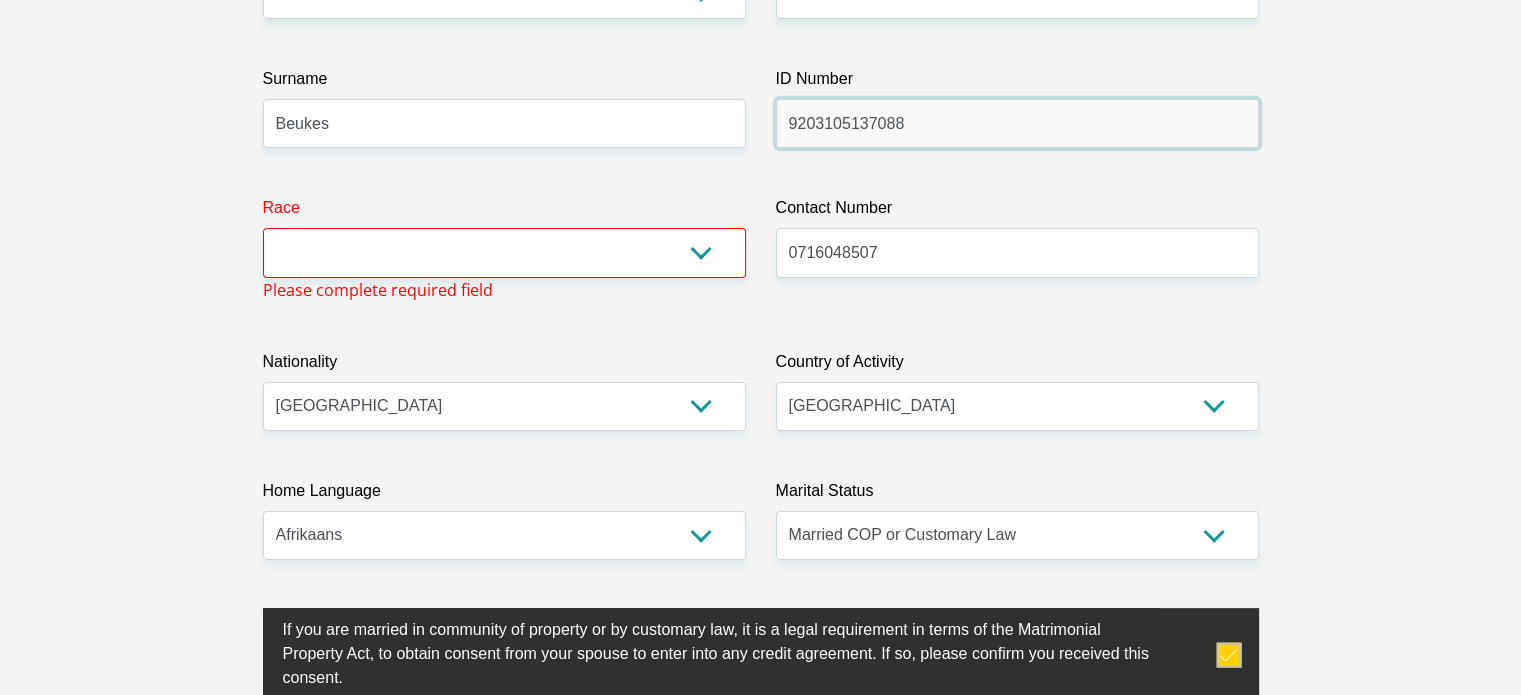 type on "9203105137088" 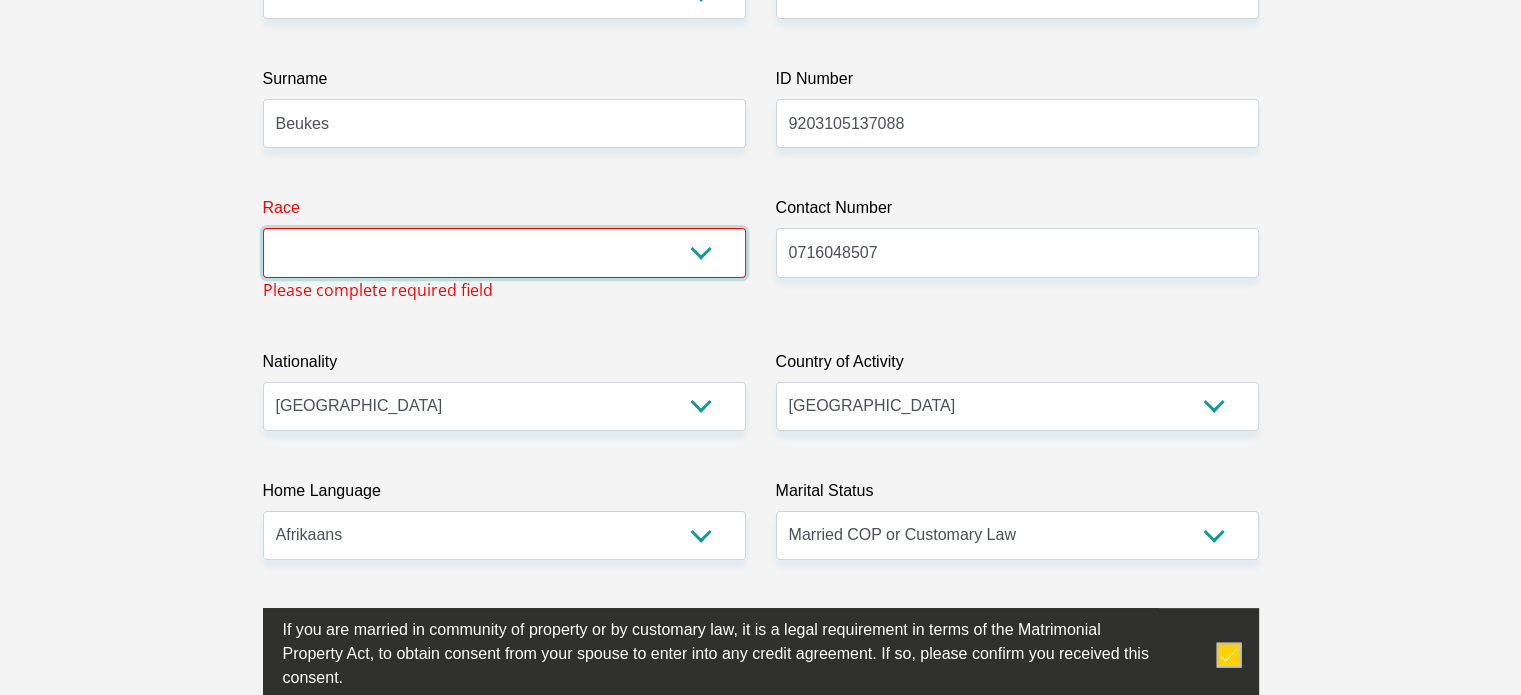 click on "Black
Coloured
Indian
White
Other" at bounding box center (504, 252) 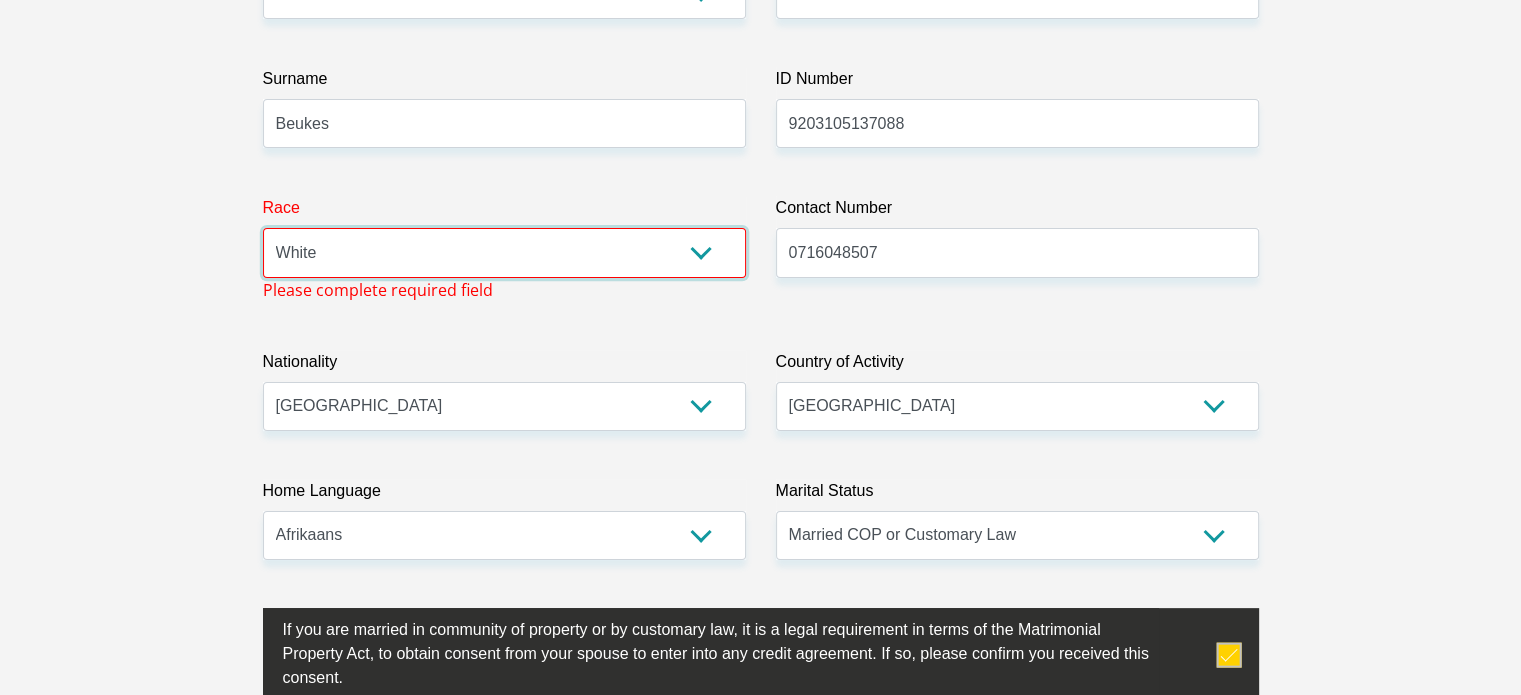click on "Black
Coloured
Indian
White
Other" at bounding box center (504, 252) 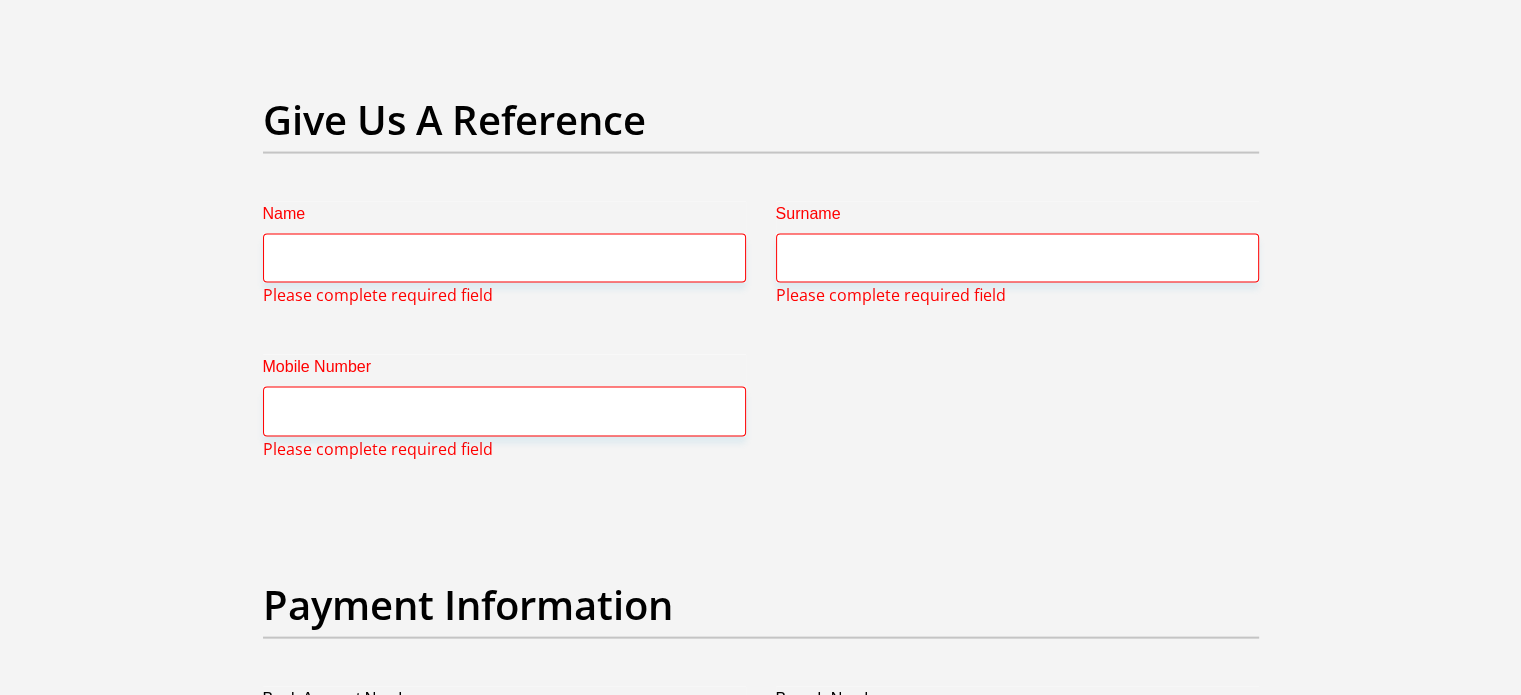 scroll, scrollTop: 3976, scrollLeft: 0, axis: vertical 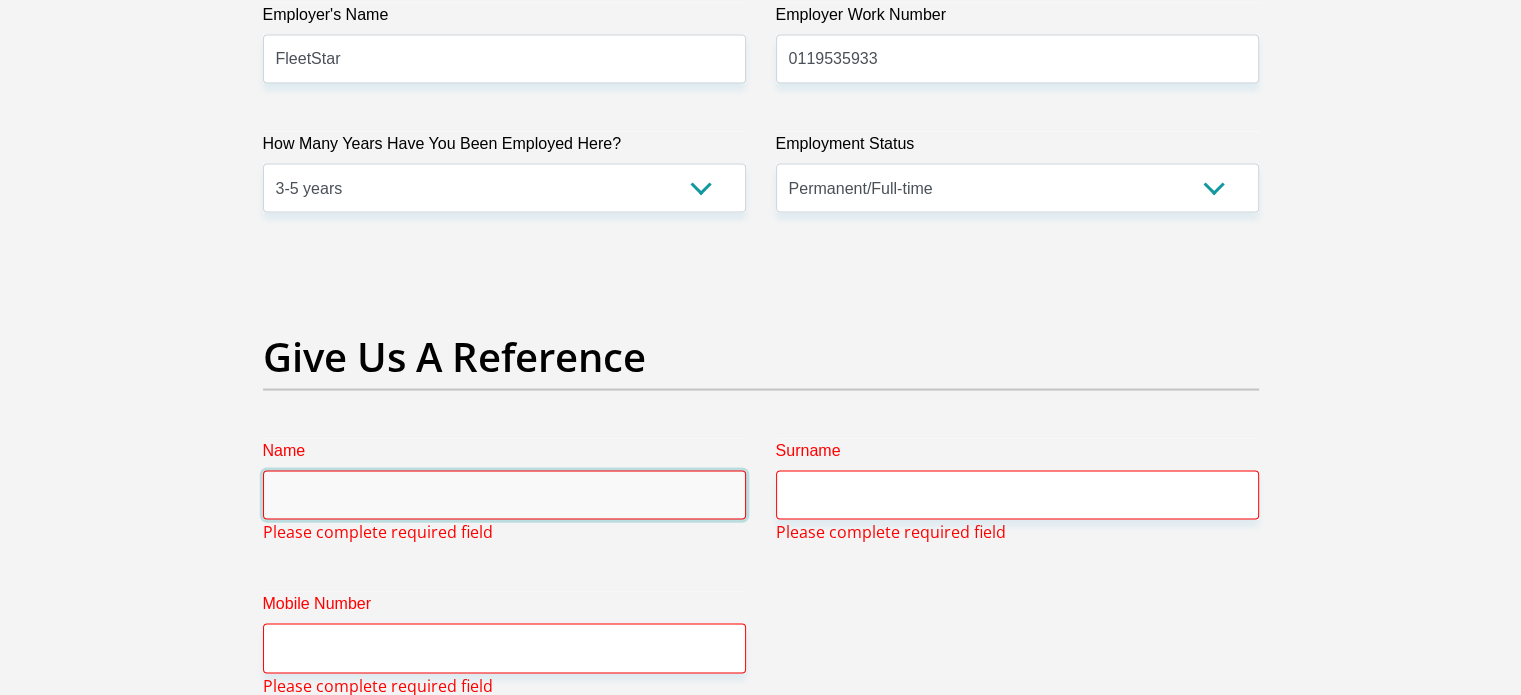 click on "Name" at bounding box center (504, 495) 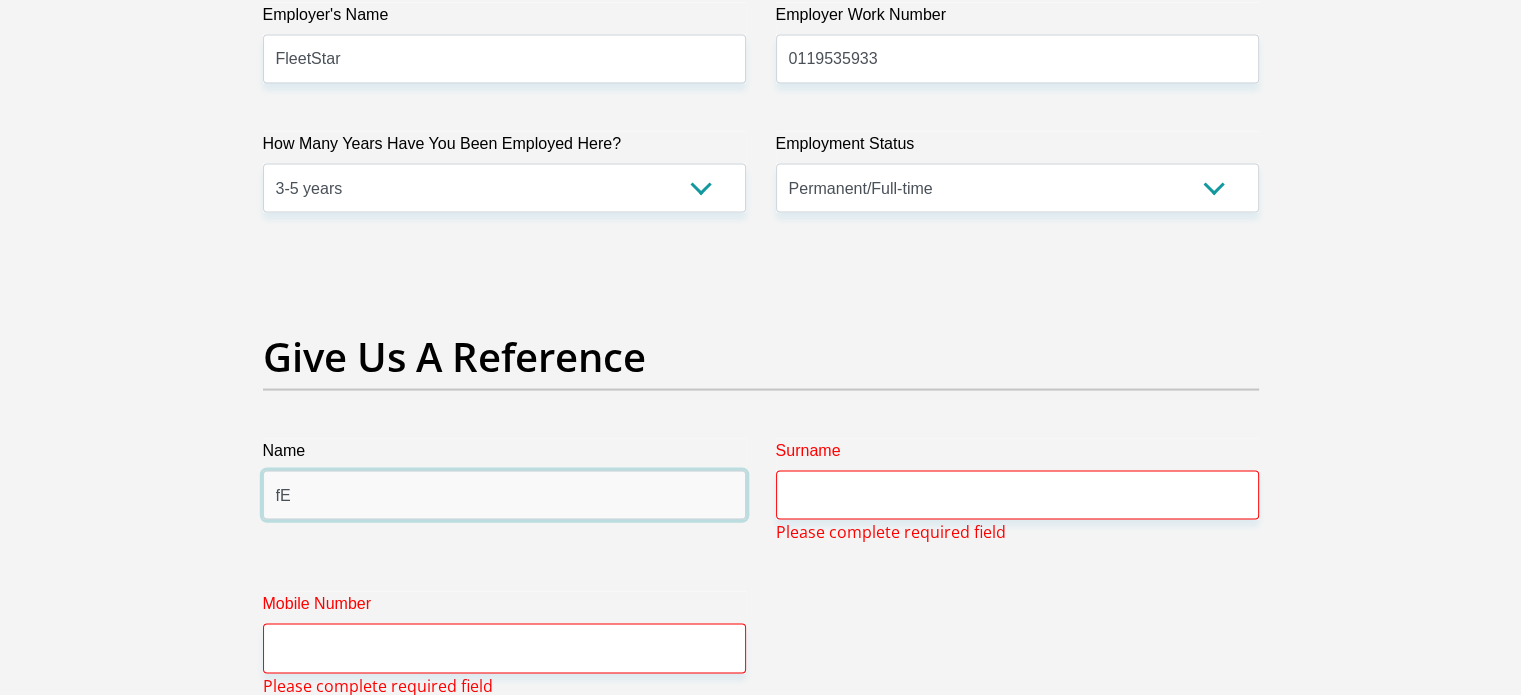 type on "f" 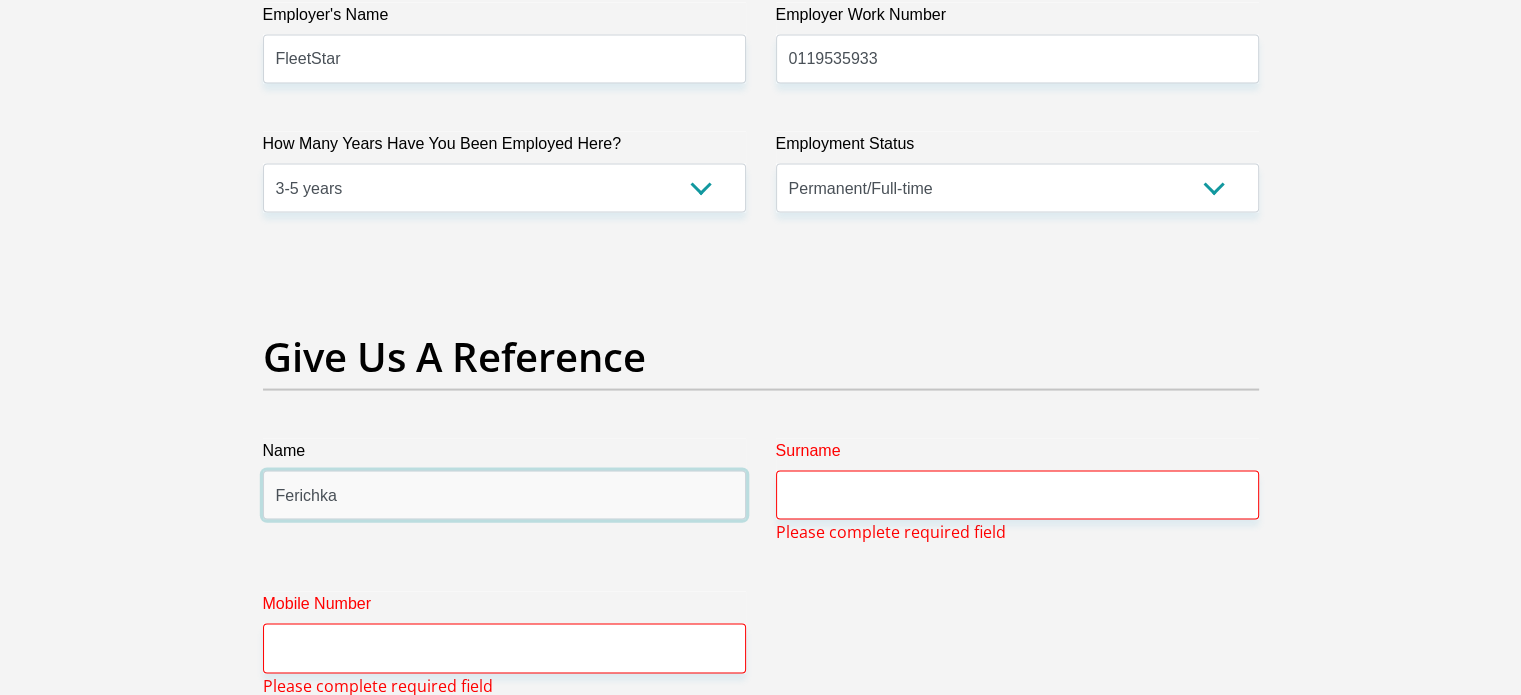 type on "Ferichka" 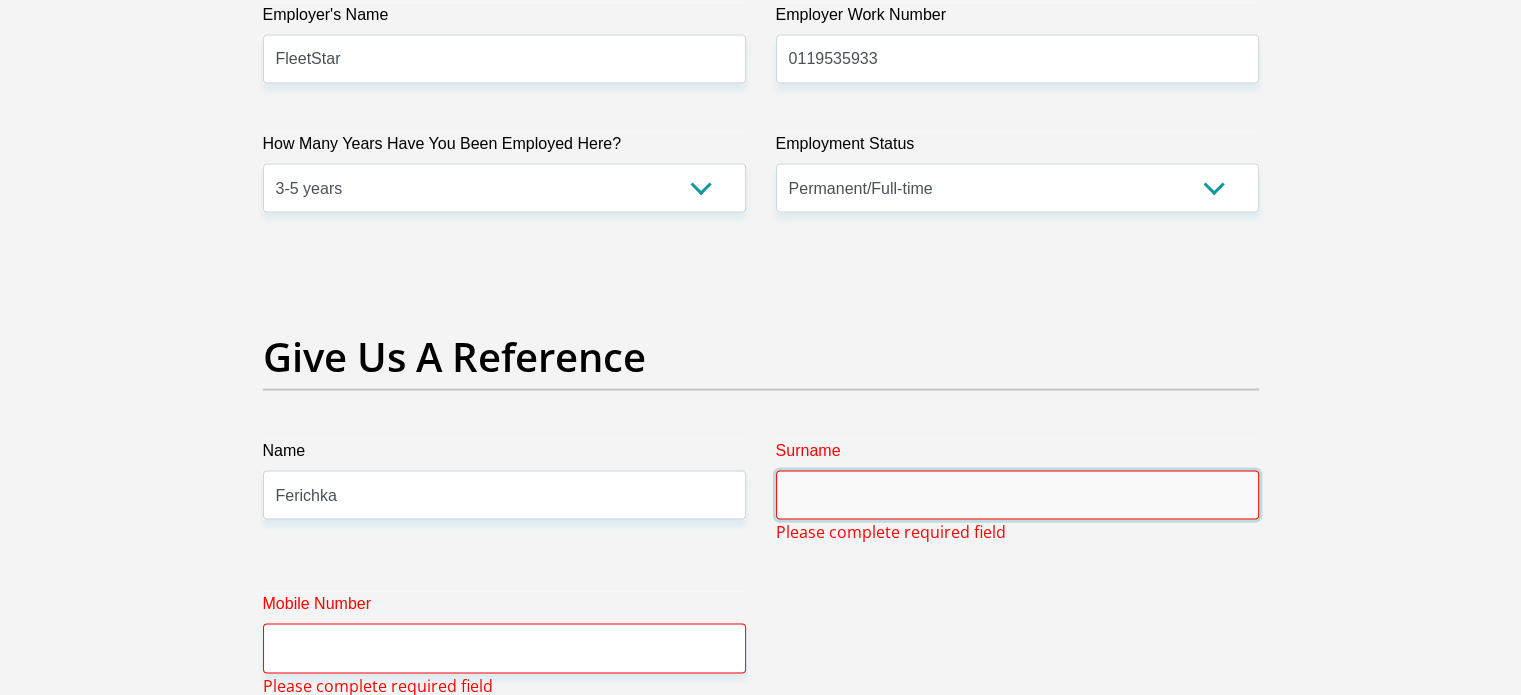 click on "Surname" at bounding box center (1017, 495) 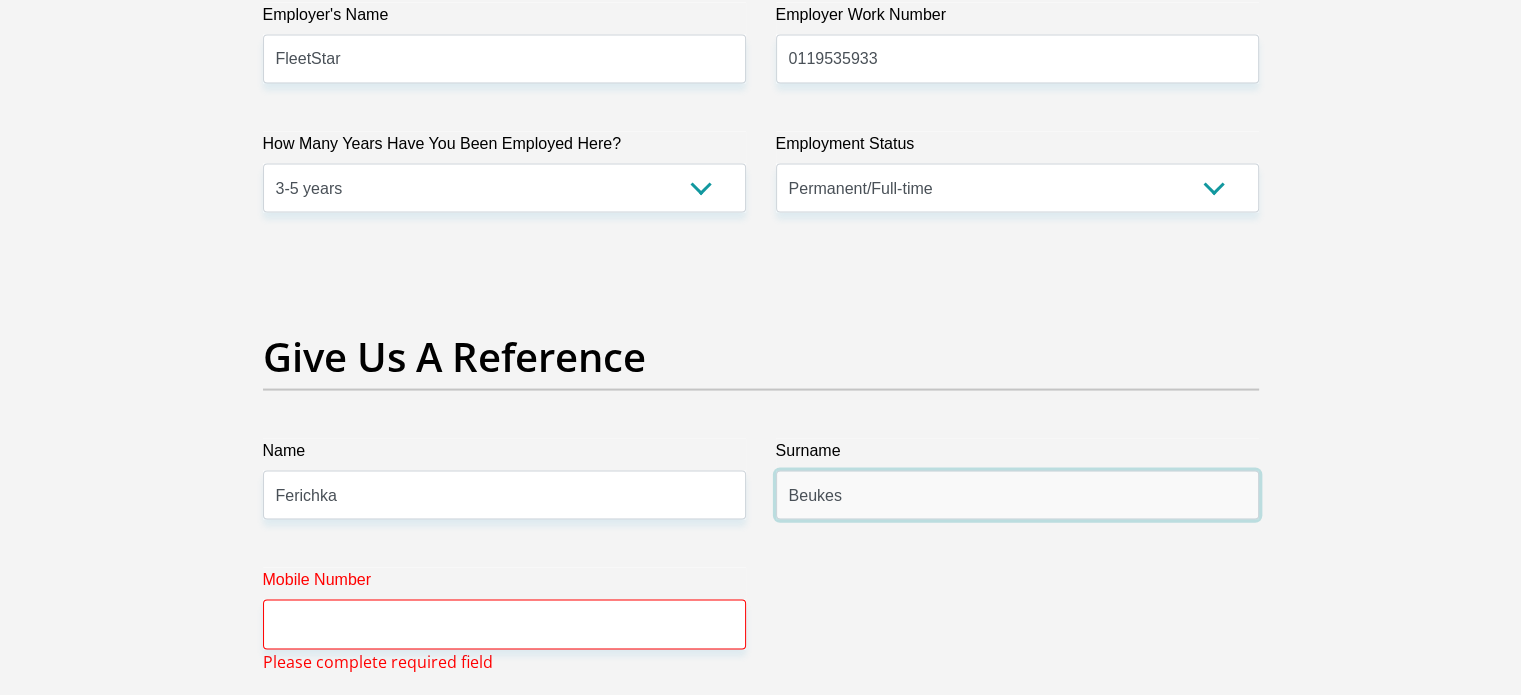 type on "Beukes" 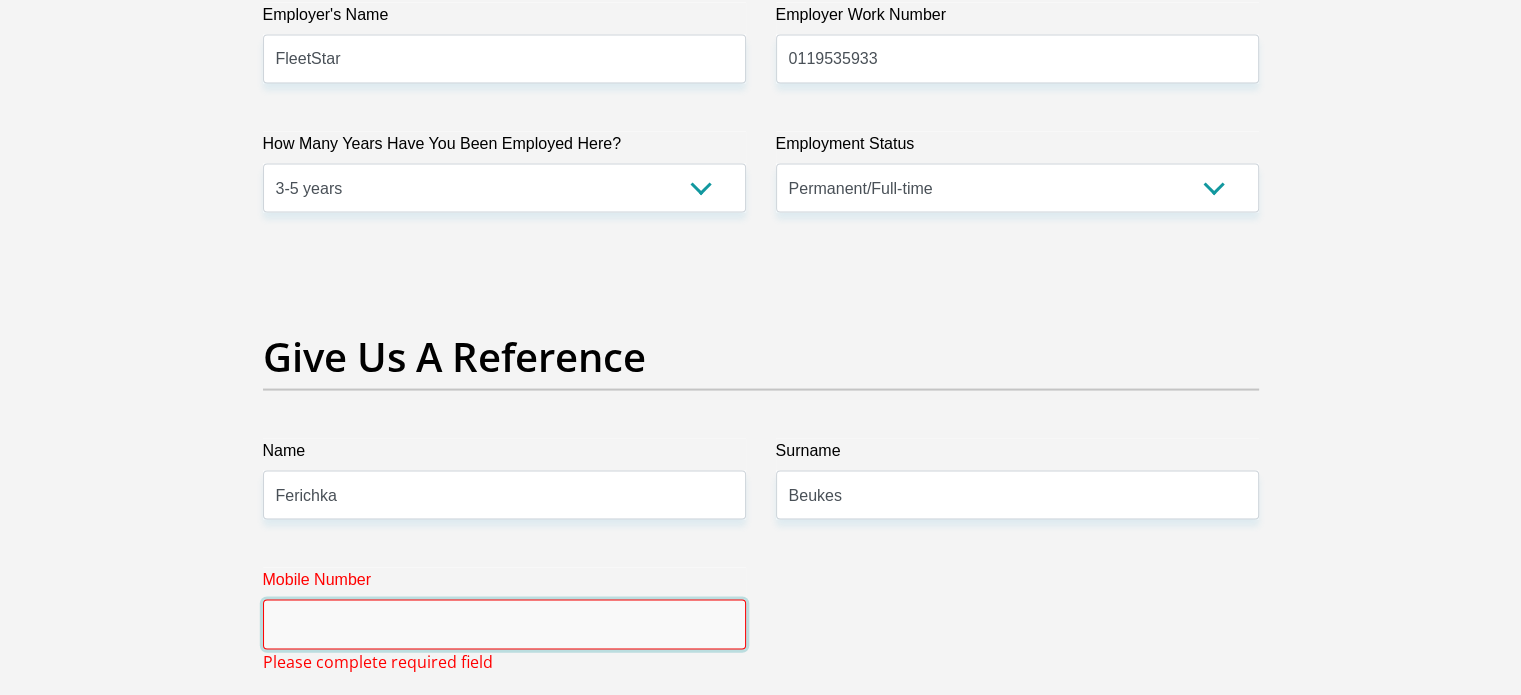 click on "Mobile Number" at bounding box center [504, 624] 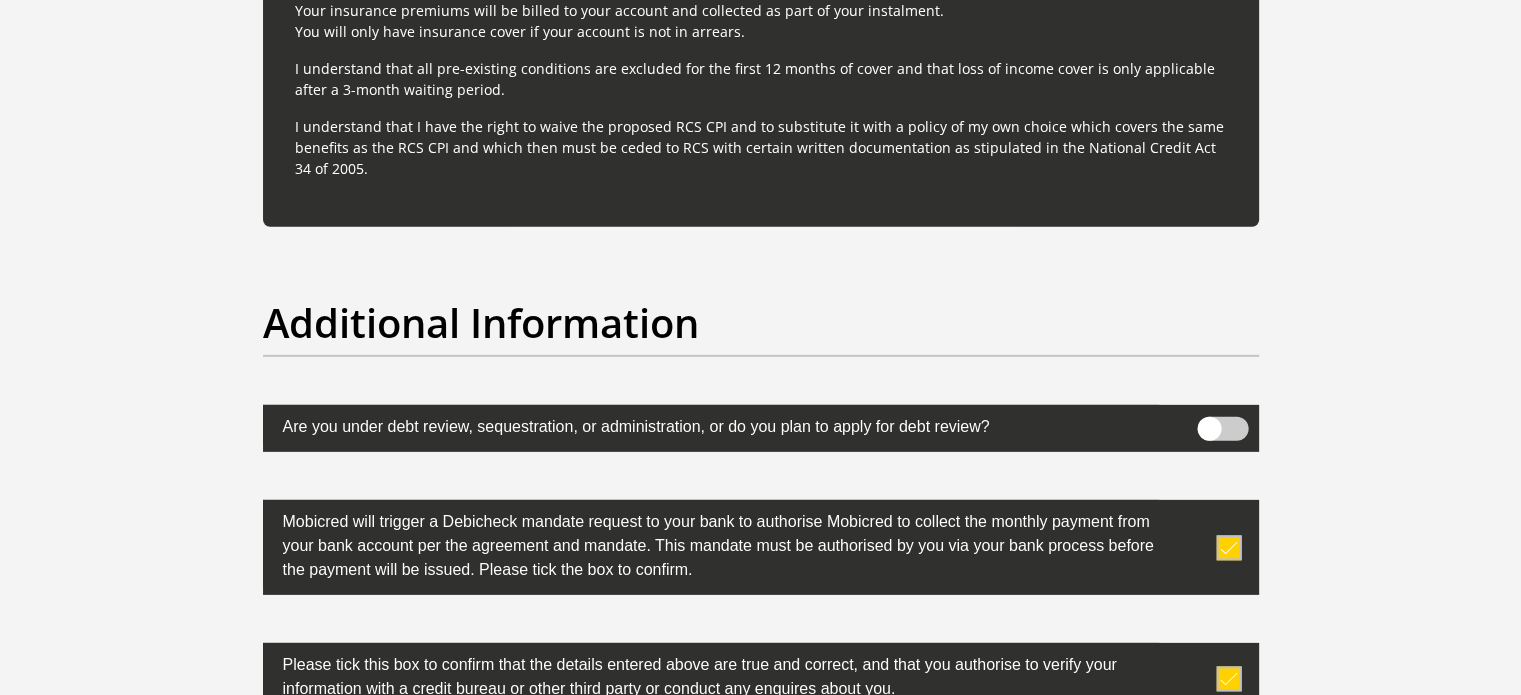 scroll, scrollTop: 6571, scrollLeft: 0, axis: vertical 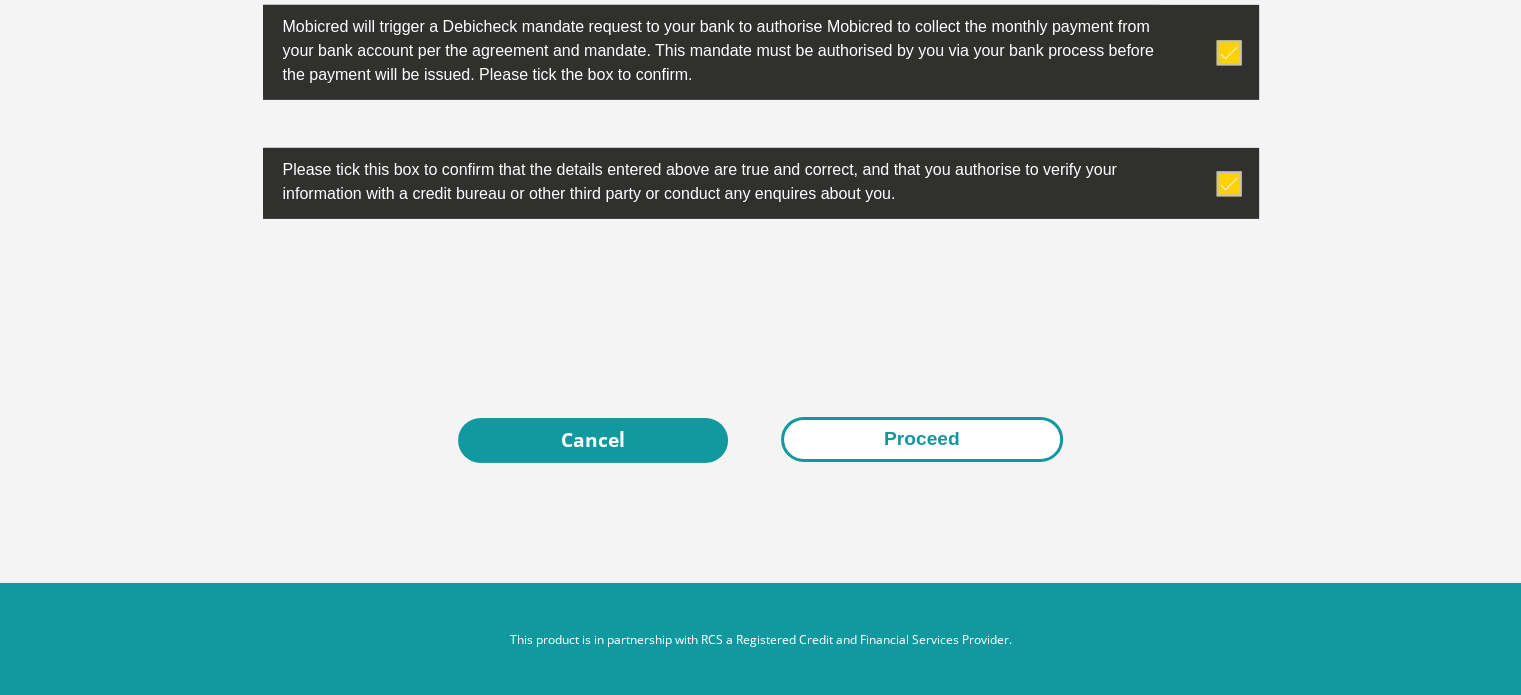 type on "0832887410" 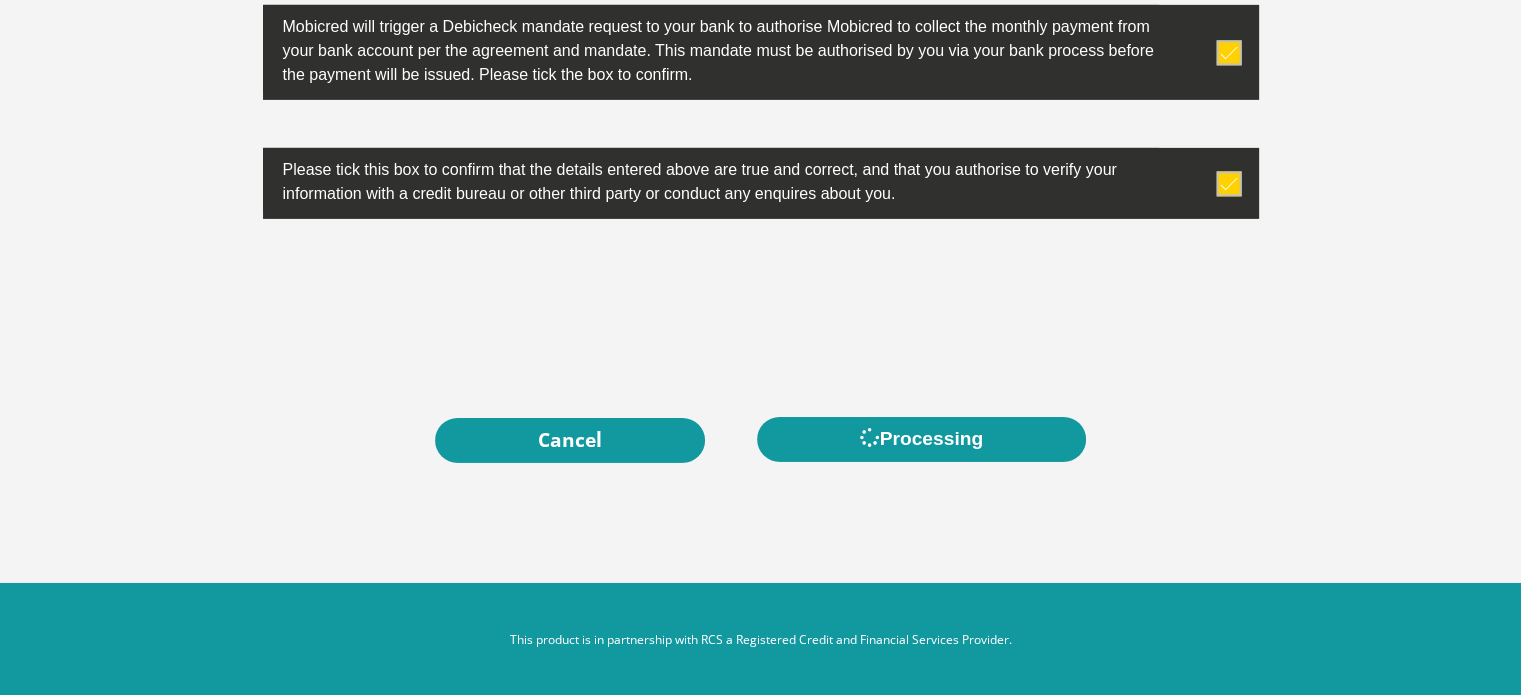 scroll, scrollTop: 0, scrollLeft: 0, axis: both 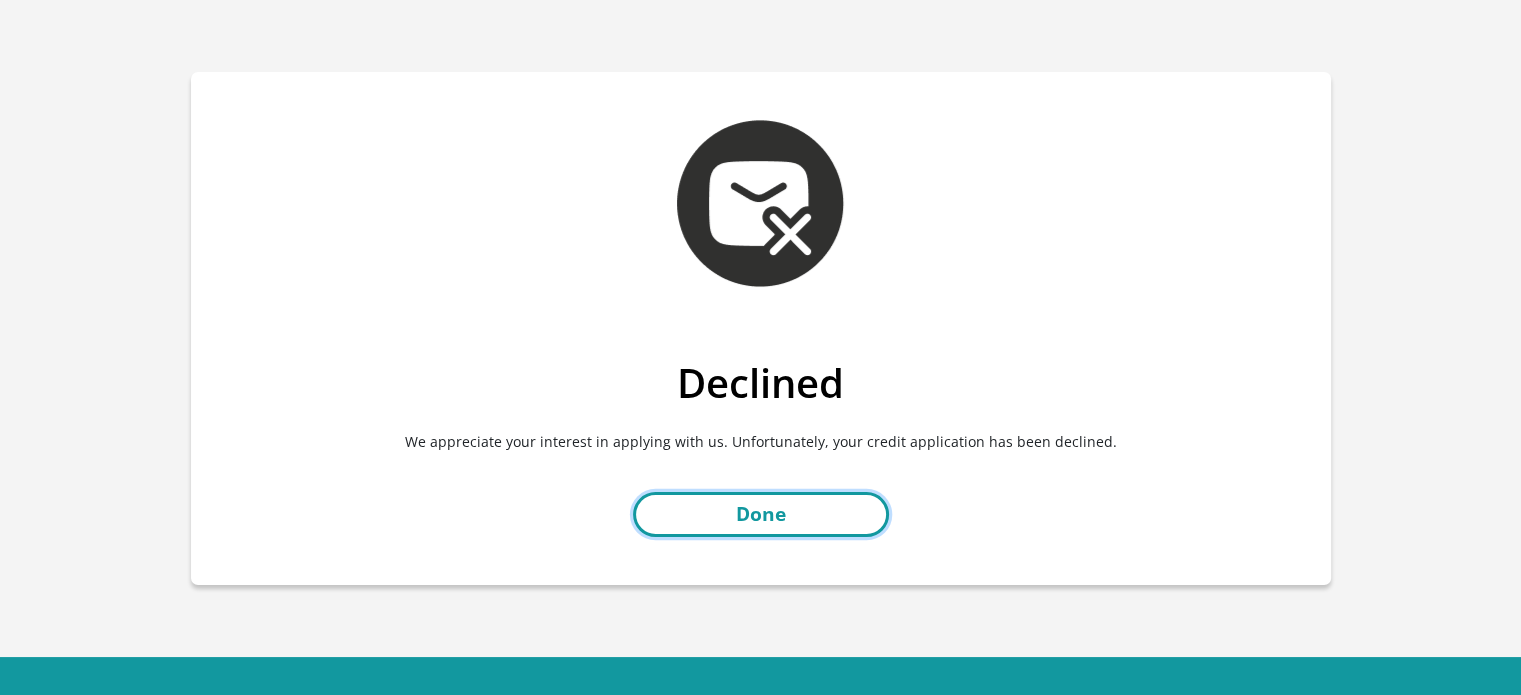 click on "Done" at bounding box center (761, 514) 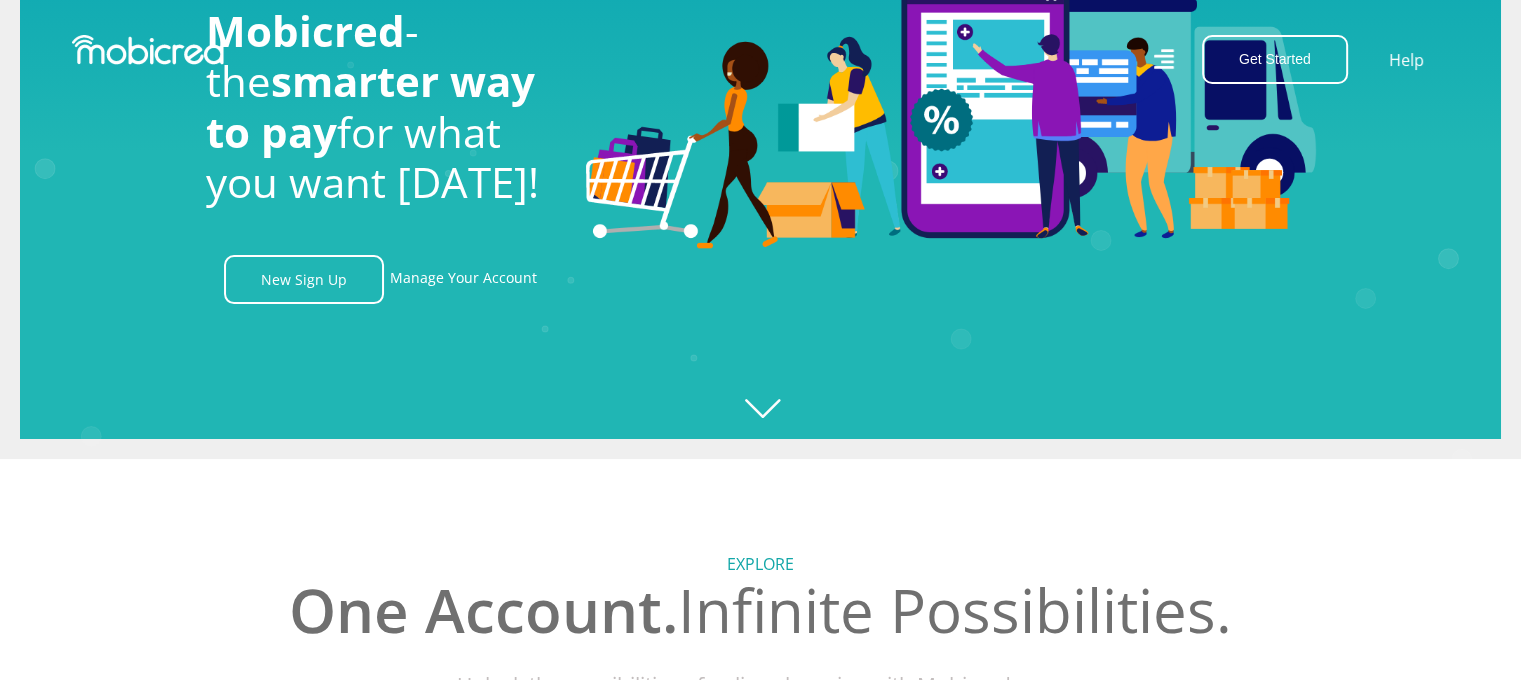 scroll, scrollTop: 0, scrollLeft: 0, axis: both 